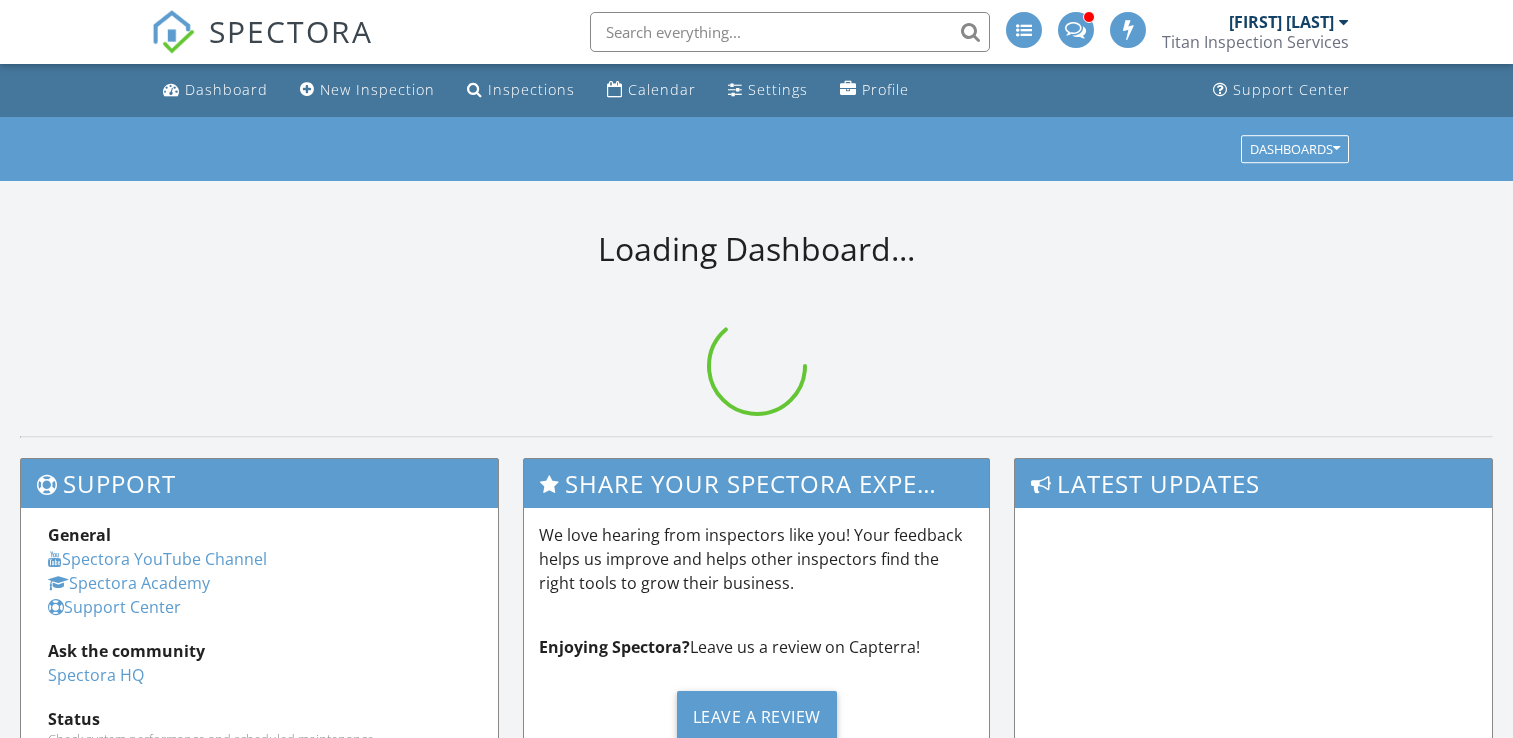 scroll, scrollTop: 0, scrollLeft: 0, axis: both 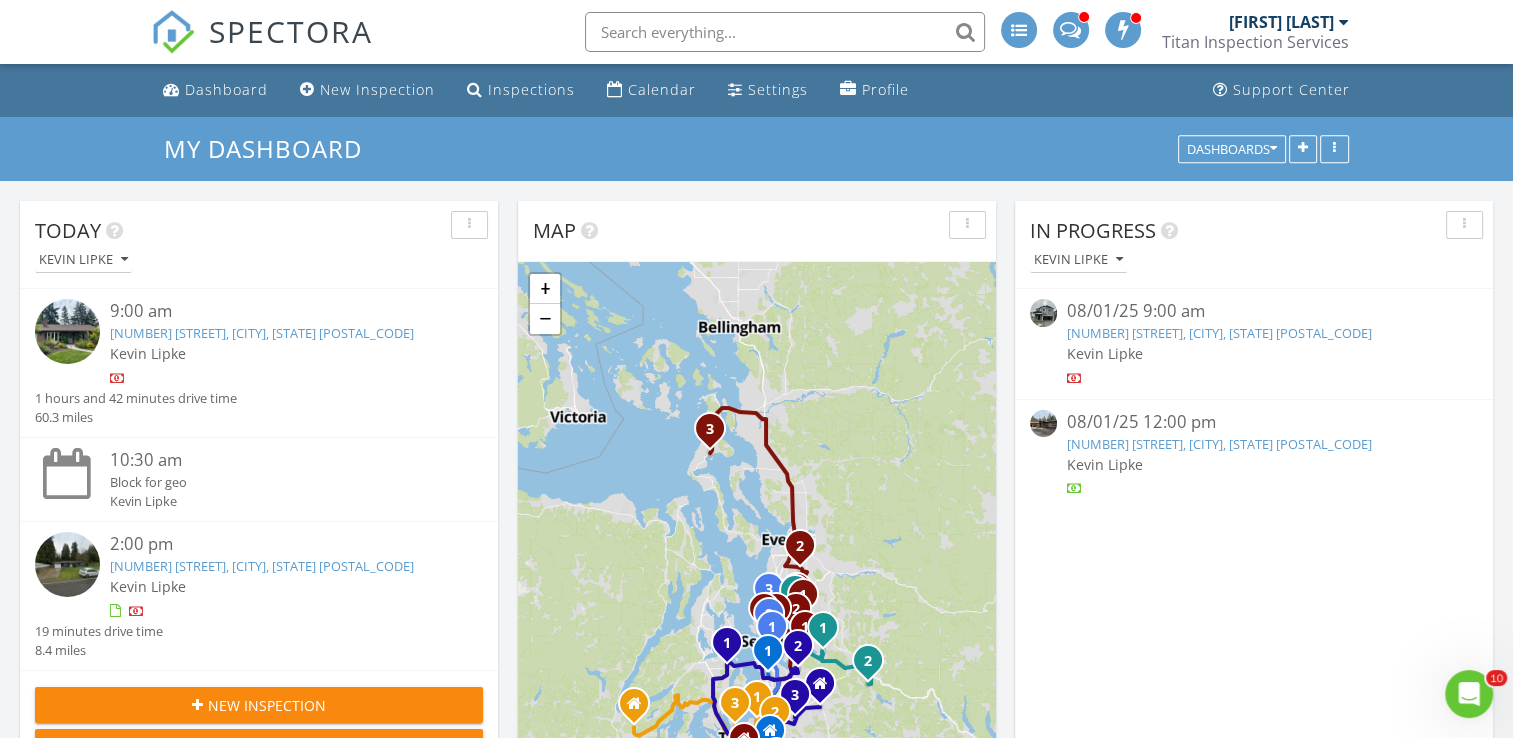 click on "1456 Salzer Crk Dr, Centralia, WA 98531" at bounding box center (1219, 333) 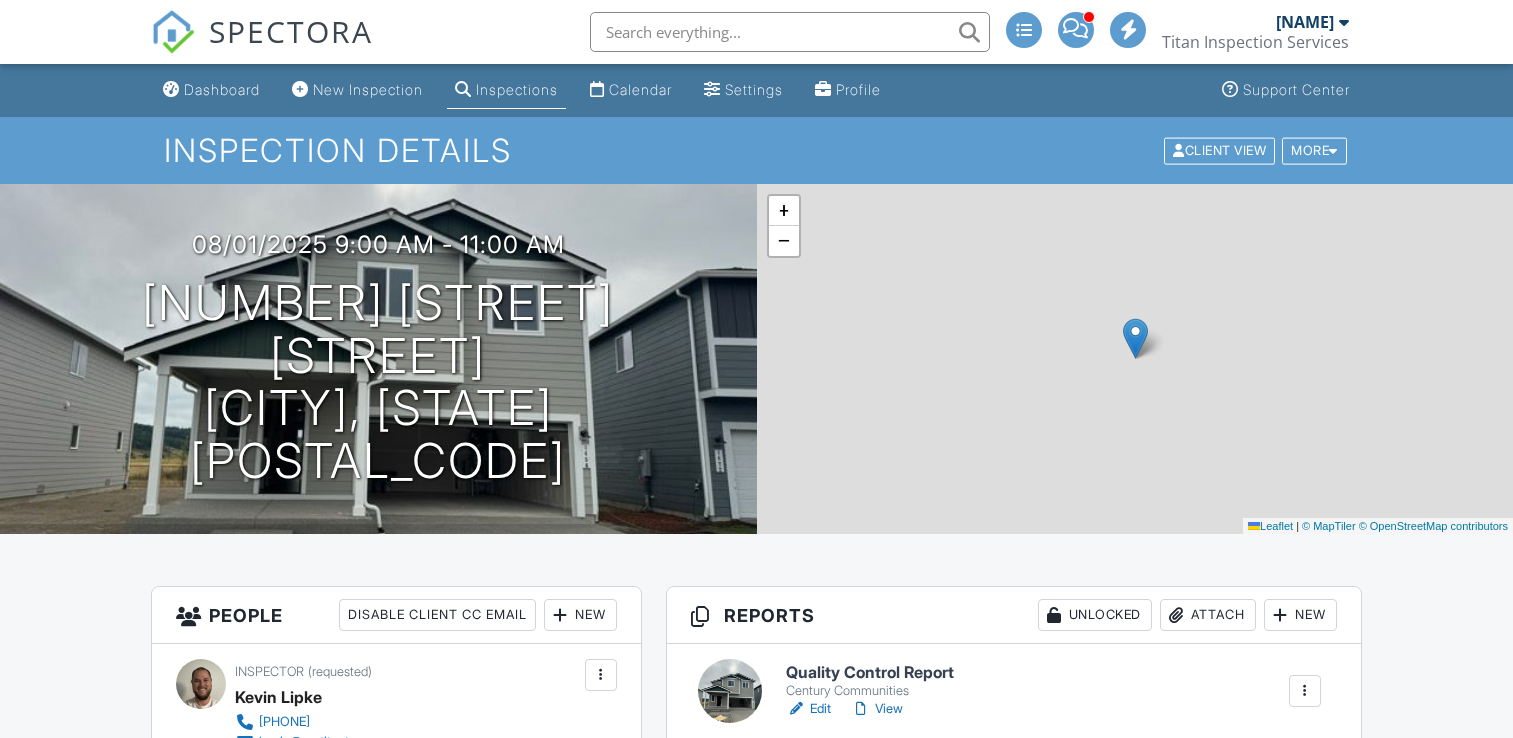 scroll, scrollTop: 0, scrollLeft: 0, axis: both 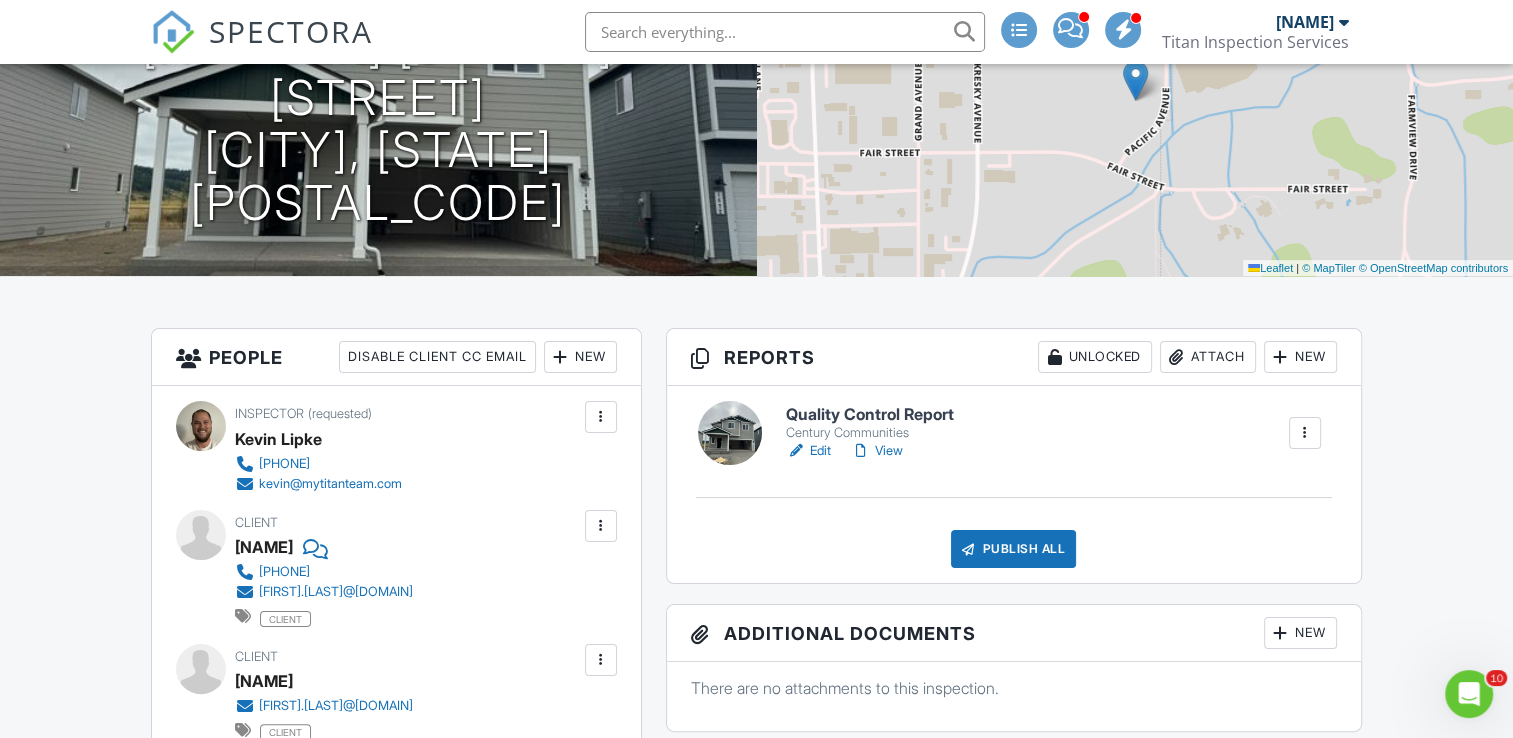 click on "Edit" at bounding box center (808, 451) 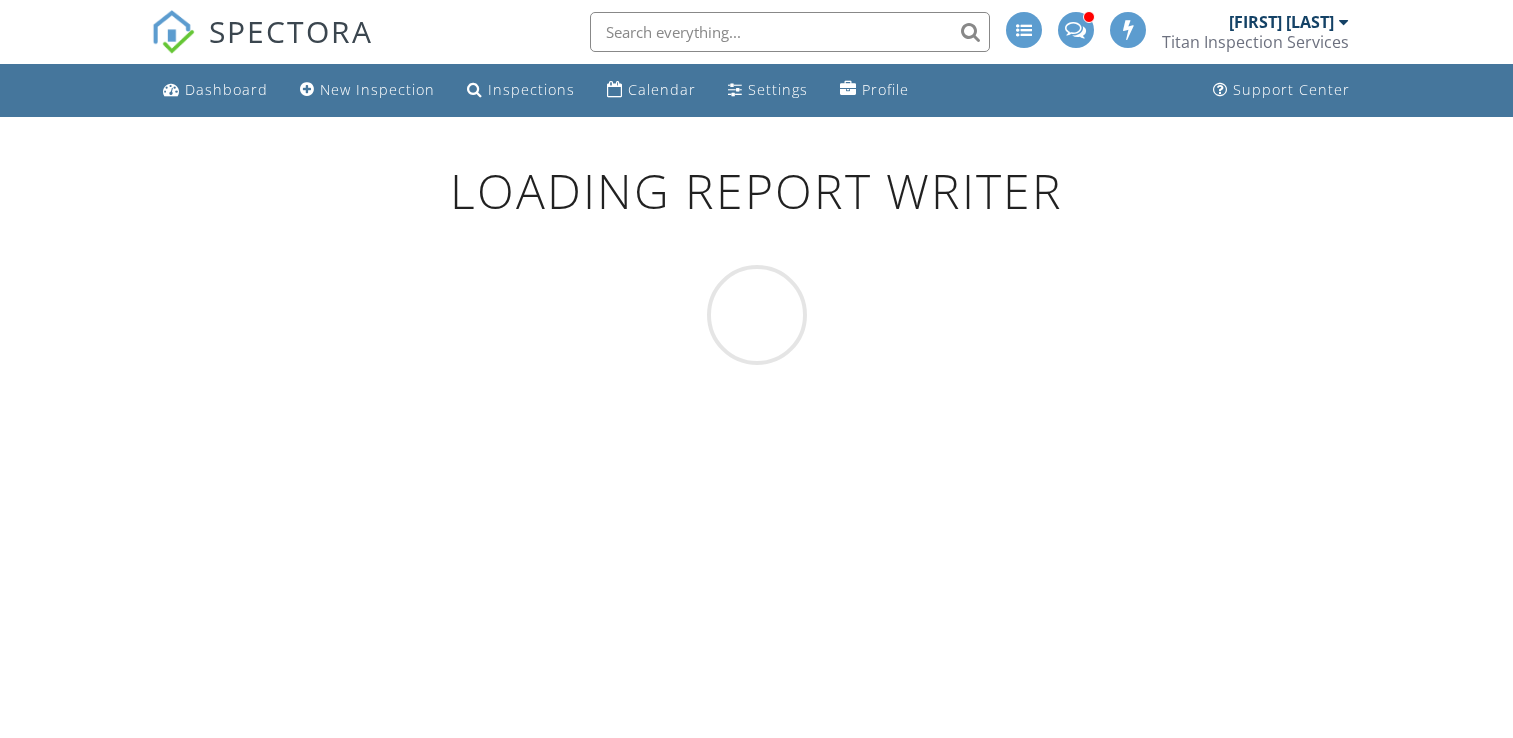 scroll, scrollTop: 0, scrollLeft: 0, axis: both 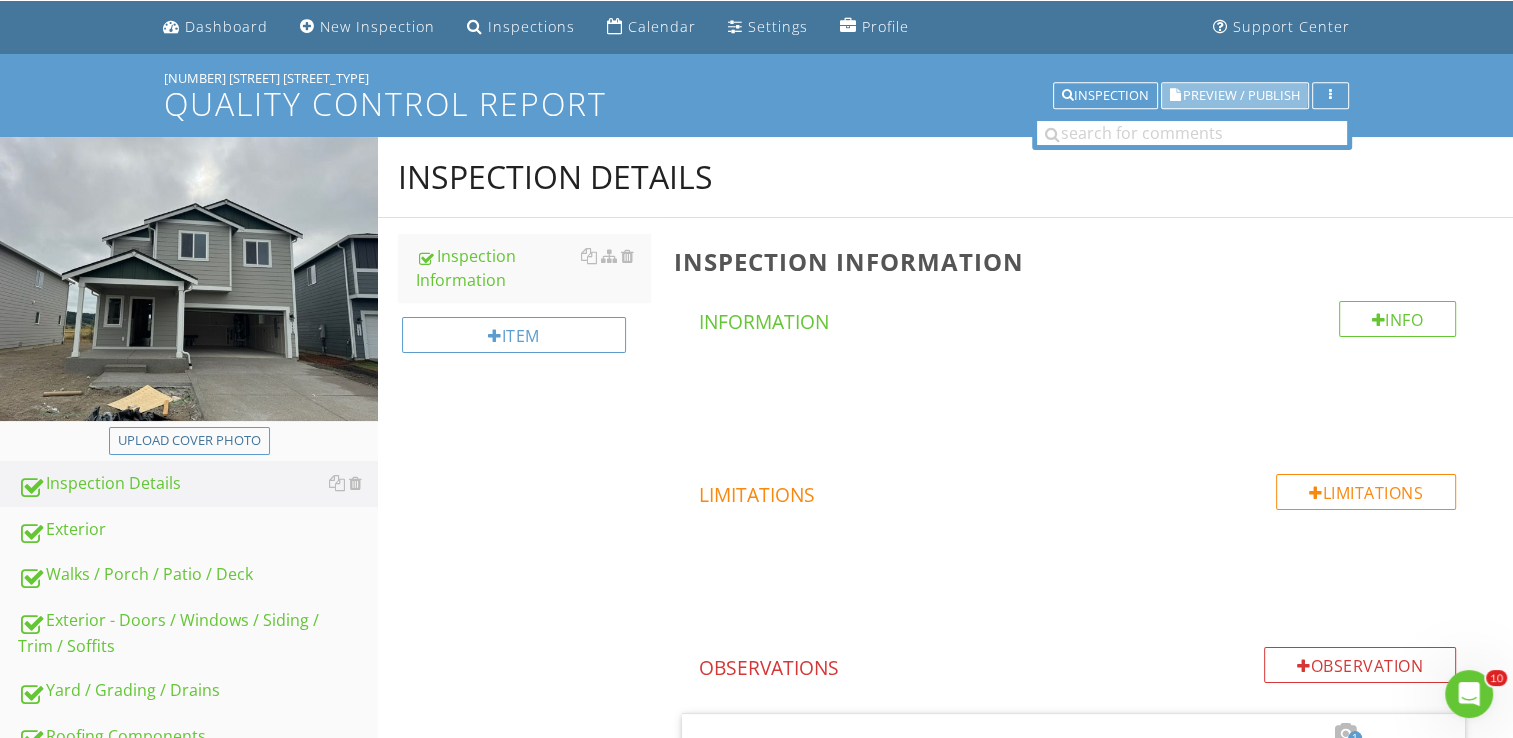 click on "Preview / Publish" at bounding box center (1235, 96) 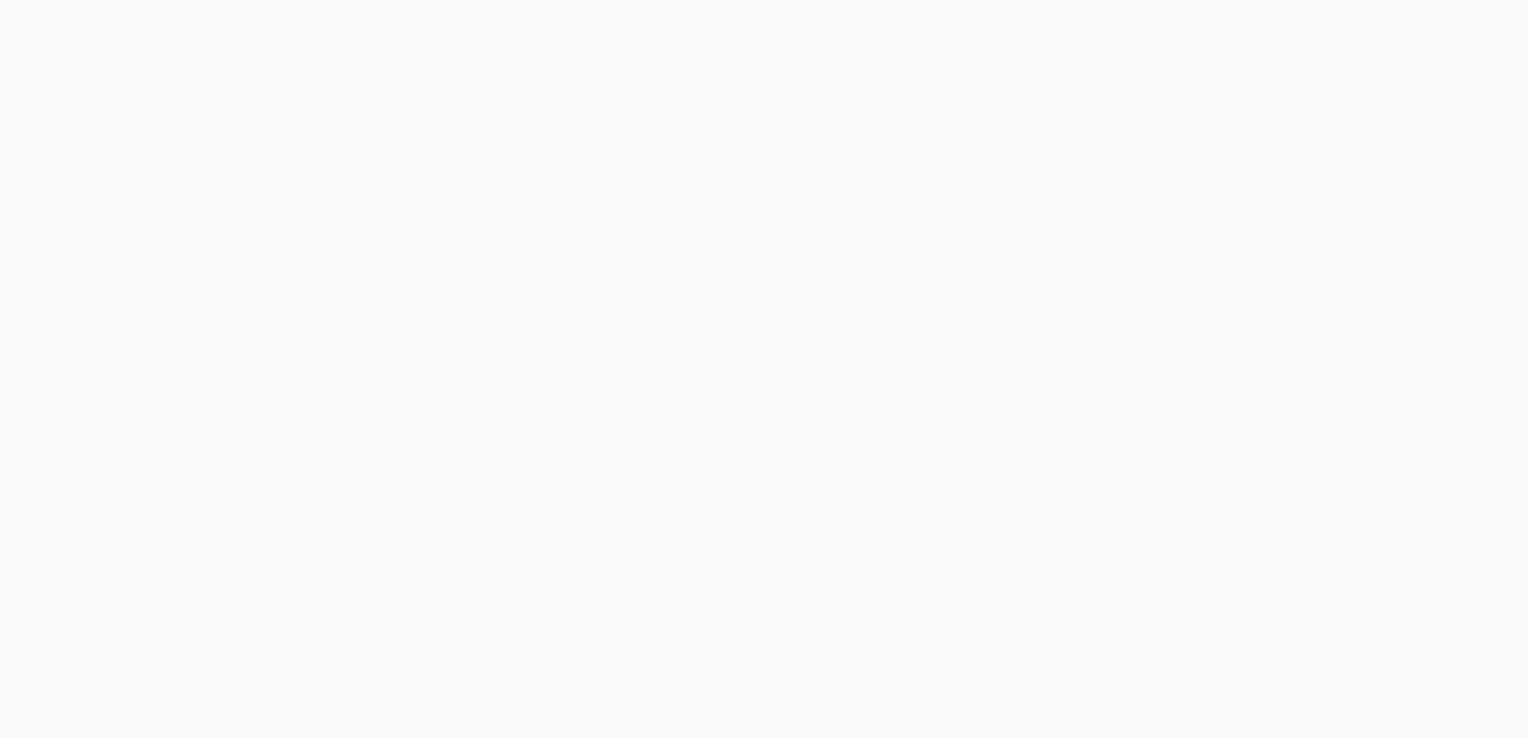 scroll, scrollTop: 0, scrollLeft: 0, axis: both 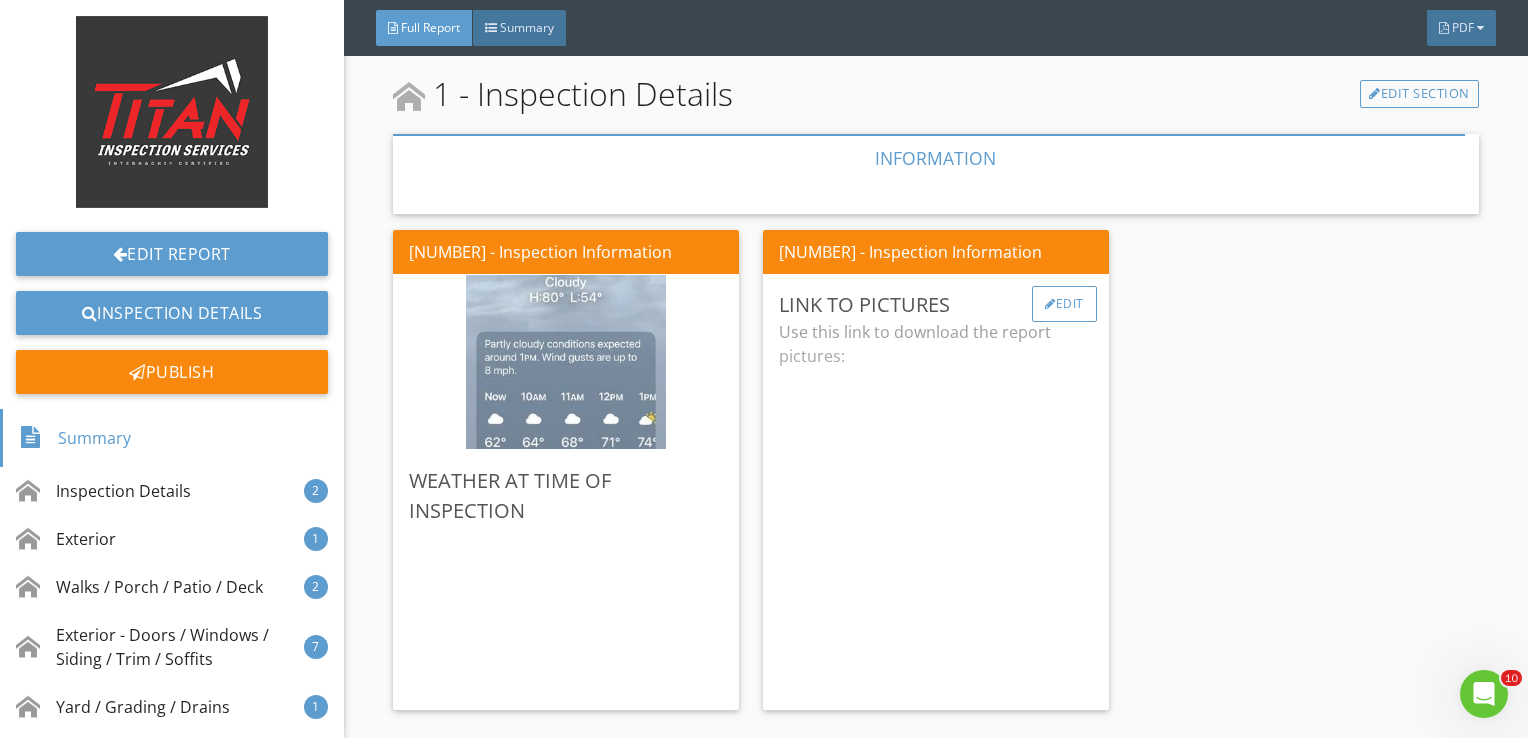 click at bounding box center [1050, 304] 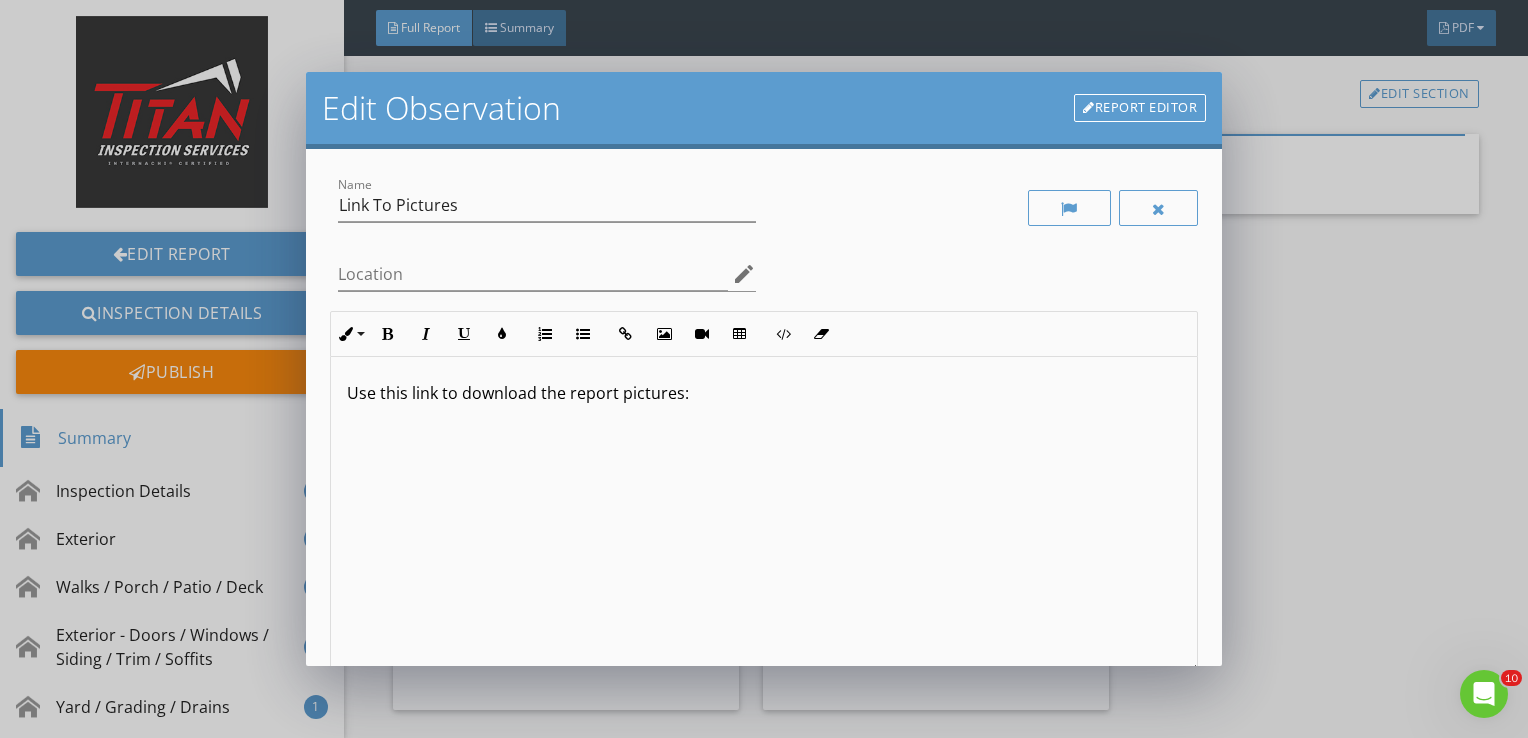 click on "Use this link to download the report pictures:" at bounding box center [764, 393] 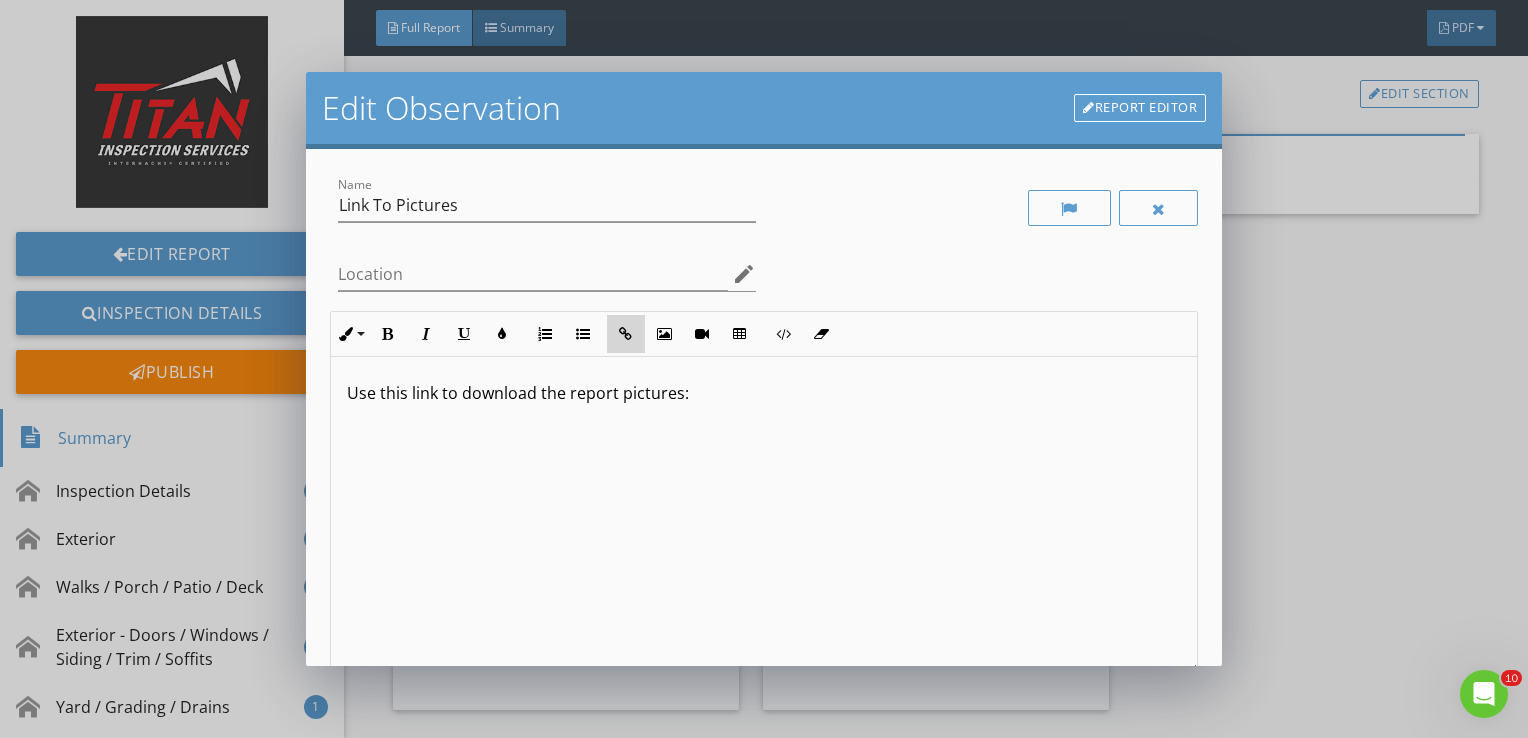 click at bounding box center (626, 334) 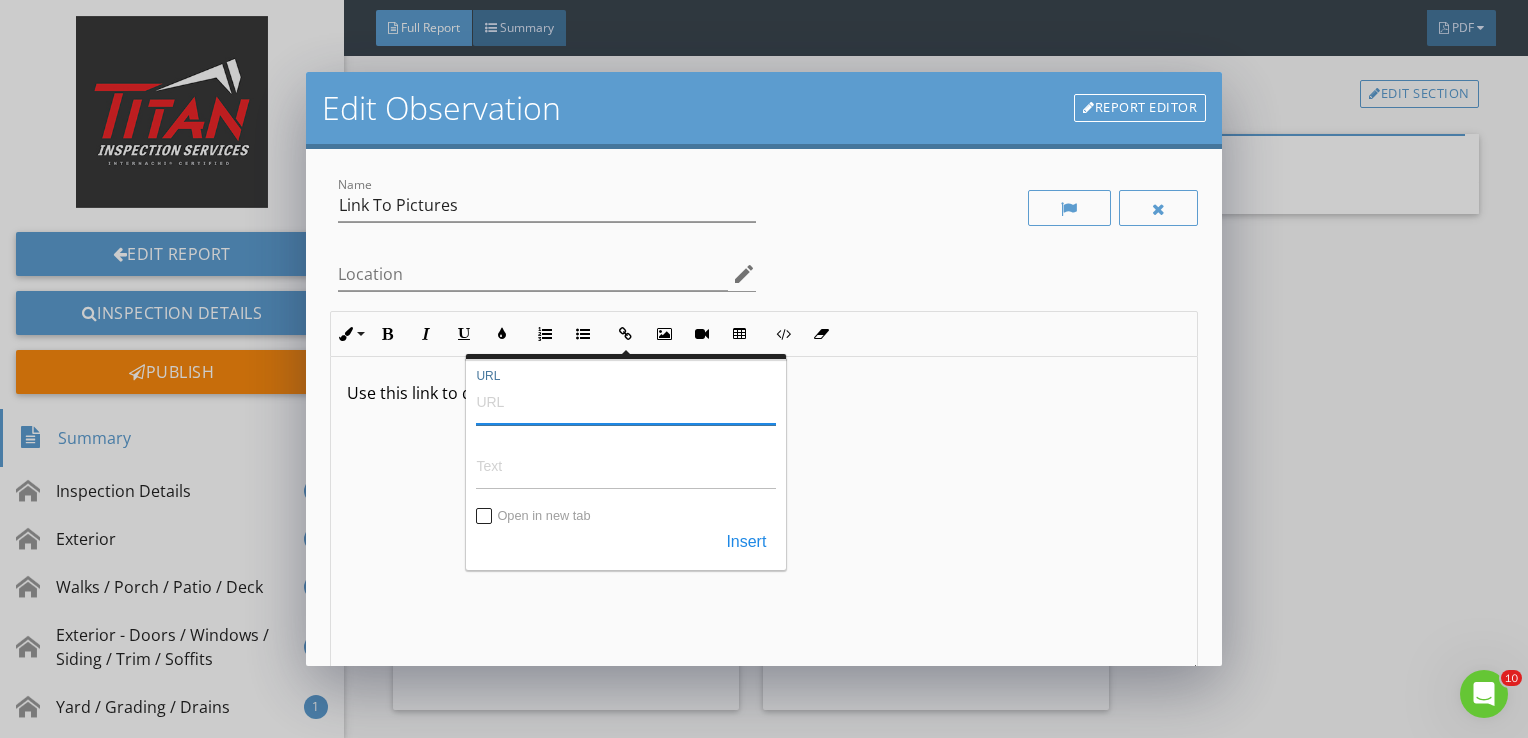 click on "URL" at bounding box center (626, 401) 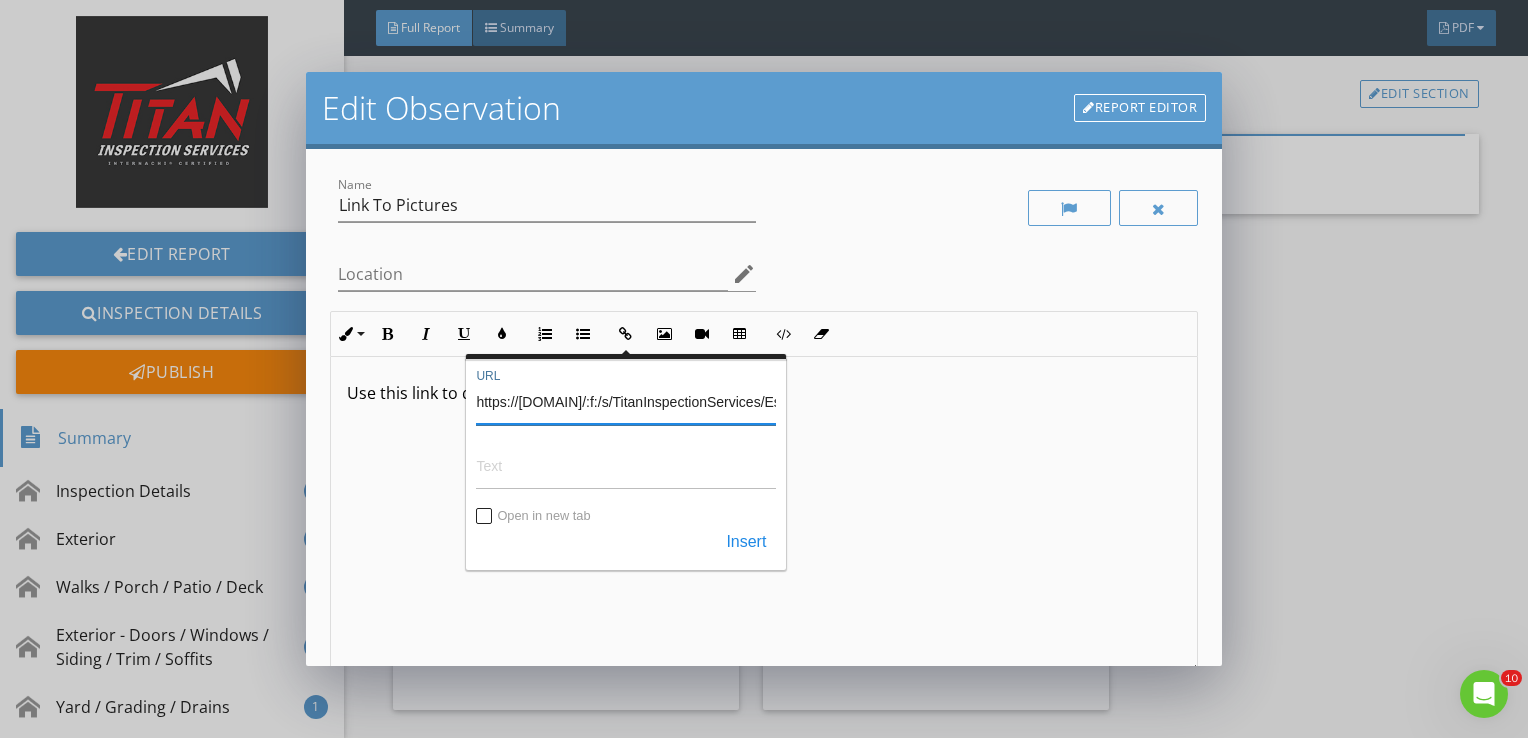 scroll, scrollTop: 0, scrollLeft: 660, axis: horizontal 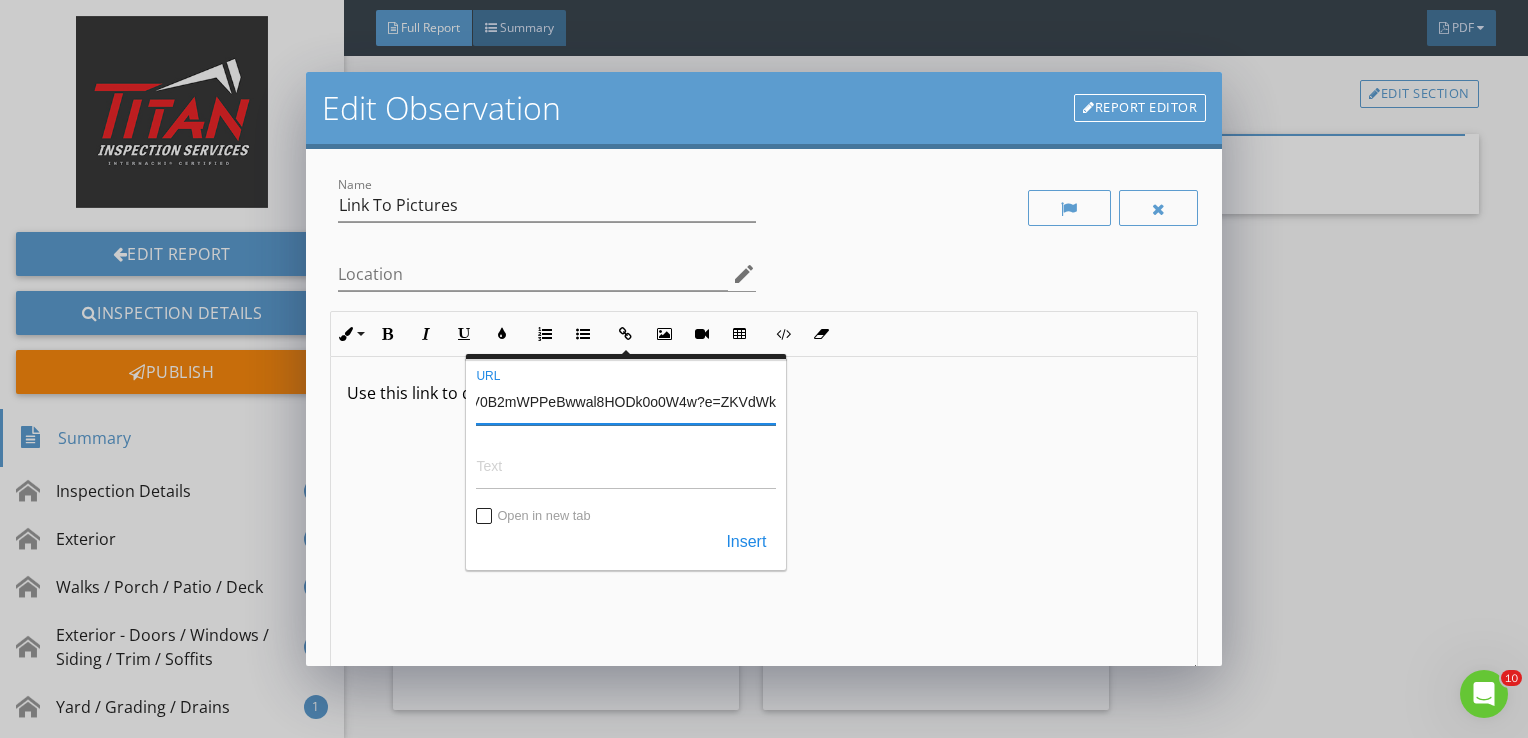 type on "https://titaninspectionservices0611.sharepoint.com/:f:/s/TitanInspectionServices/EsNRc4iaXmhDlnJ3VilgDV0B2mWPPeBwwal8HODk0o0W4w?e=ZKVdWk" 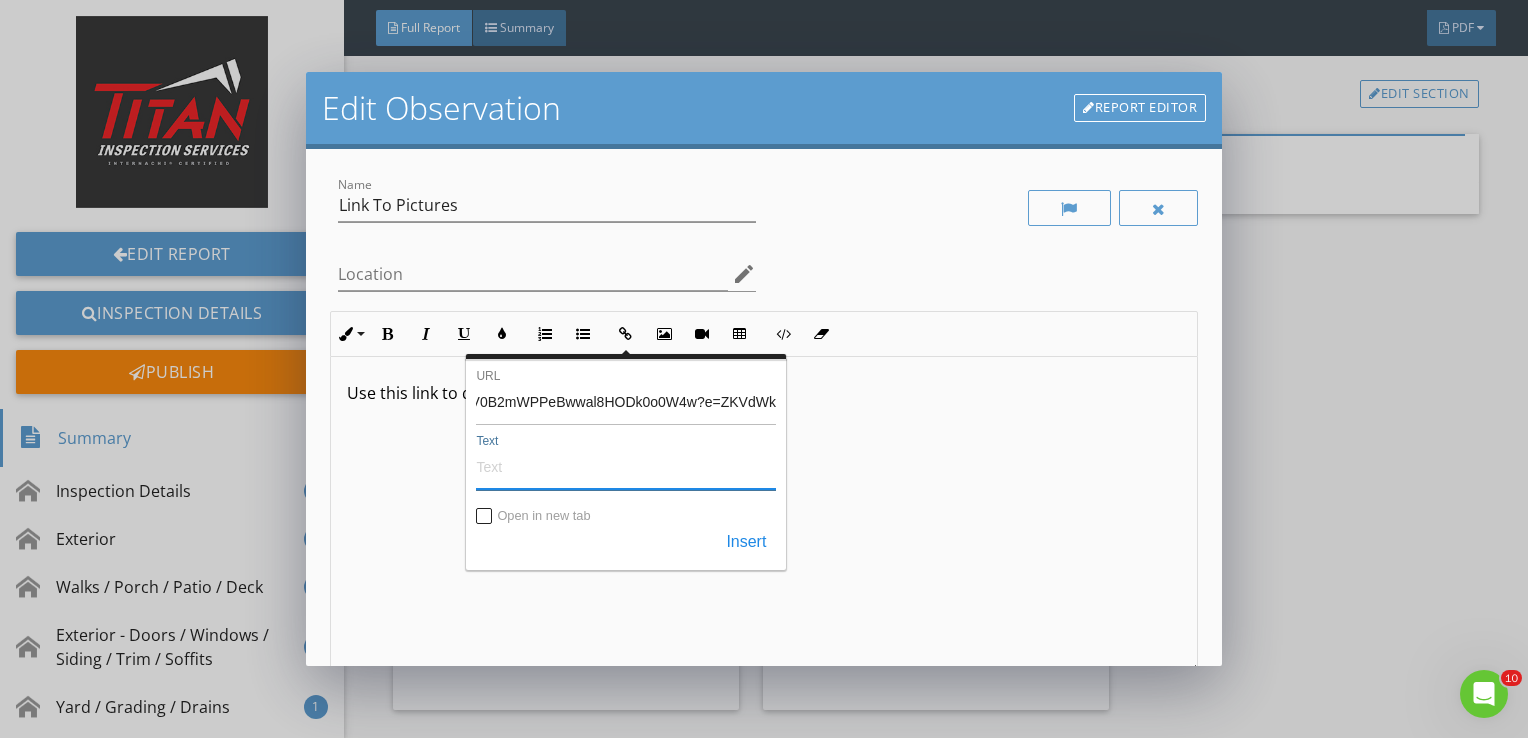 scroll, scrollTop: 0, scrollLeft: 0, axis: both 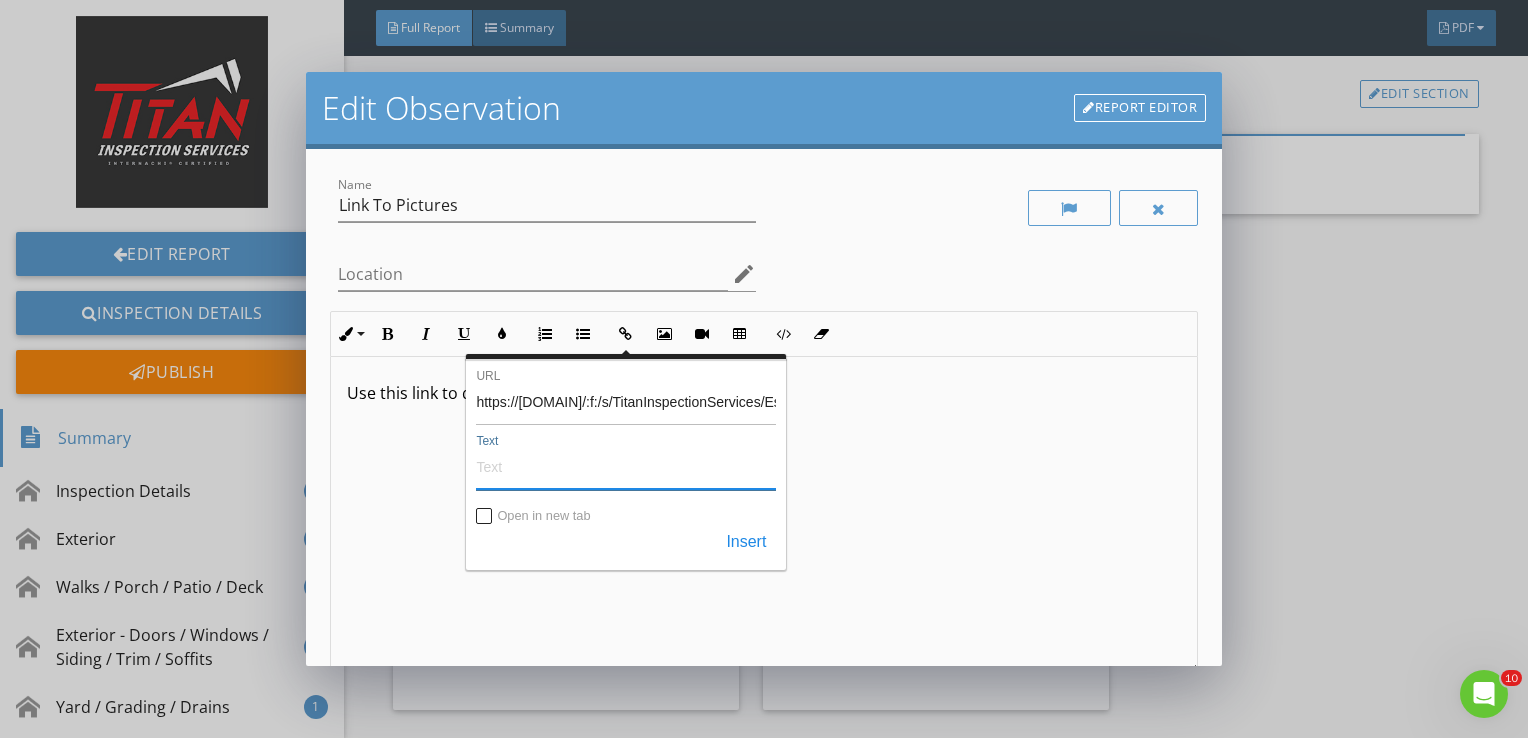 click on "Text" at bounding box center (626, 466) 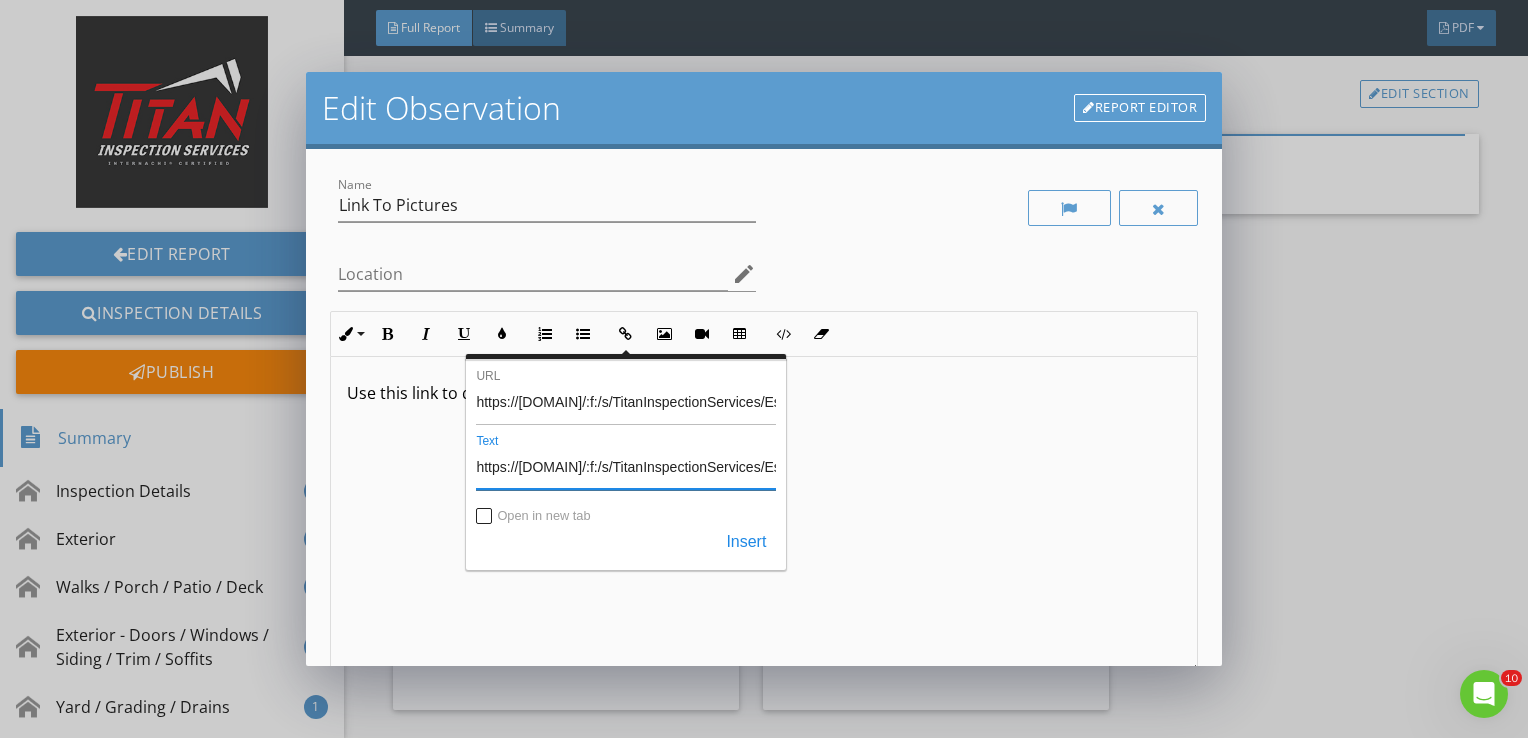 scroll, scrollTop: 0, scrollLeft: 660, axis: horizontal 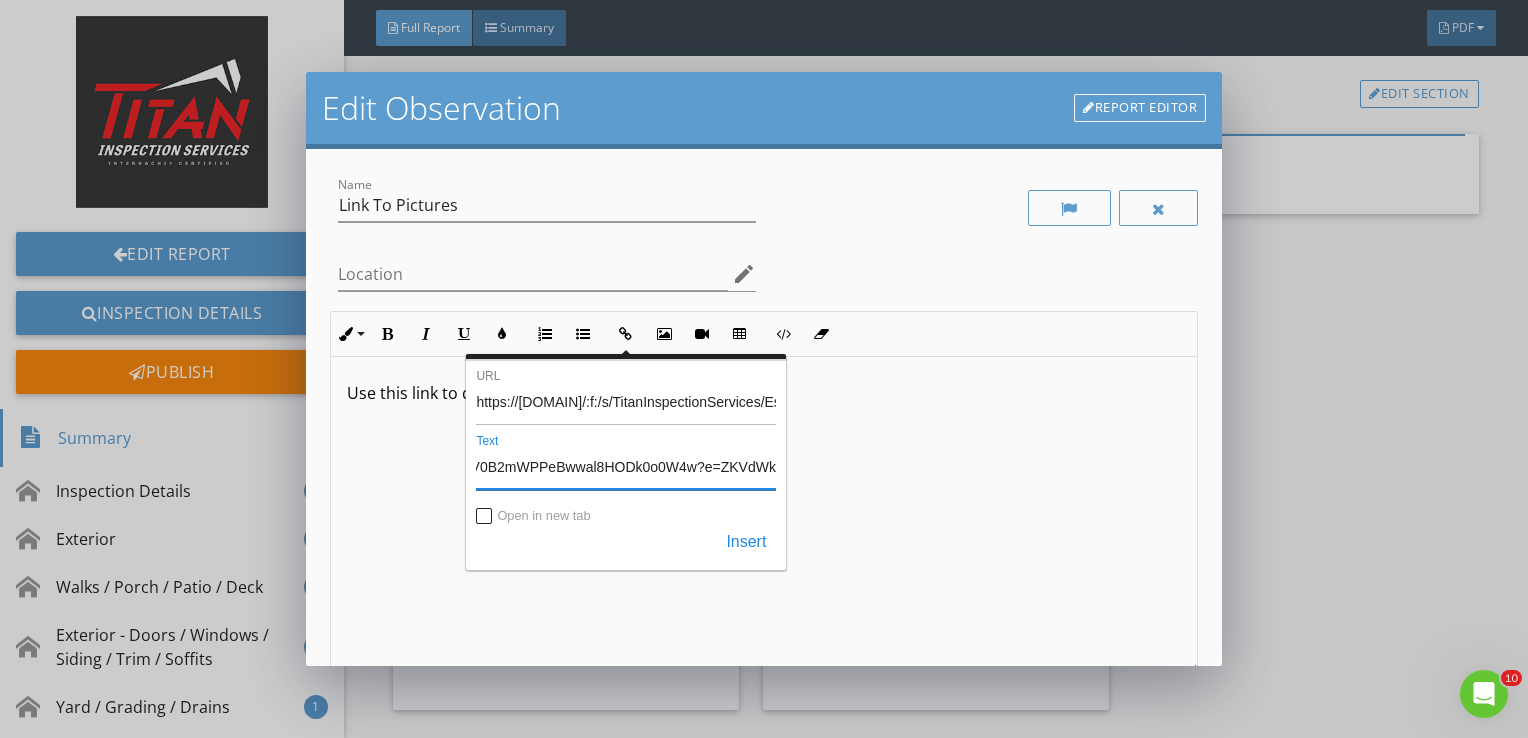 type on "https://titaninspectionservices0611.sharepoint.com/:f:/s/TitanInspectionServices/EsNRc4iaXmhDlnJ3VilgDV0B2mWPPeBwwal8HODk0o0W4w?e=ZKVdWk" 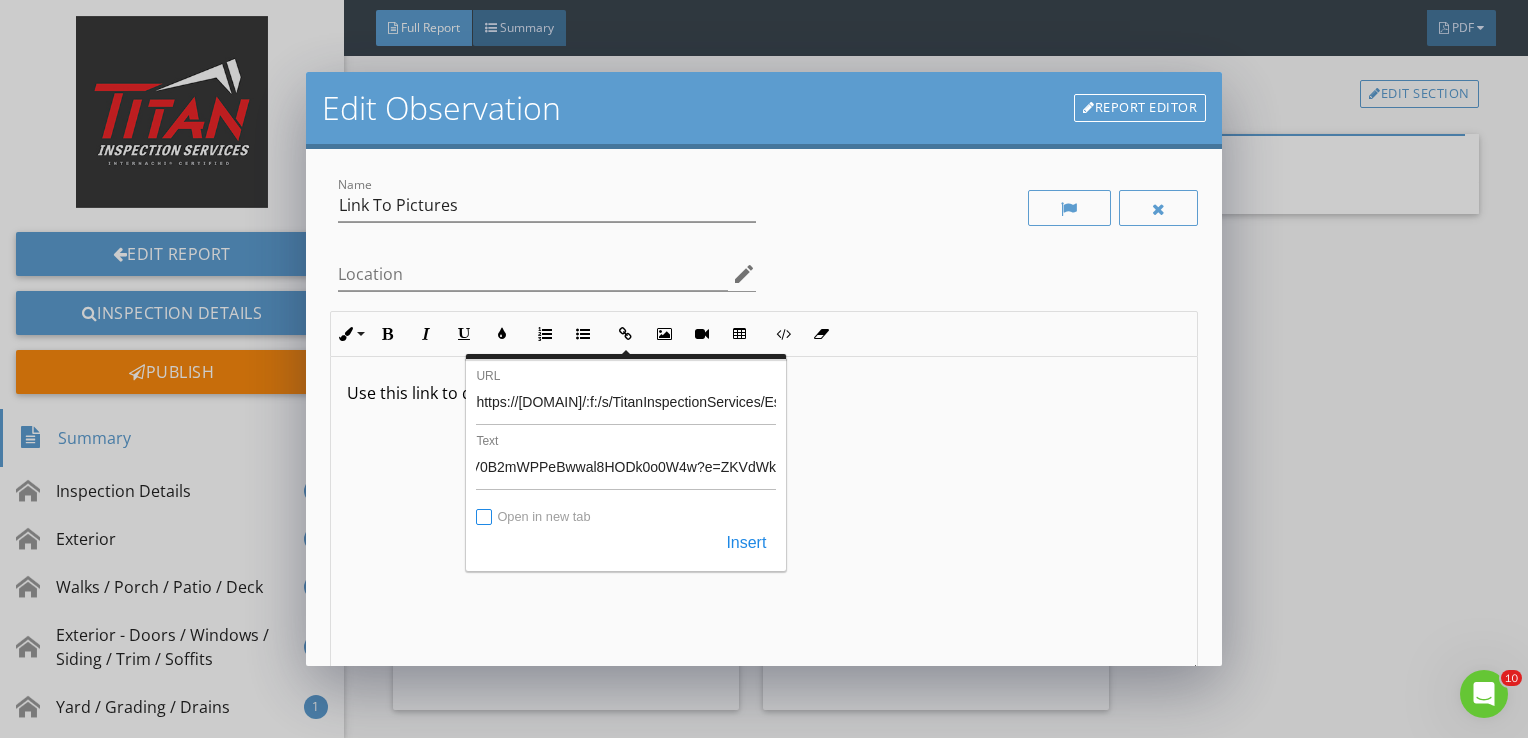 scroll, scrollTop: 0, scrollLeft: 0, axis: both 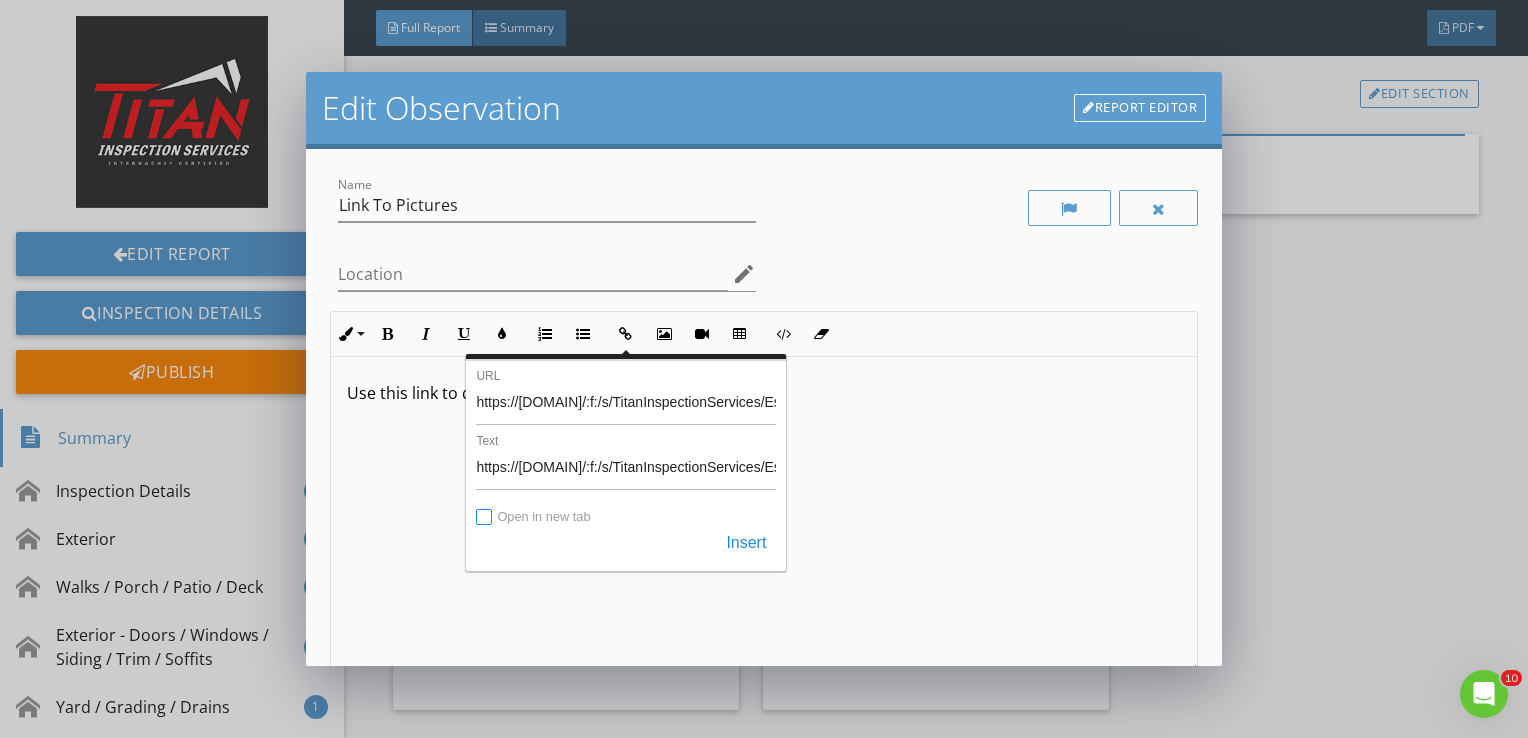 click on "Open in new tab" at bounding box center (485, 518) 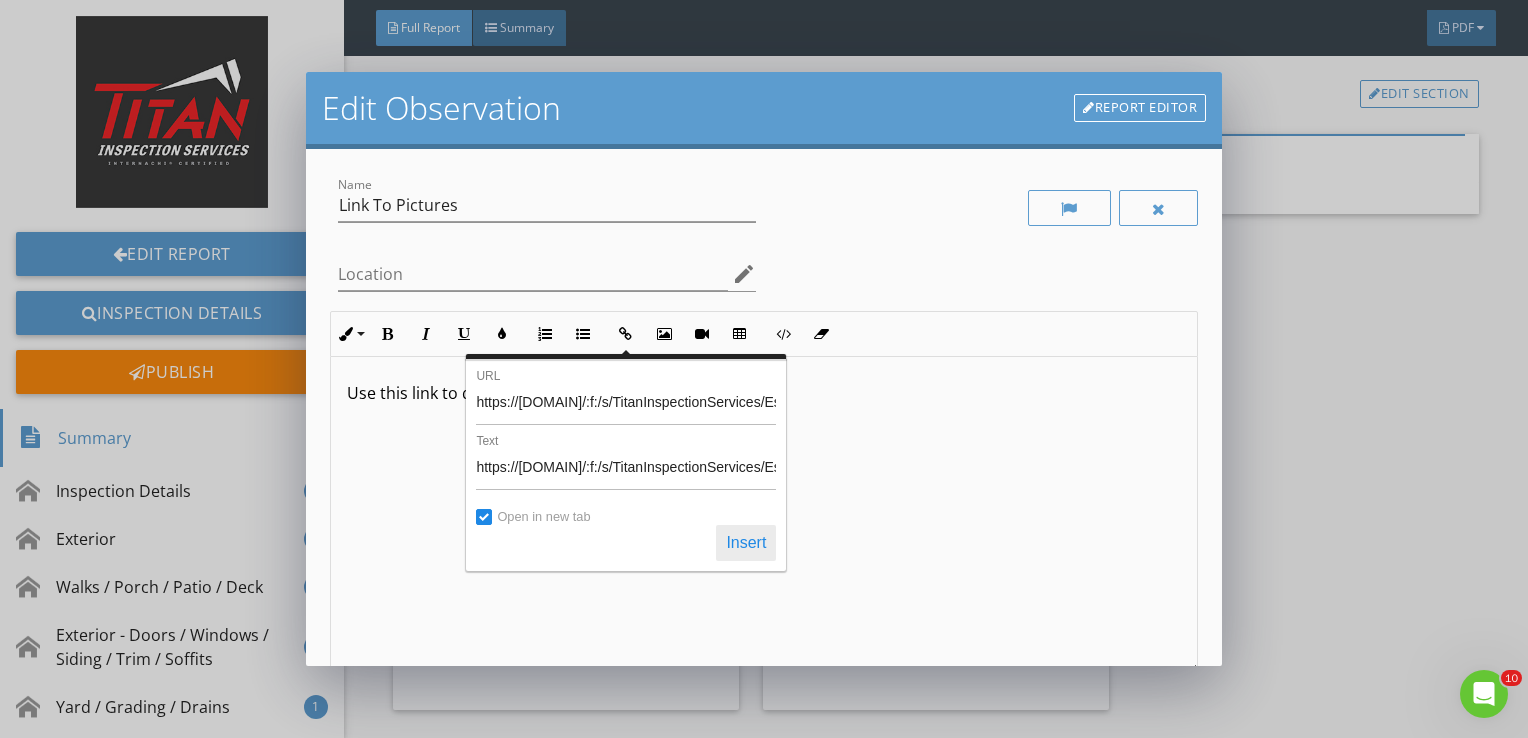 click on "Insert" at bounding box center (746, 543) 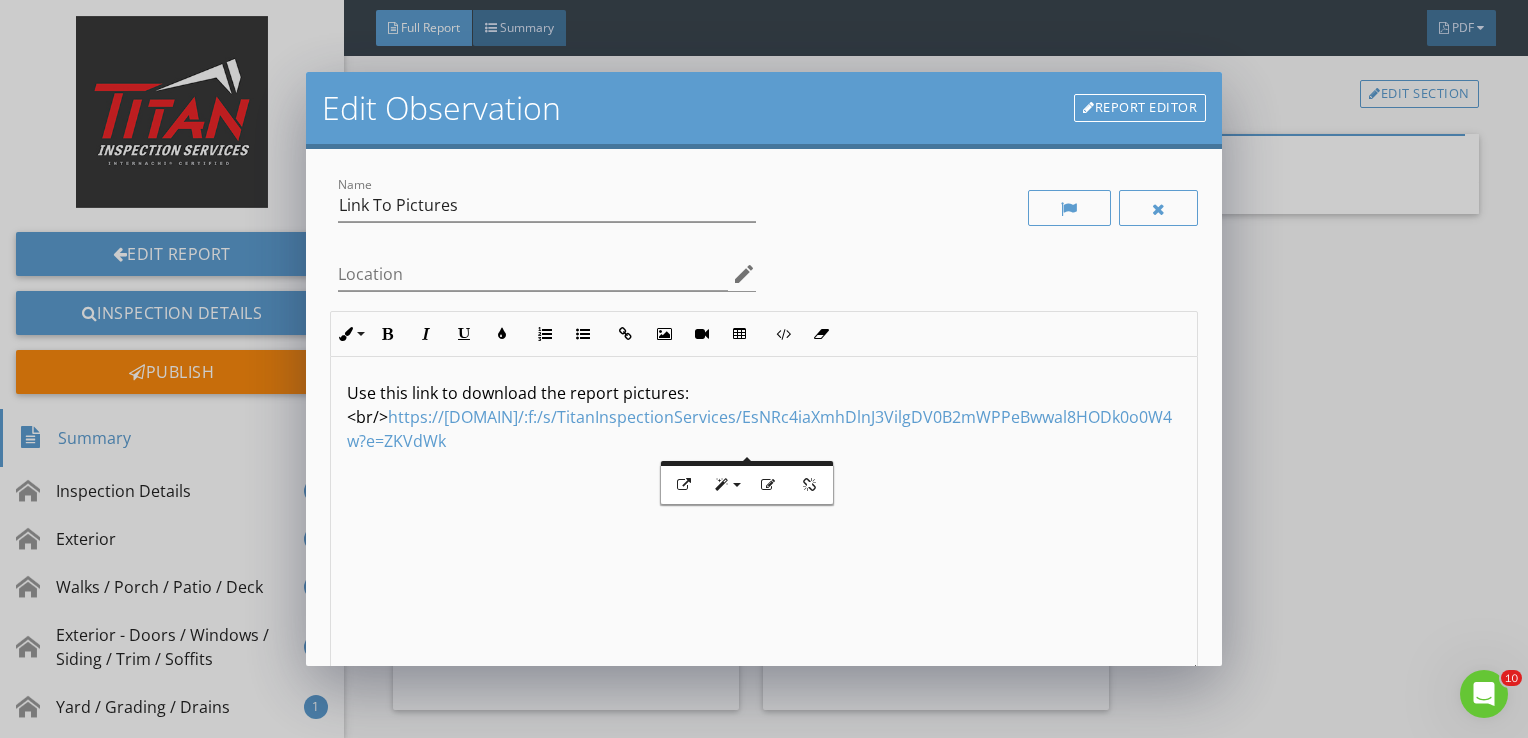 scroll, scrollTop: 0, scrollLeft: 0, axis: both 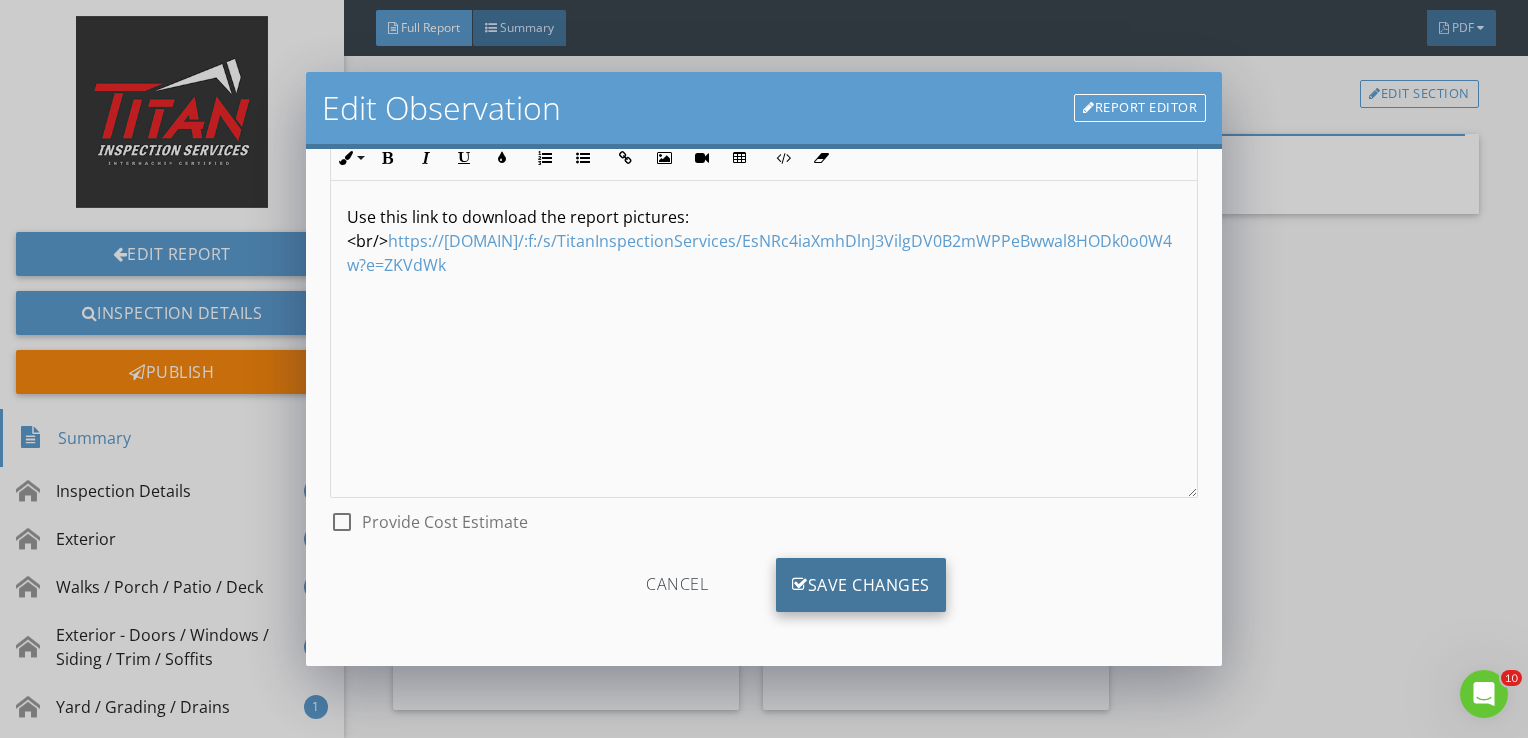 click on "Save Changes" at bounding box center [861, 585] 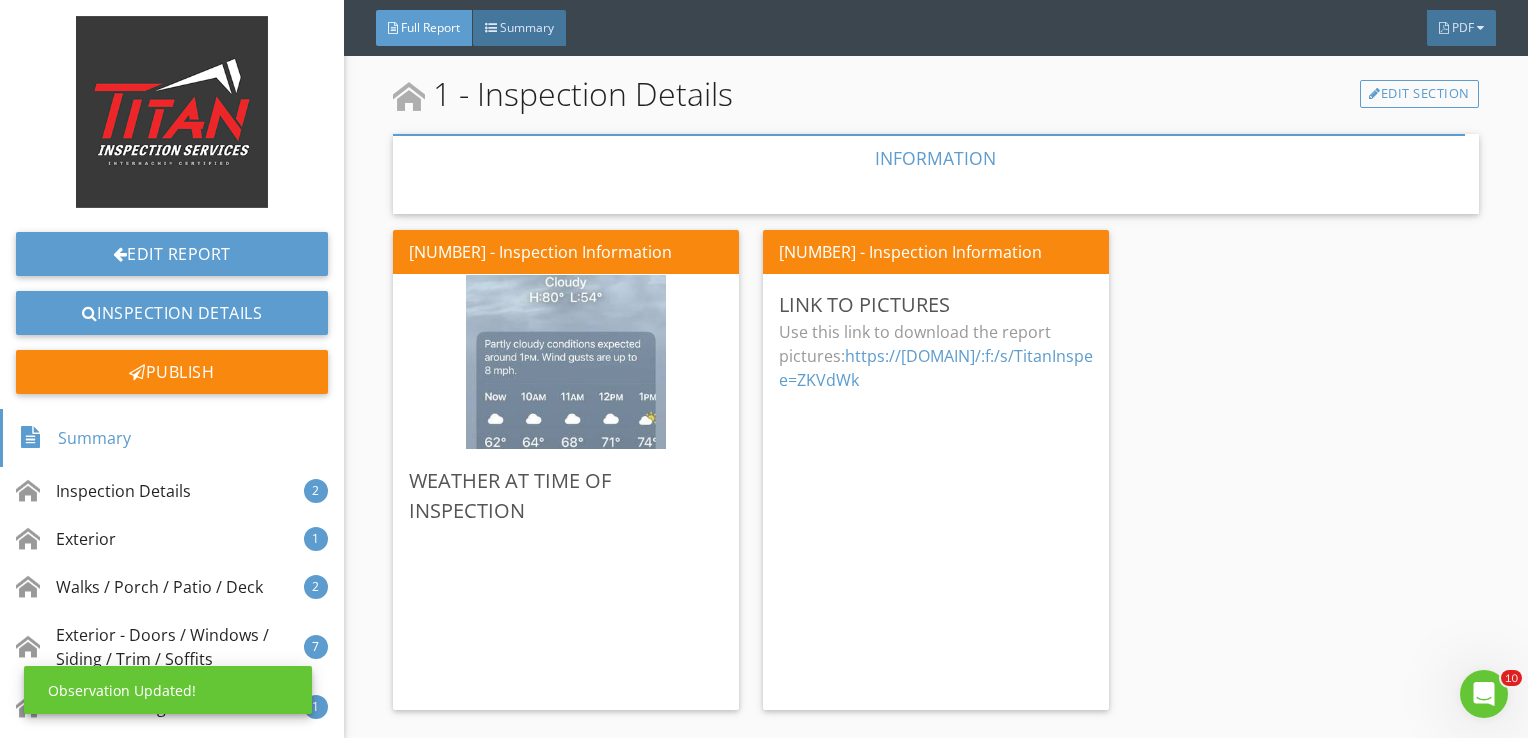 scroll, scrollTop: 0, scrollLeft: 0, axis: both 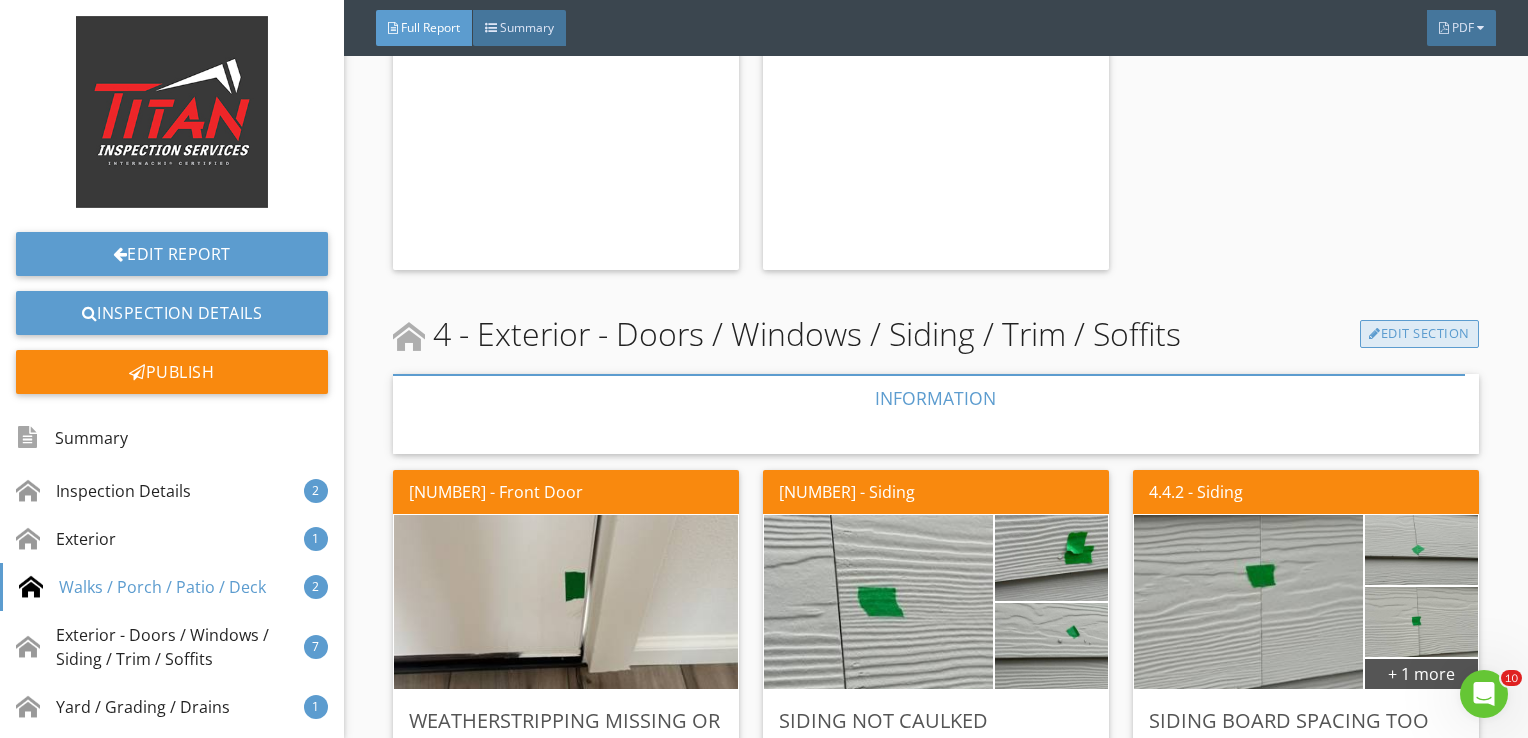 click on "Edit Section" at bounding box center [1419, 334] 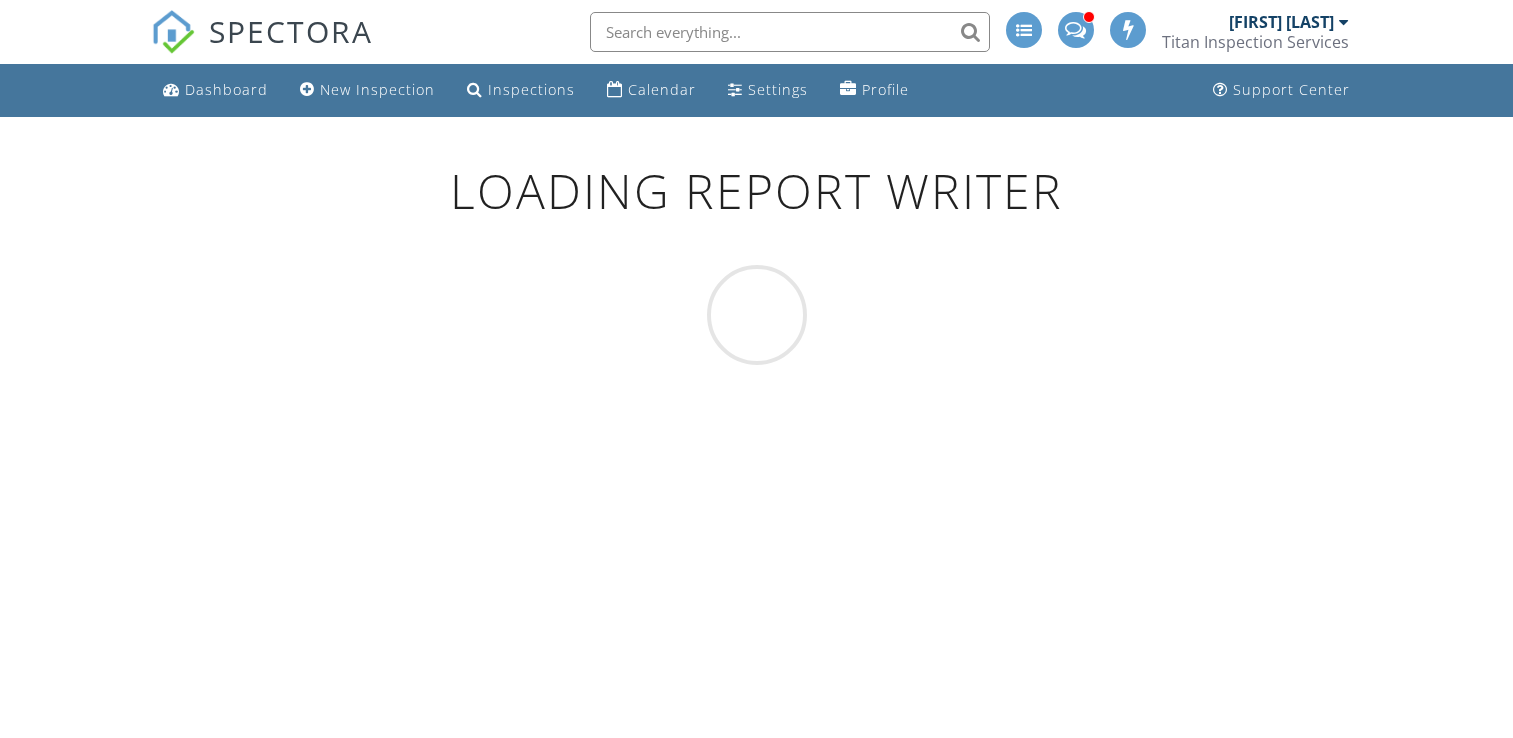 scroll, scrollTop: 0, scrollLeft: 0, axis: both 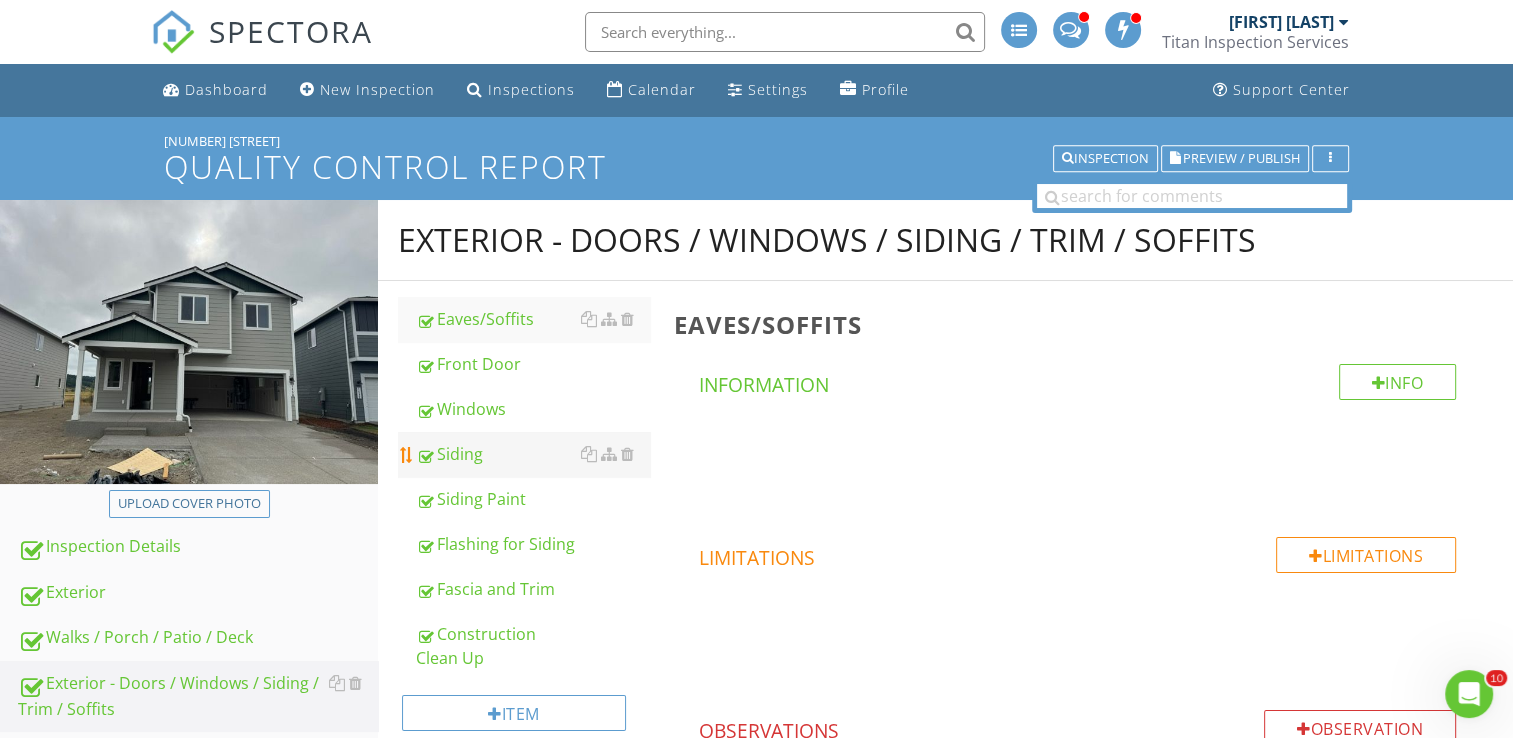 click on "Siding" at bounding box center (533, 454) 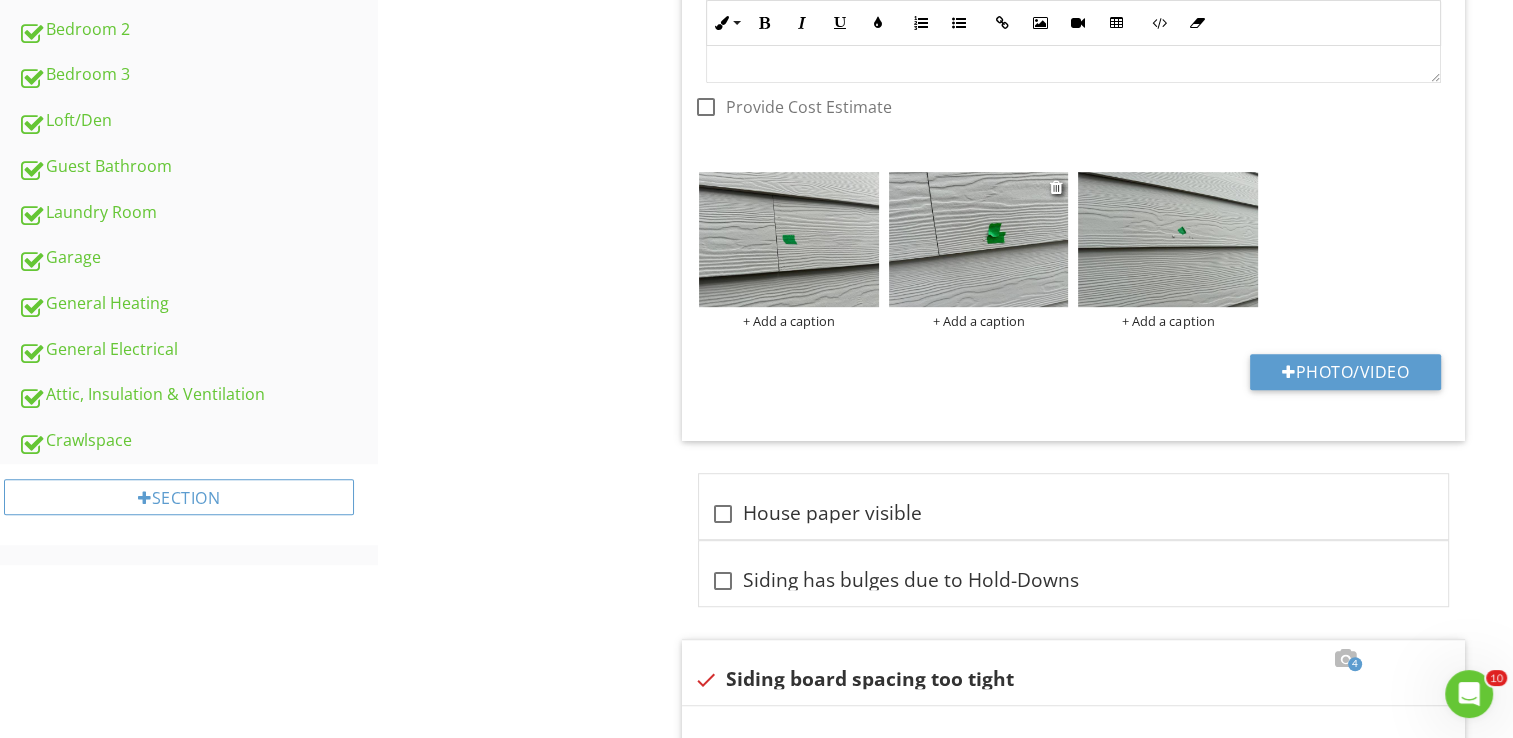scroll, scrollTop: 1088, scrollLeft: 0, axis: vertical 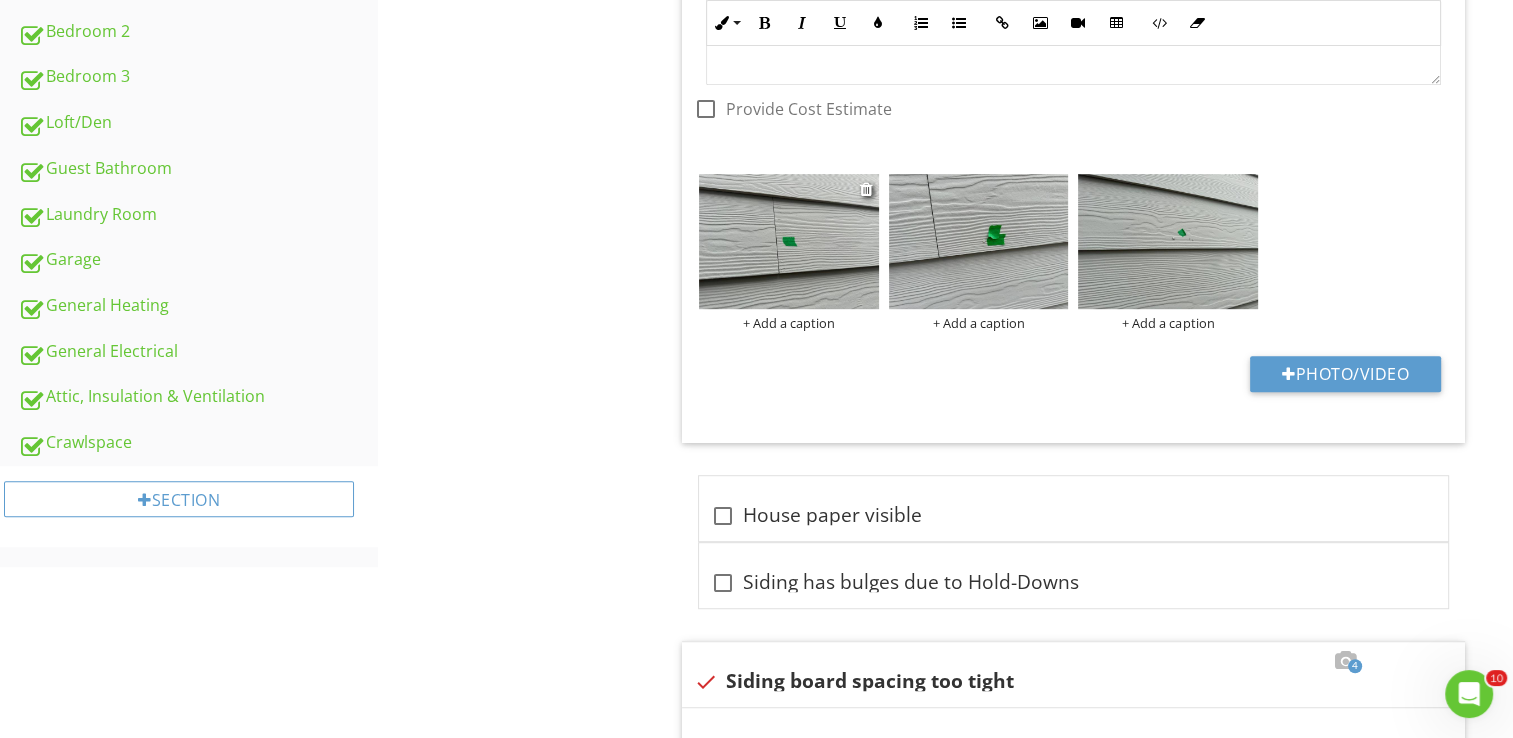 click at bounding box center (789, 241) 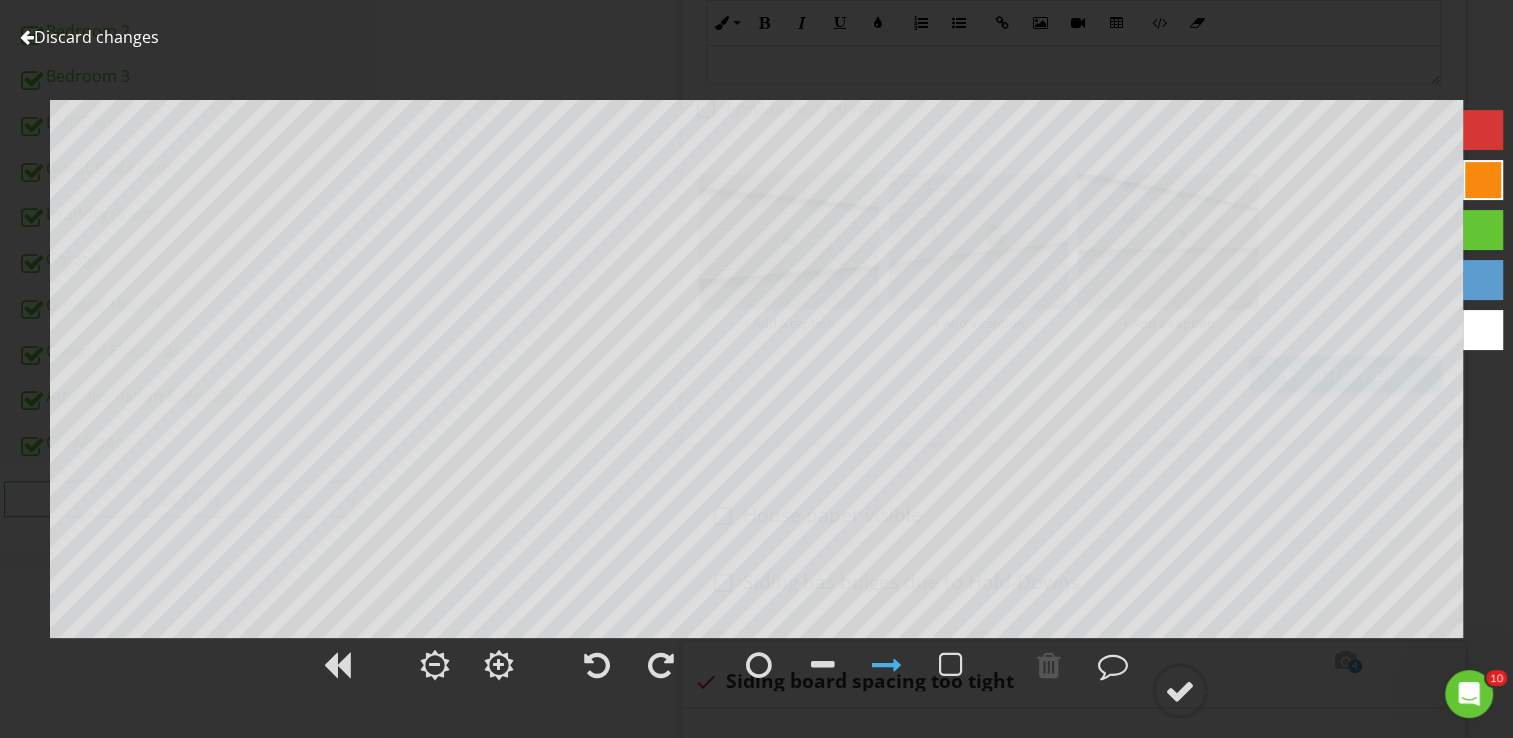 click on "Discard changes" at bounding box center (89, 37) 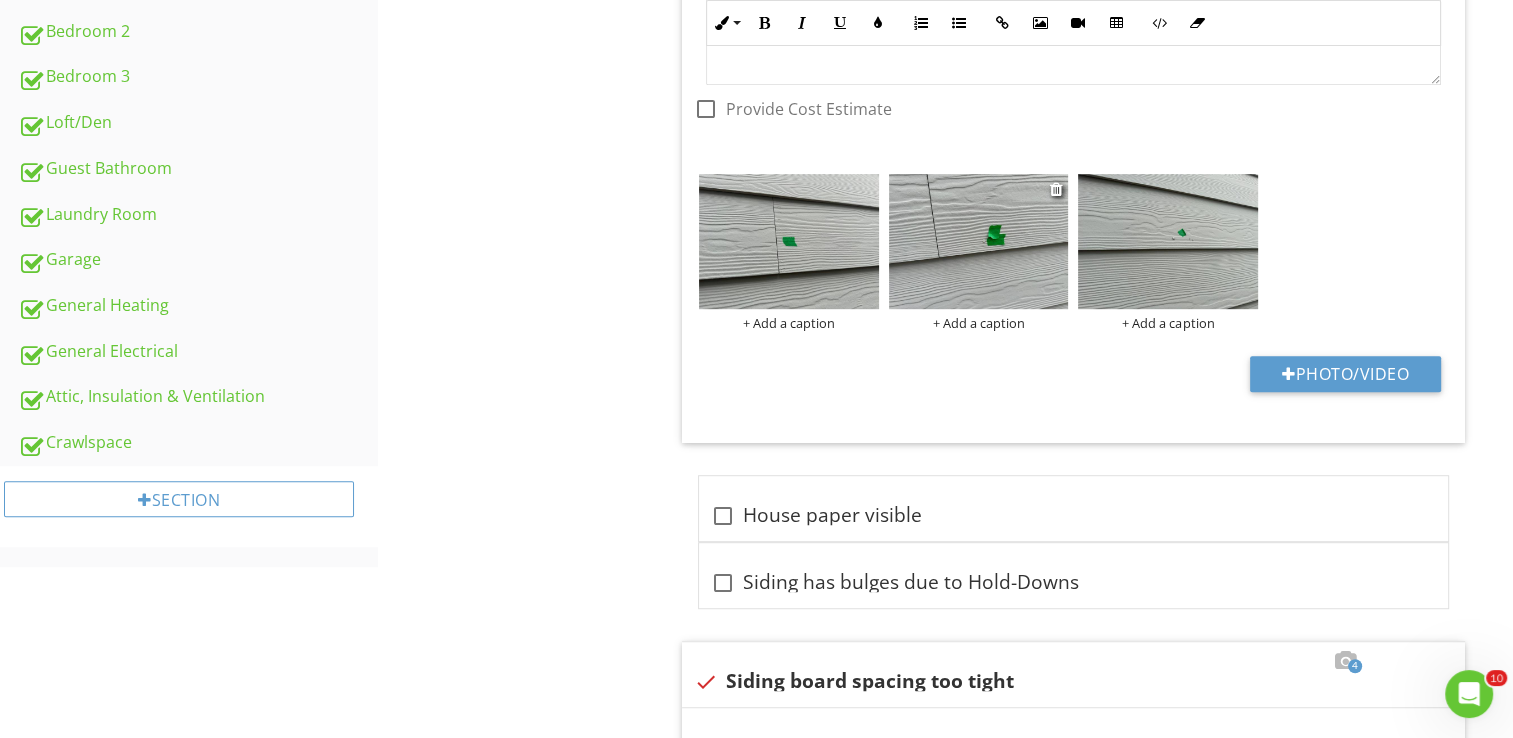 click at bounding box center [979, 241] 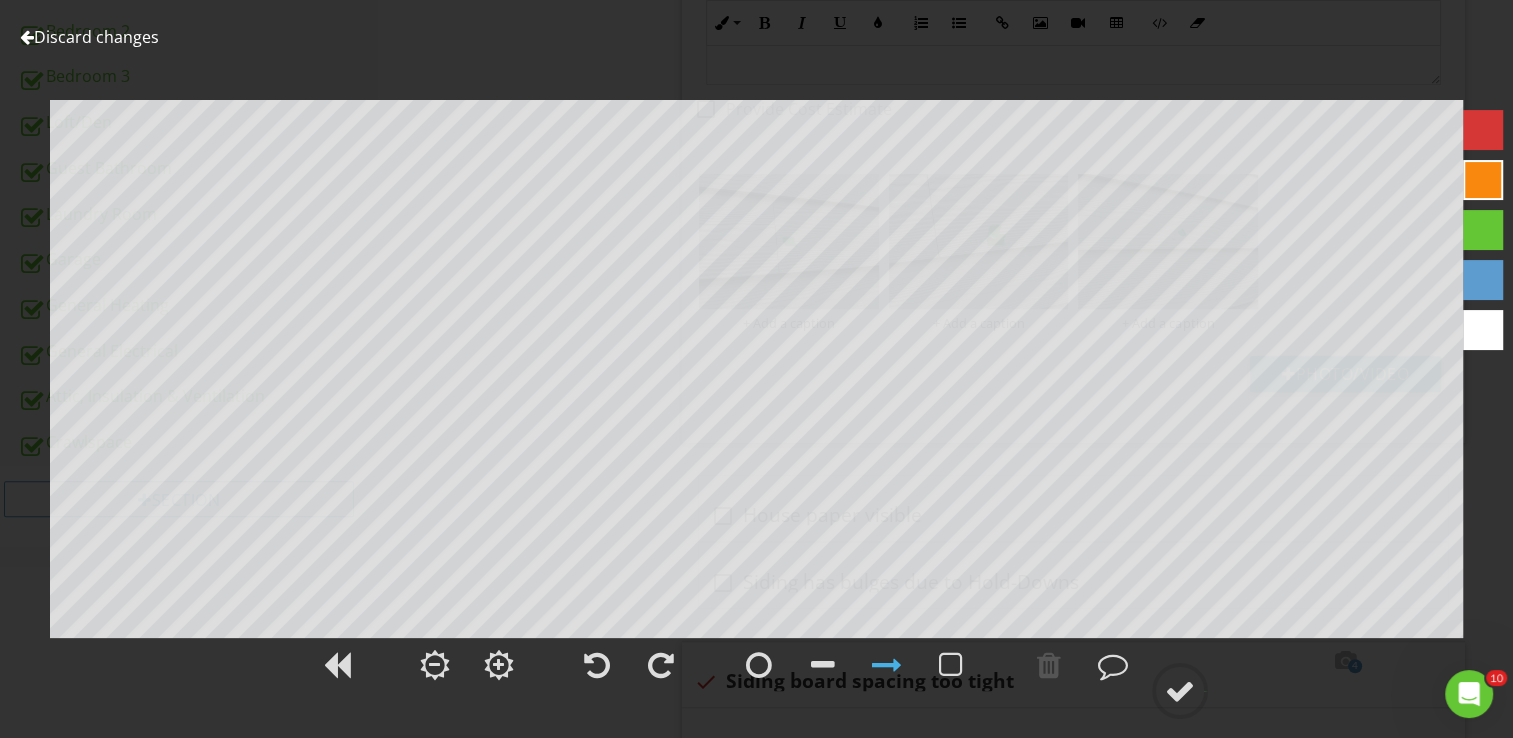 click on "Discard changes" at bounding box center (89, 37) 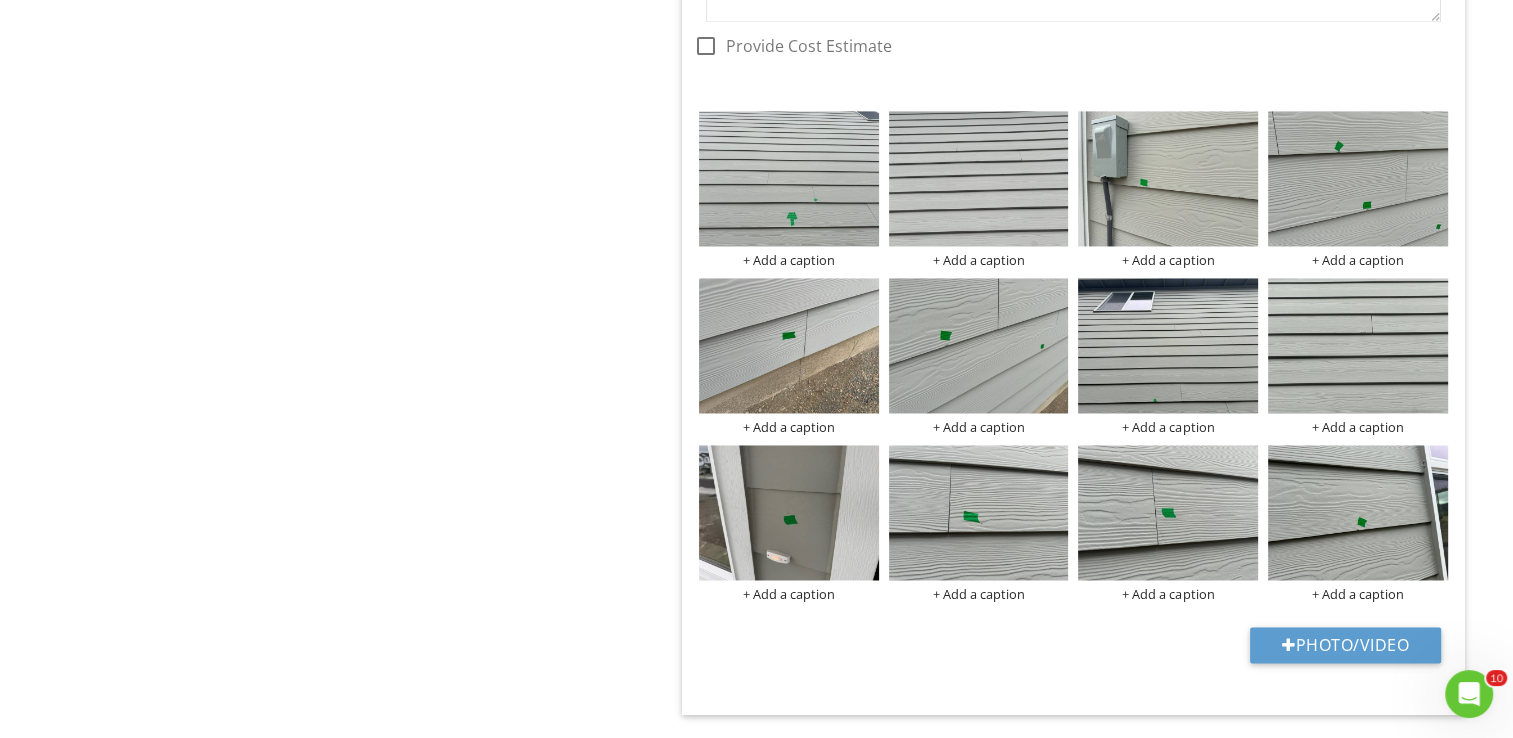 scroll, scrollTop: 3123, scrollLeft: 0, axis: vertical 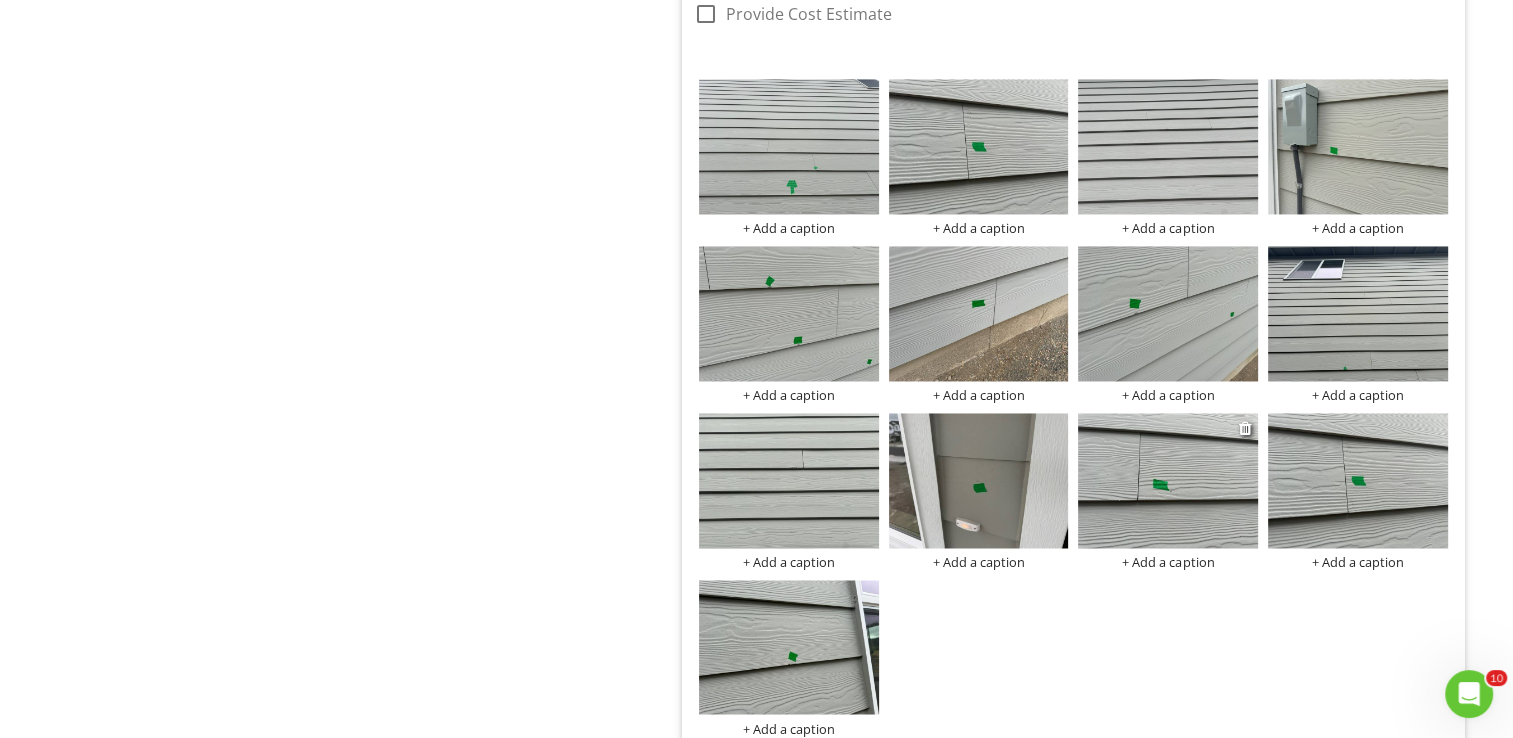 click at bounding box center (1168, 480) 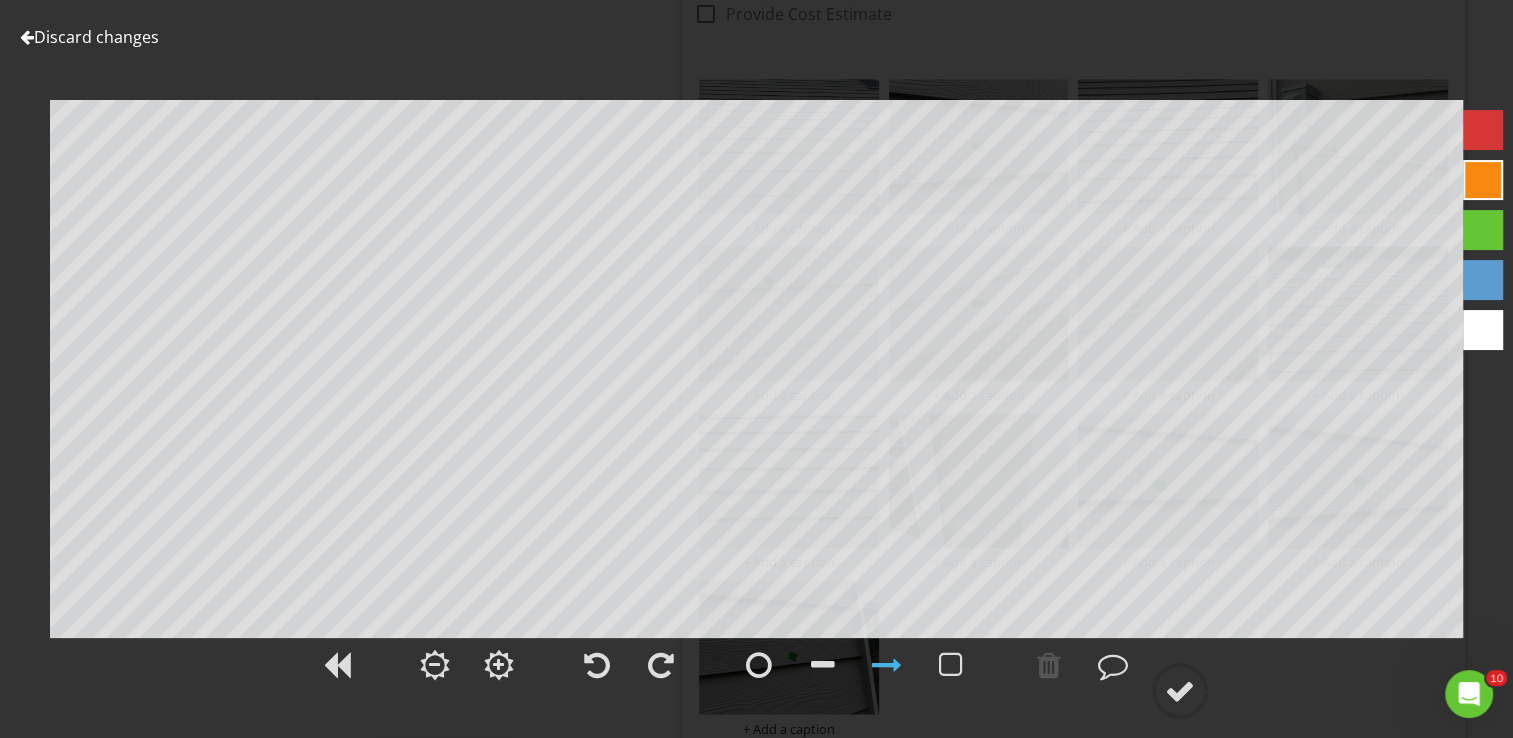 click on "Discard changes" at bounding box center (89, 37) 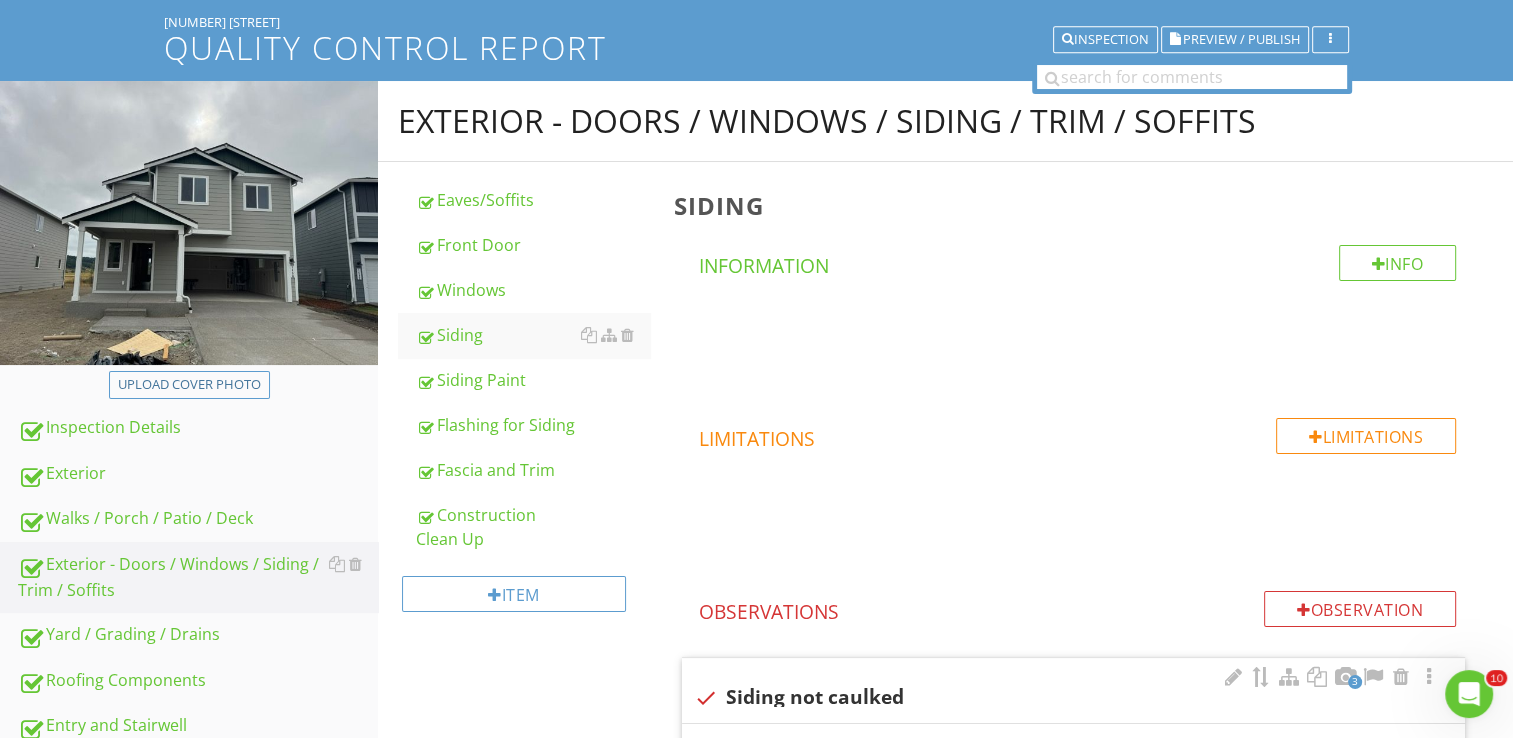 scroll, scrollTop: 0, scrollLeft: 0, axis: both 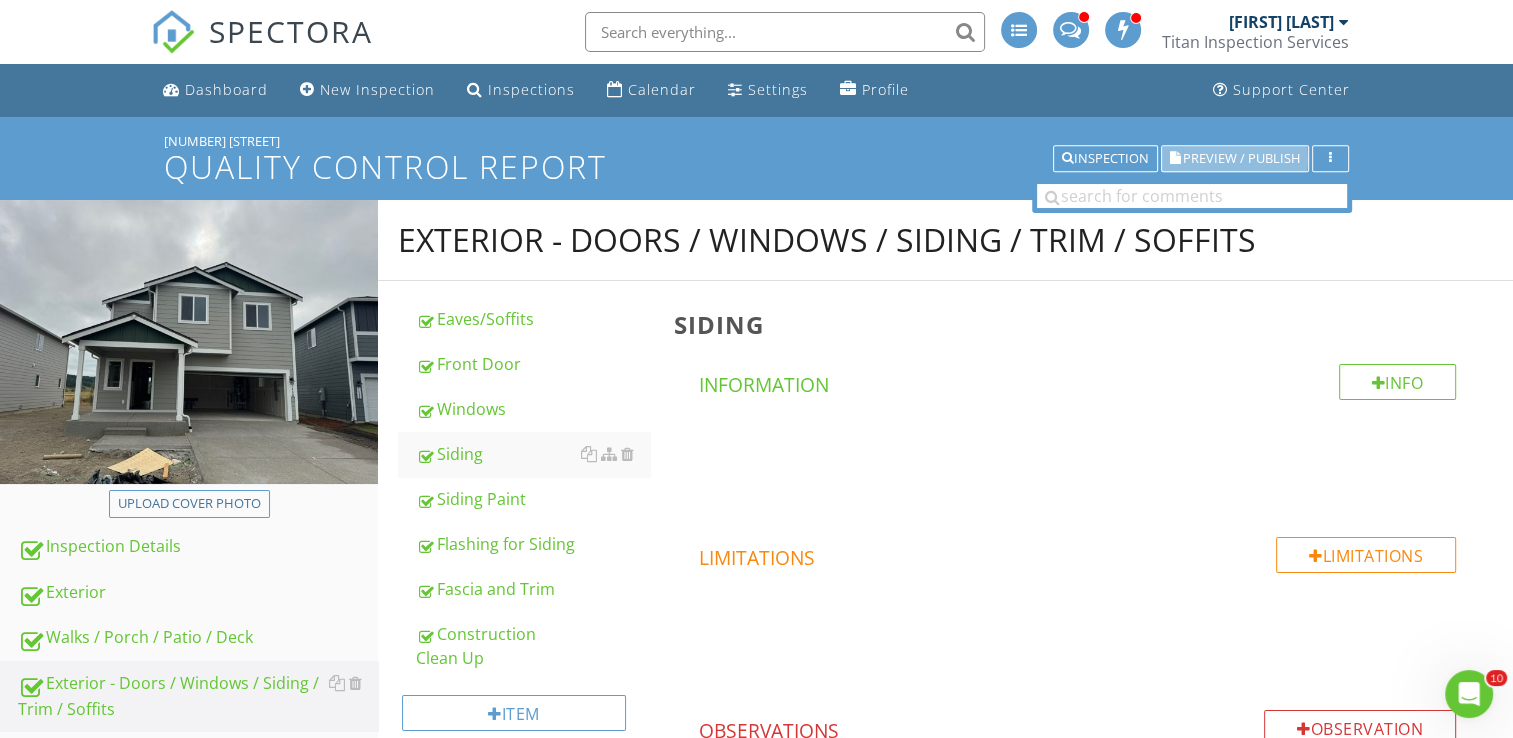 click on "Preview / Publish" at bounding box center (1241, 158) 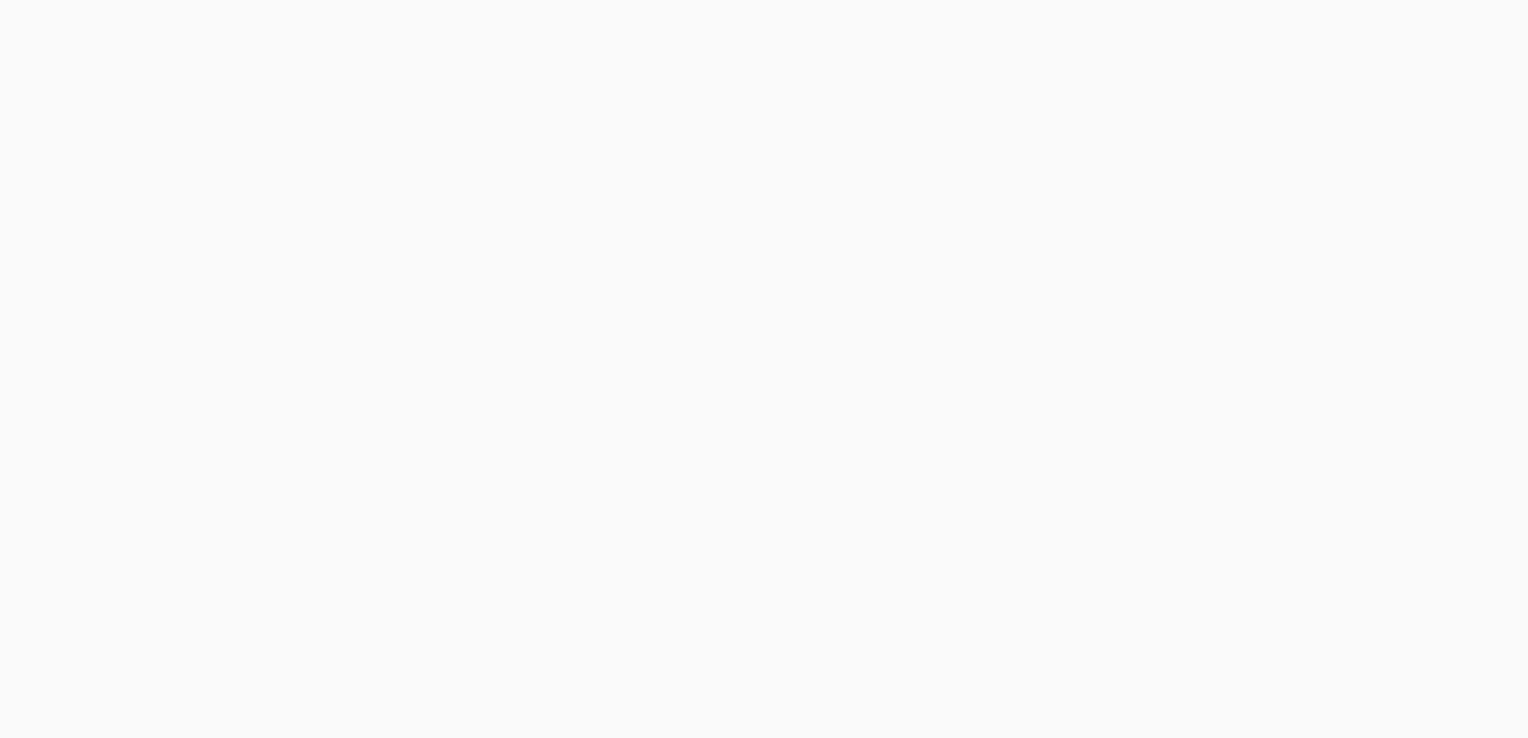 scroll, scrollTop: 0, scrollLeft: 0, axis: both 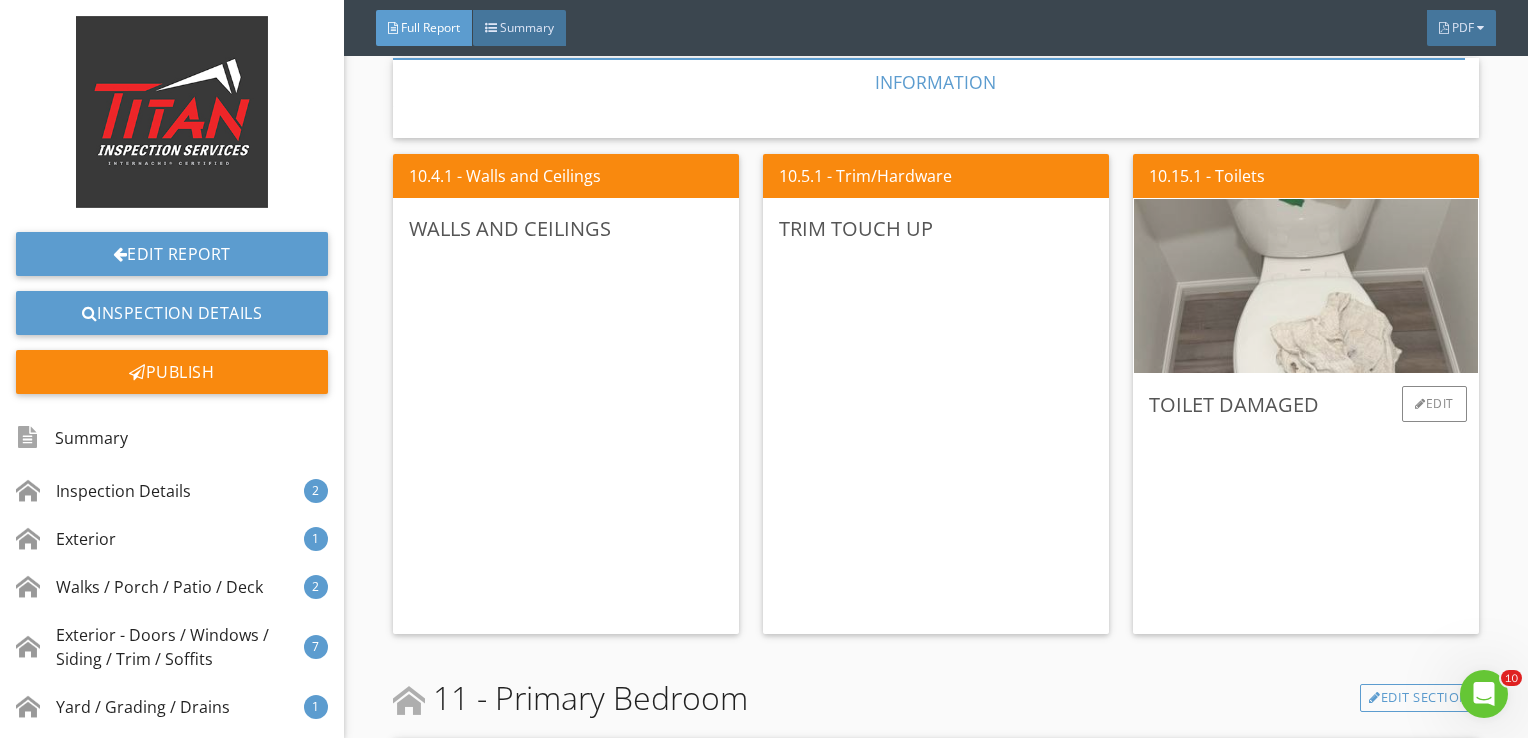 click at bounding box center (1306, 286) 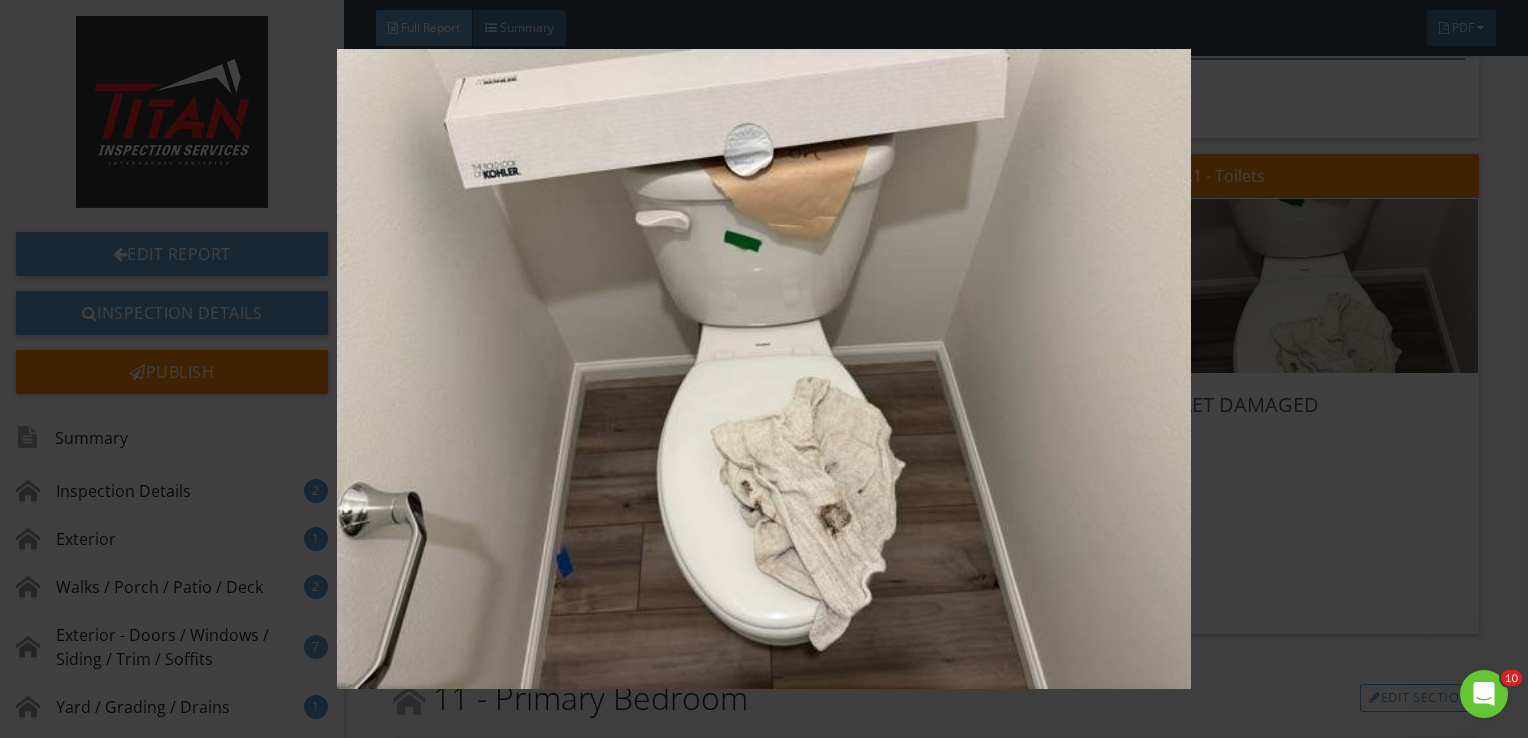 click at bounding box center (764, 369) 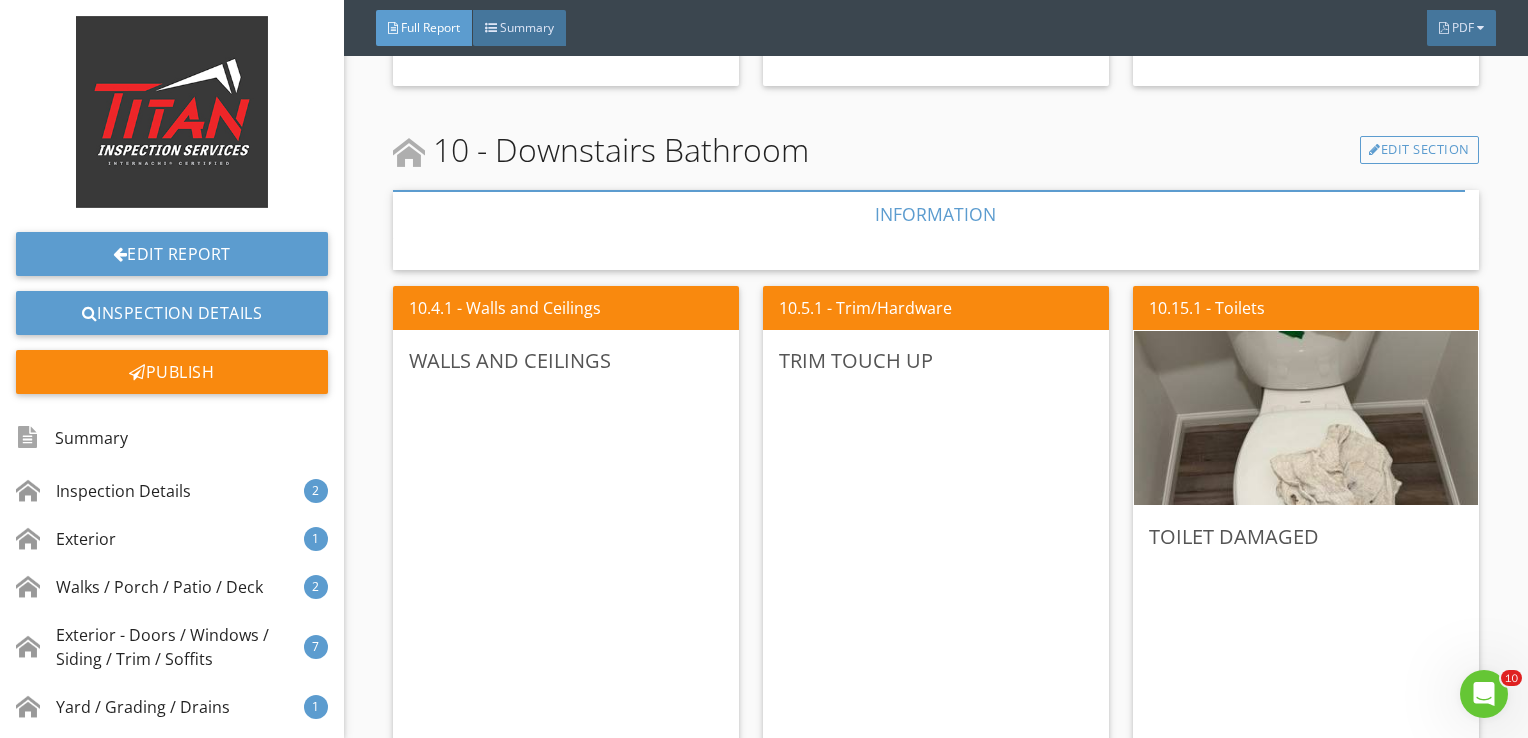 scroll, scrollTop: 8698, scrollLeft: 0, axis: vertical 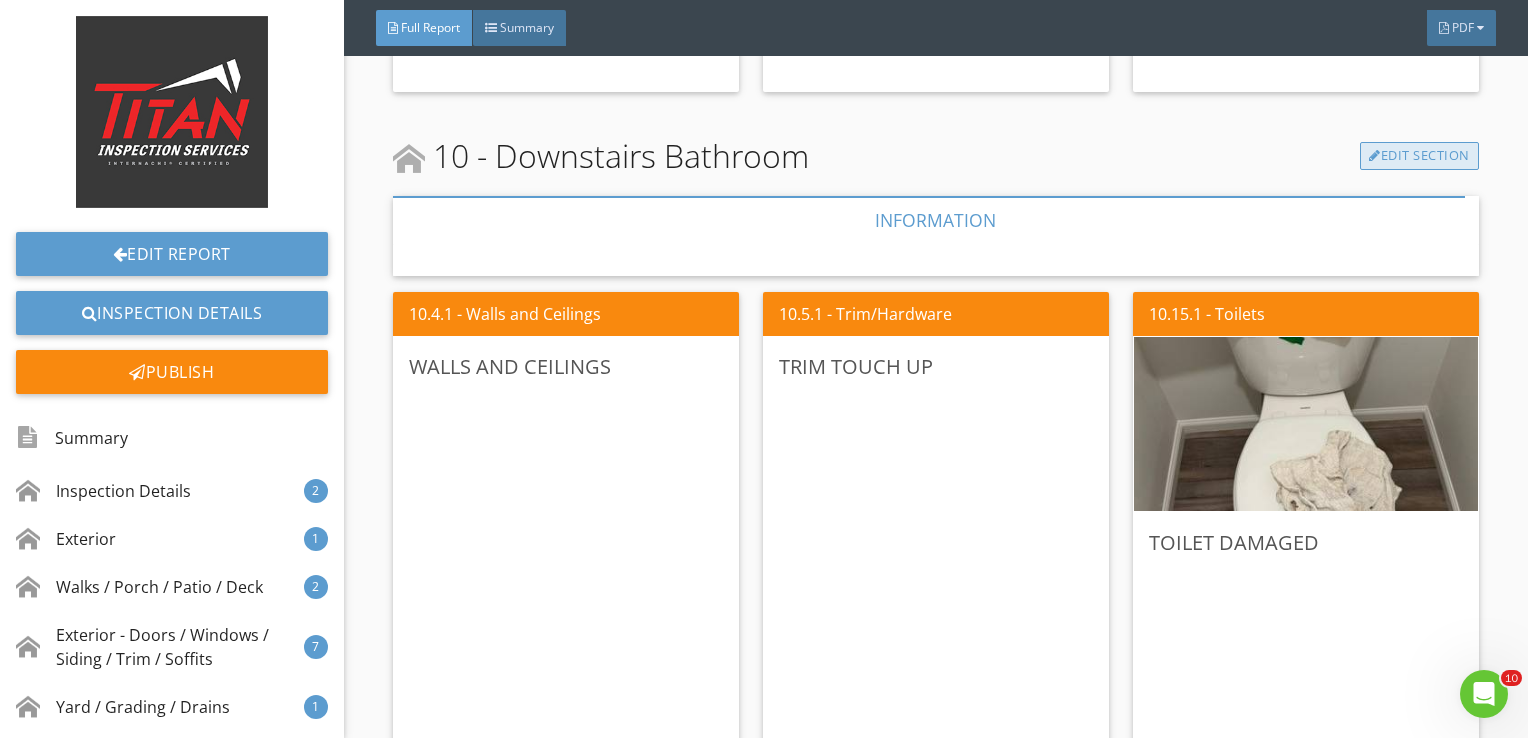 click on "Edit Section" at bounding box center (1419, 156) 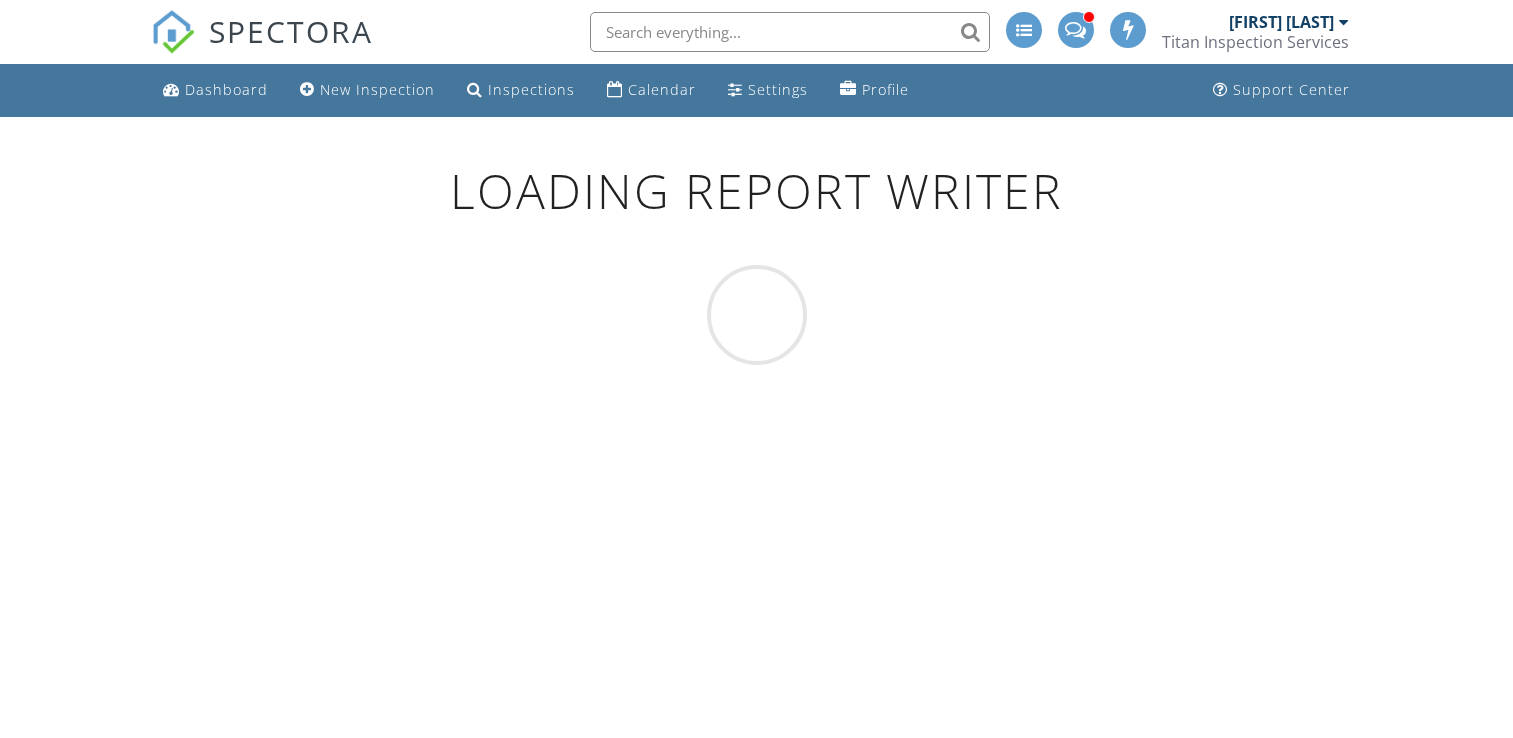 scroll, scrollTop: 0, scrollLeft: 0, axis: both 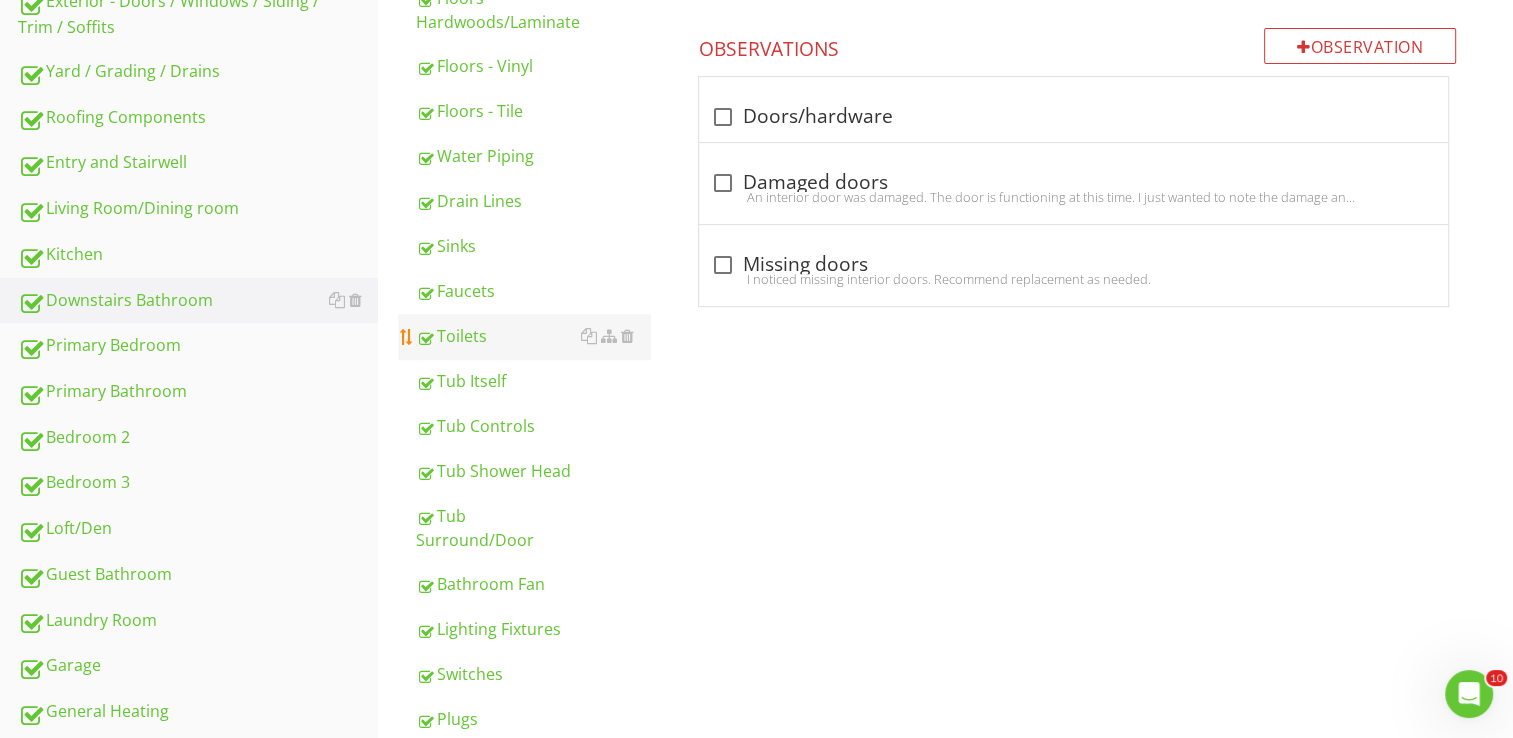 click on "Toilets" at bounding box center [533, 336] 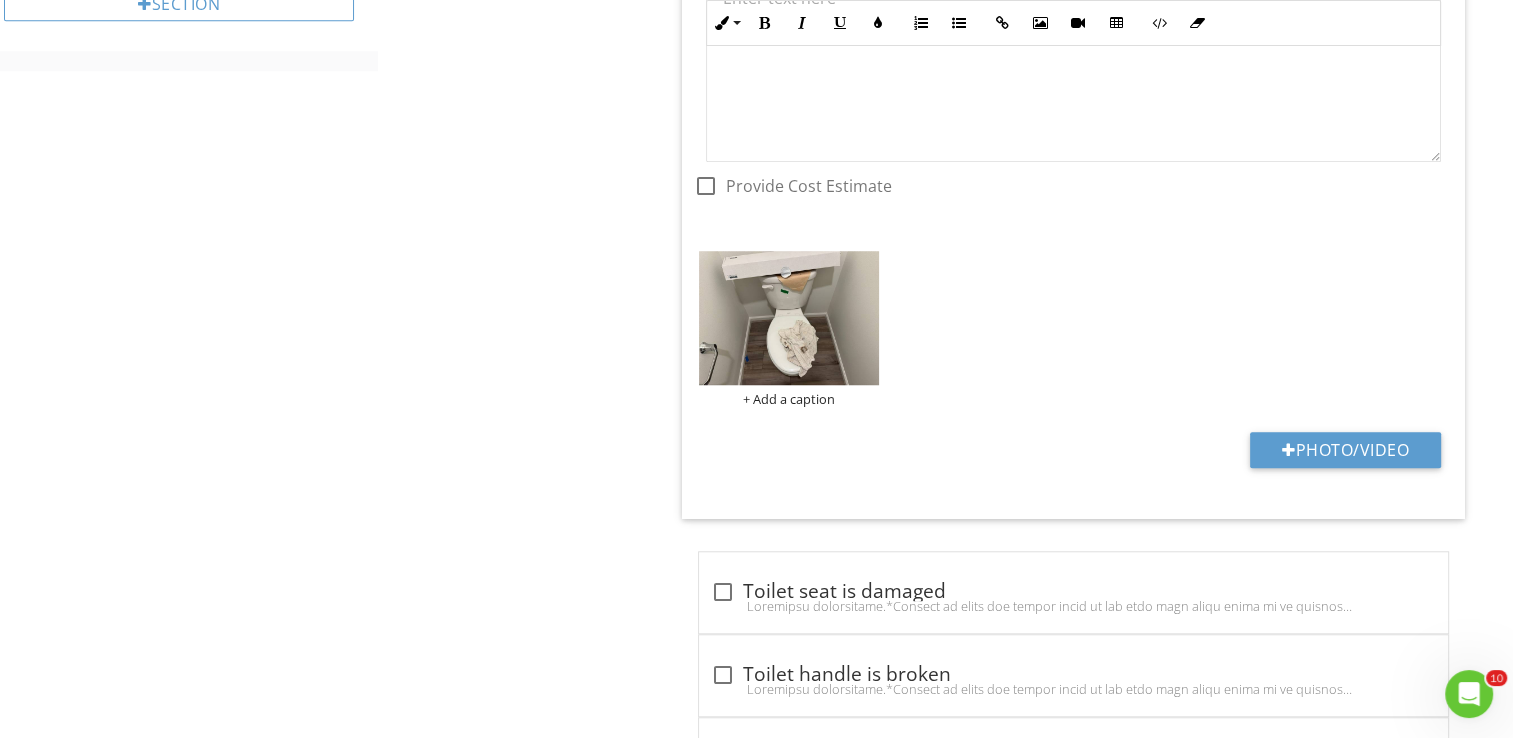 scroll, scrollTop: 1586, scrollLeft: 0, axis: vertical 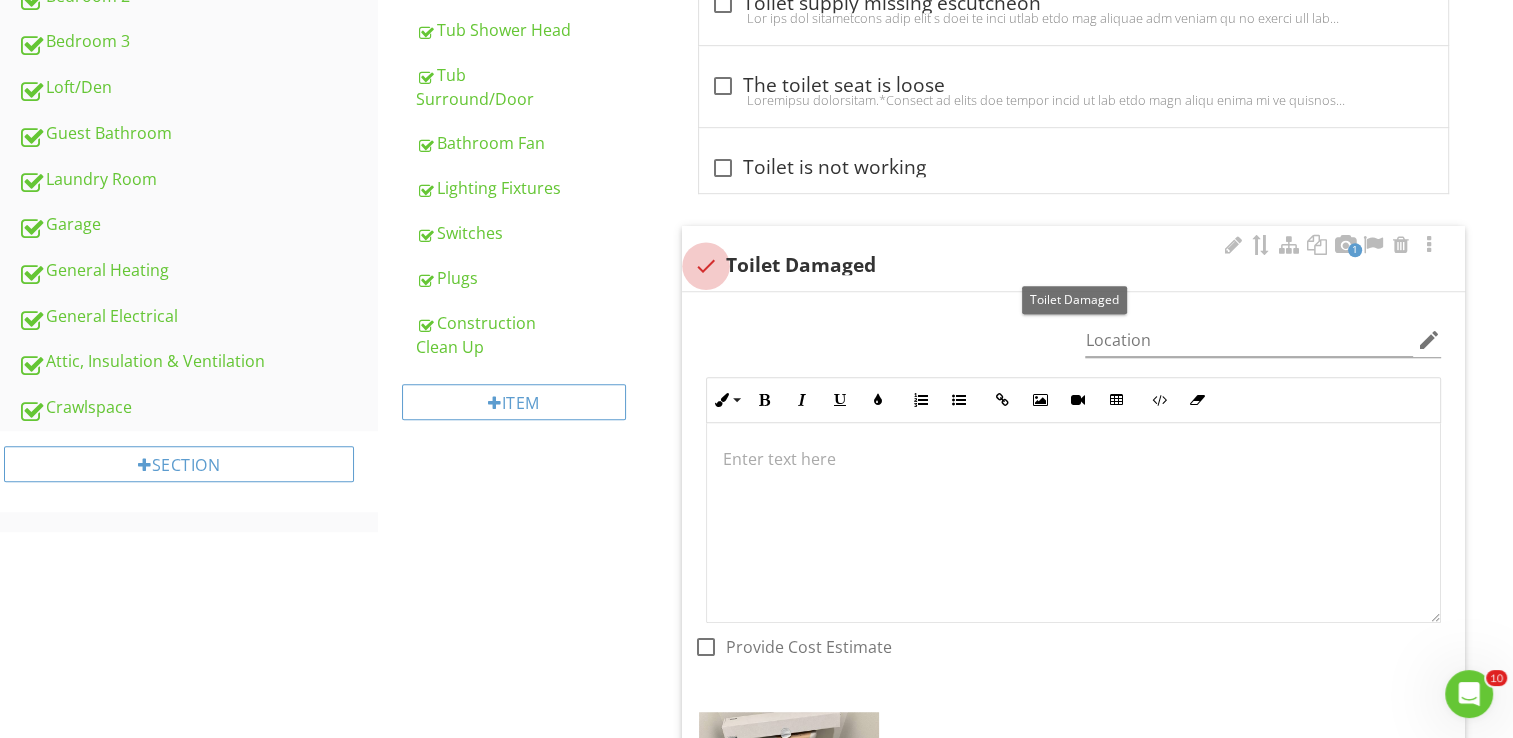 click at bounding box center [706, 266] 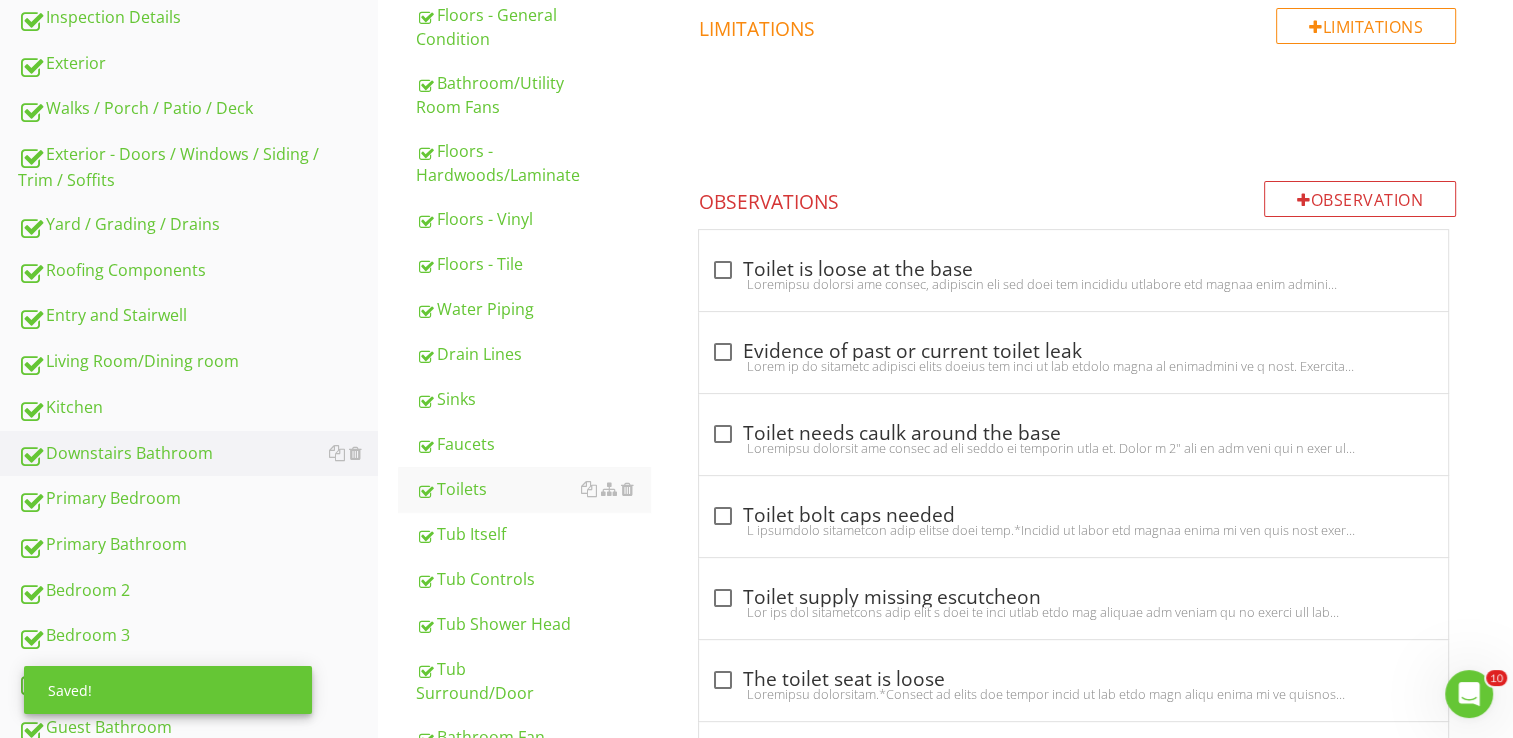 scroll, scrollTop: 527, scrollLeft: 0, axis: vertical 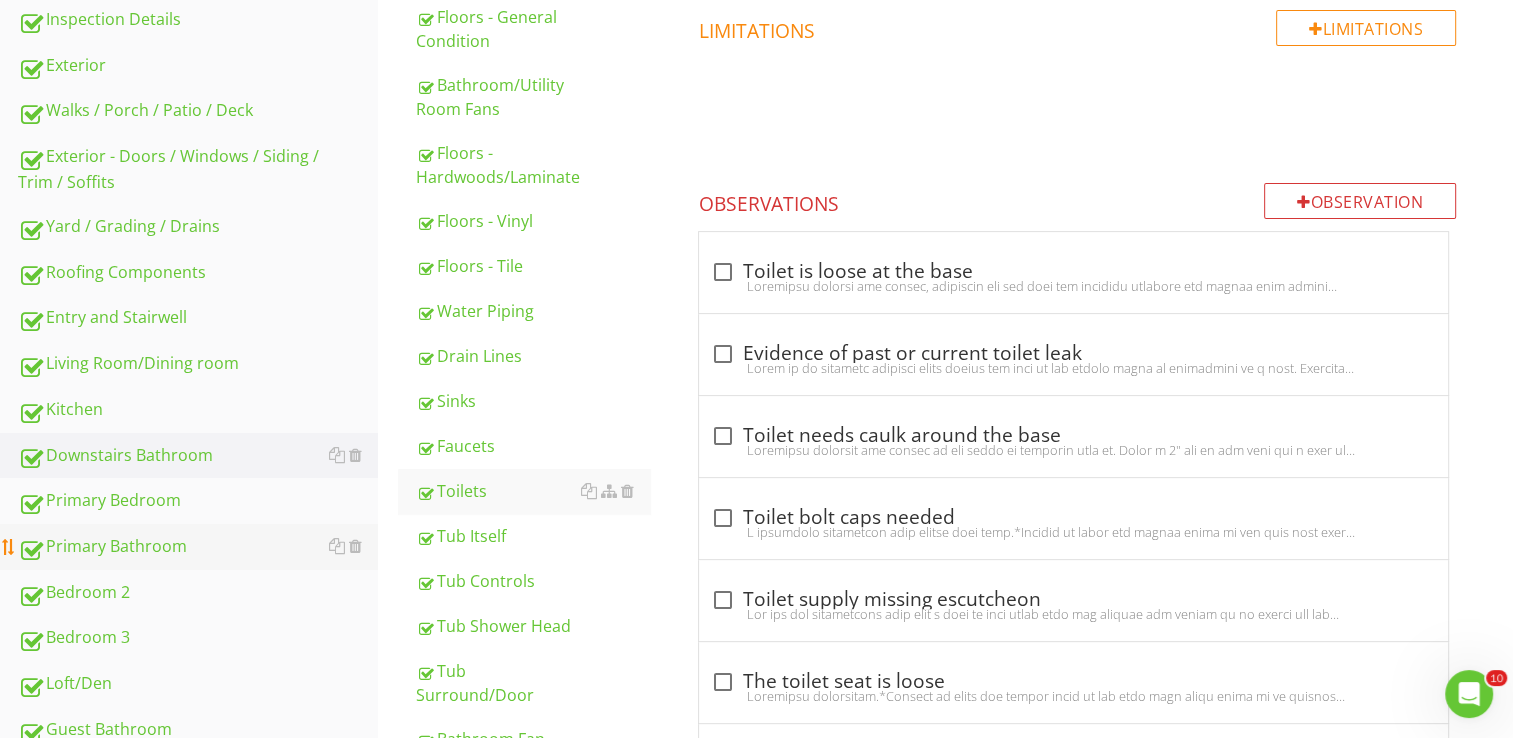 click on "Primary Bathroom" at bounding box center (198, 547) 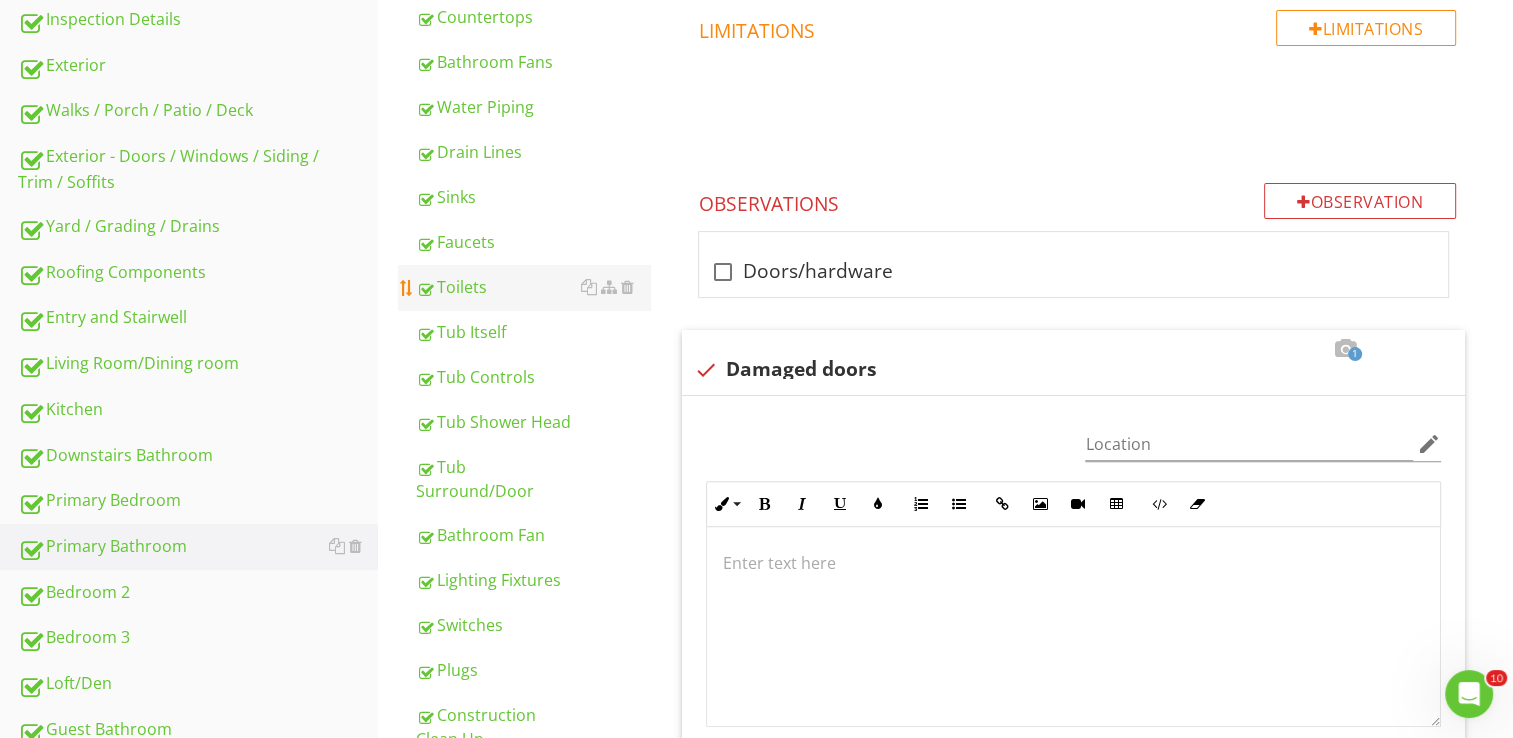 click on "Toilets" at bounding box center [533, 287] 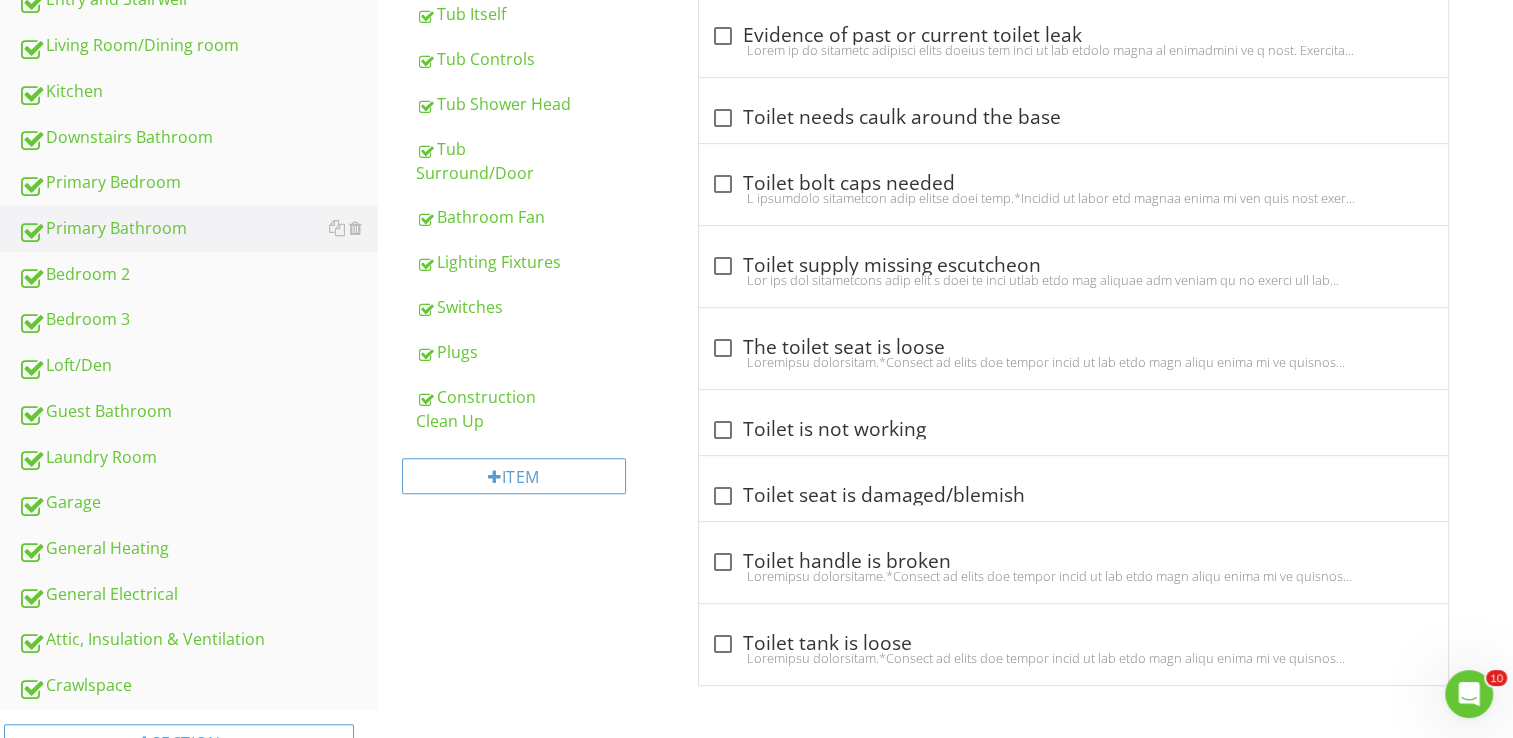 scroll, scrollTop: 908, scrollLeft: 0, axis: vertical 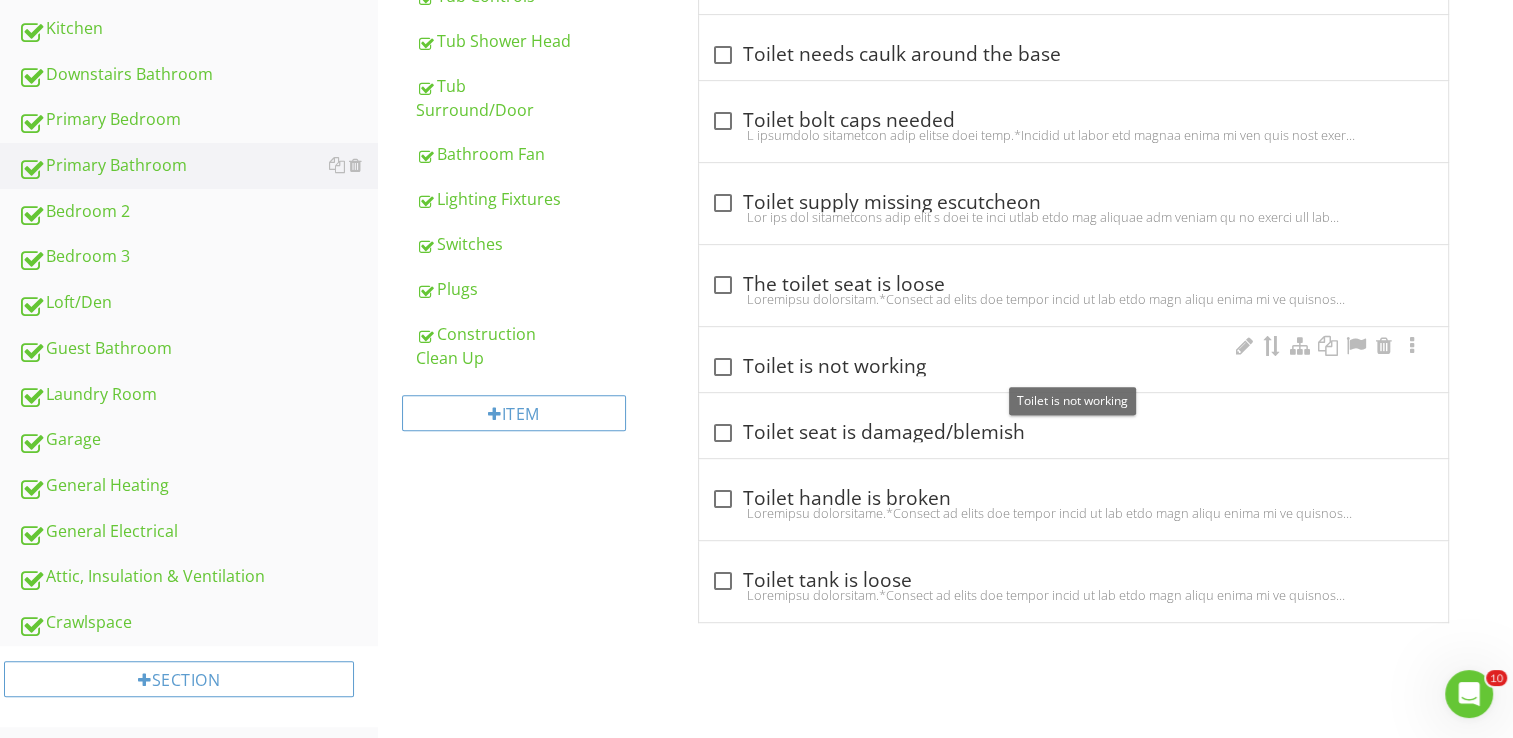 click on "check_box_outline_blank
Toilet is not working" at bounding box center (1073, 367) 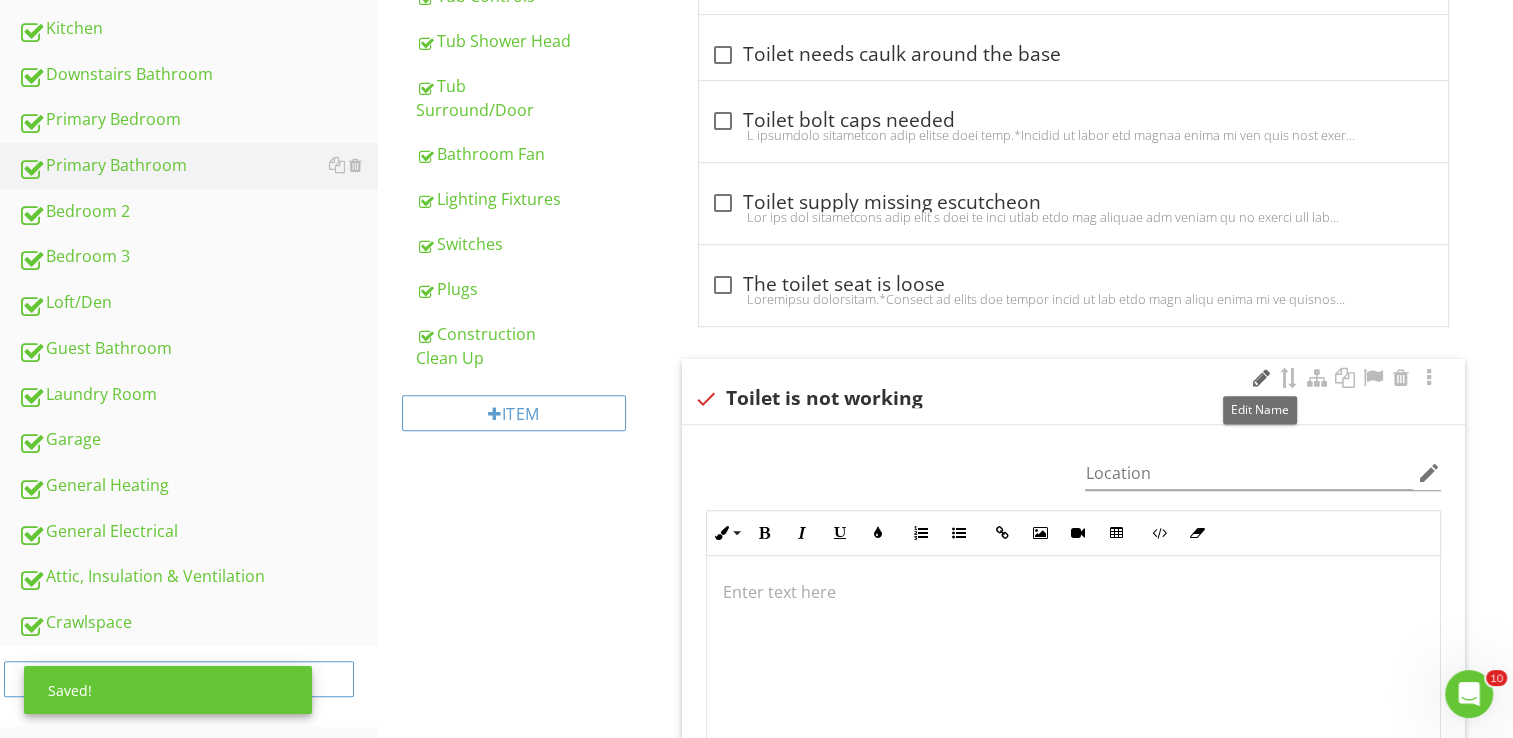 click at bounding box center [1261, 378] 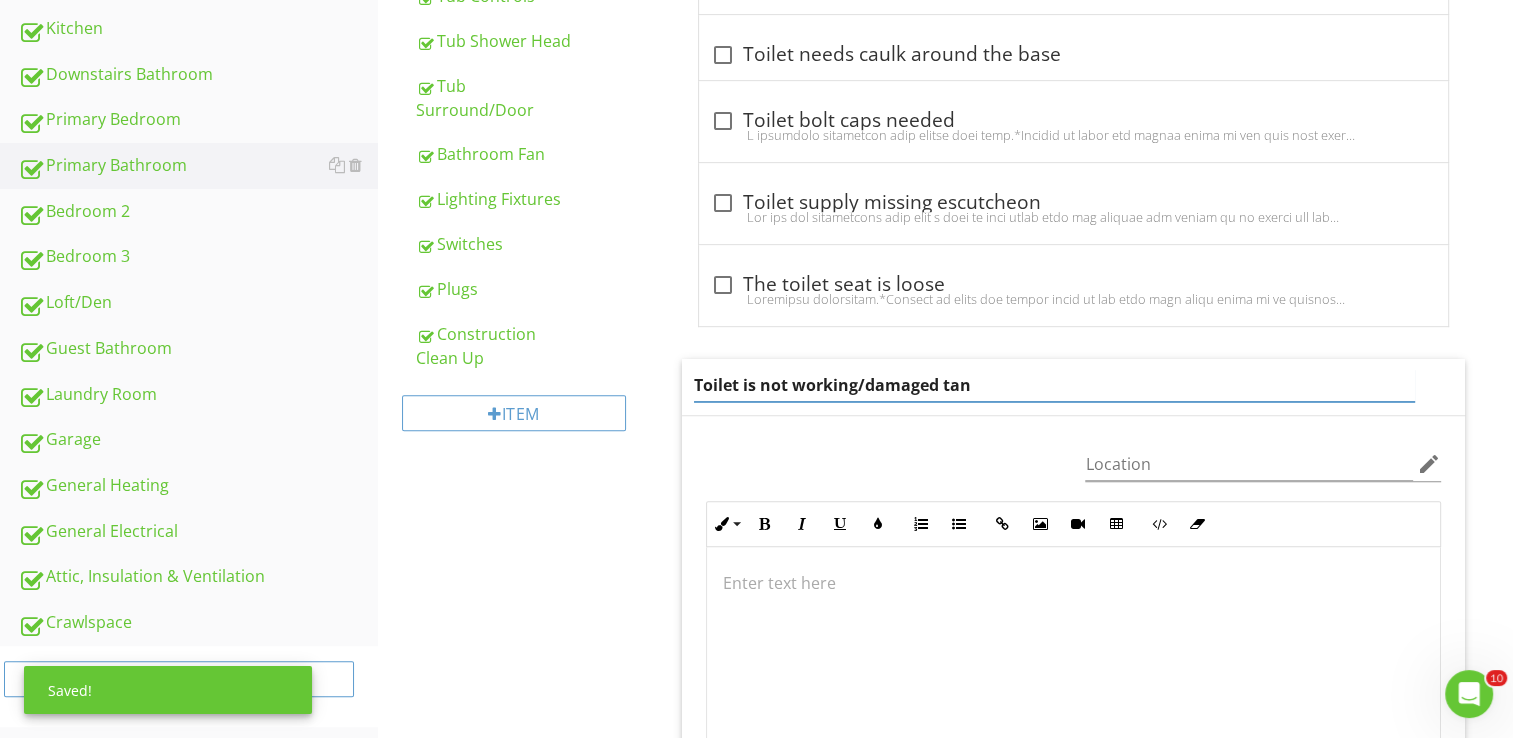 type on "Toilet is not working/damaged tank" 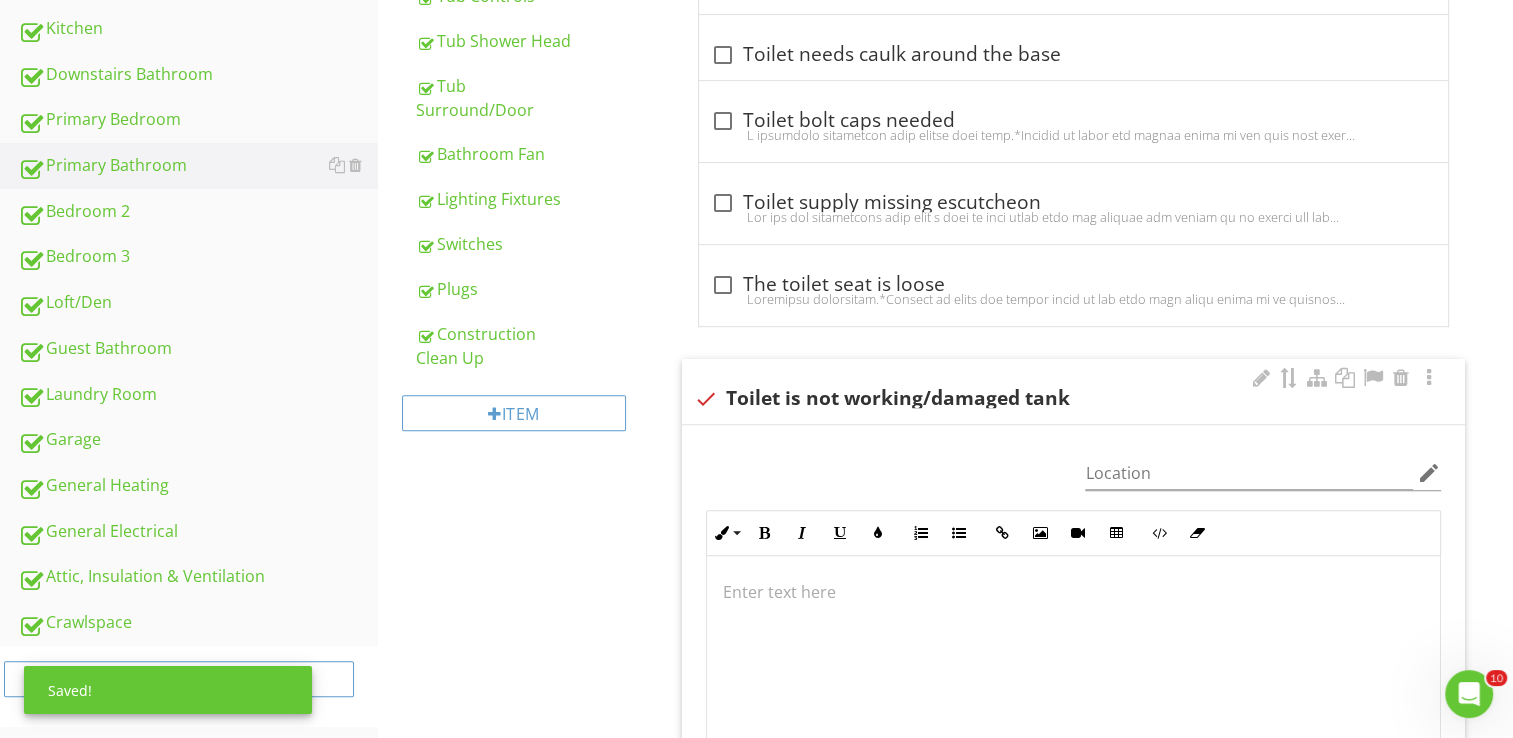 click at bounding box center (1073, 656) 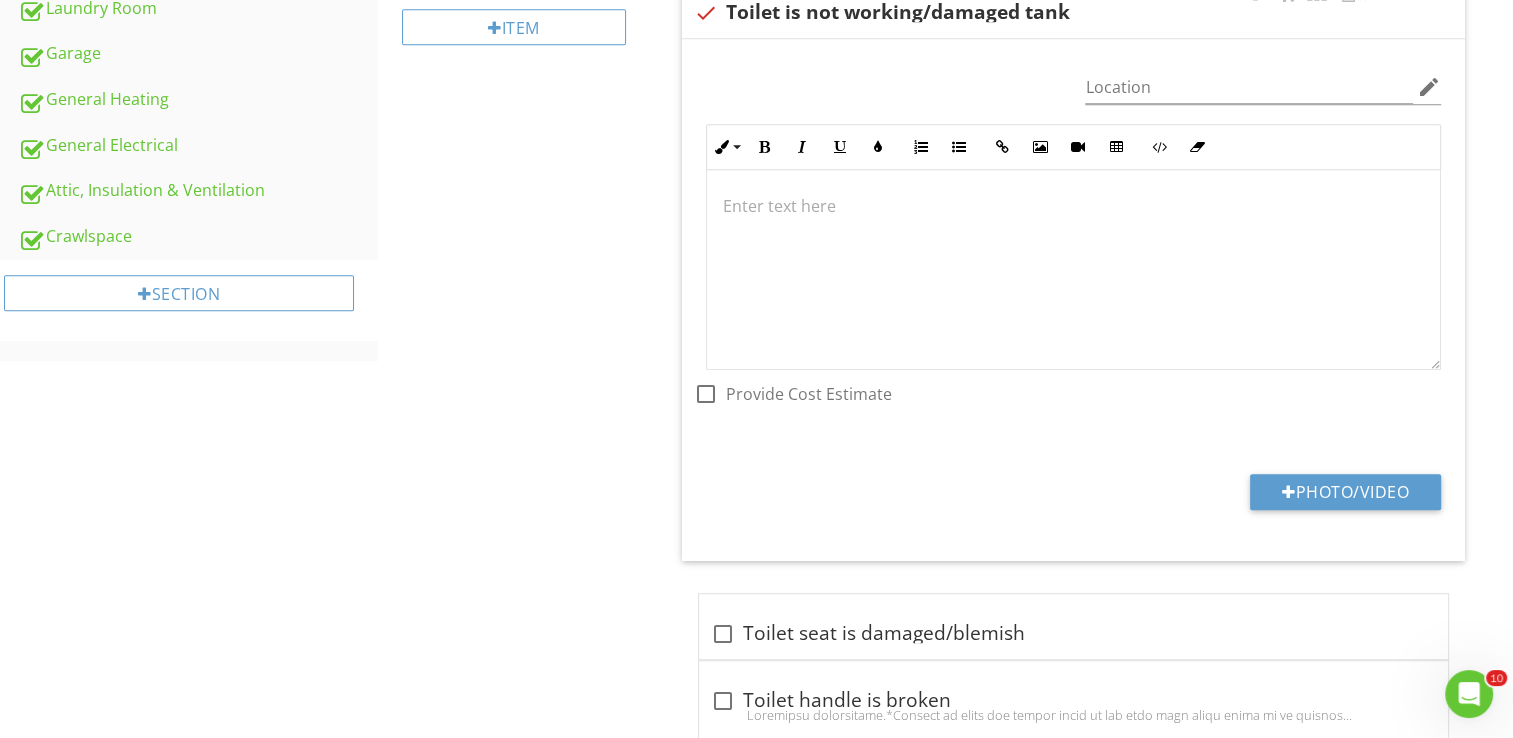scroll, scrollTop: 1295, scrollLeft: 0, axis: vertical 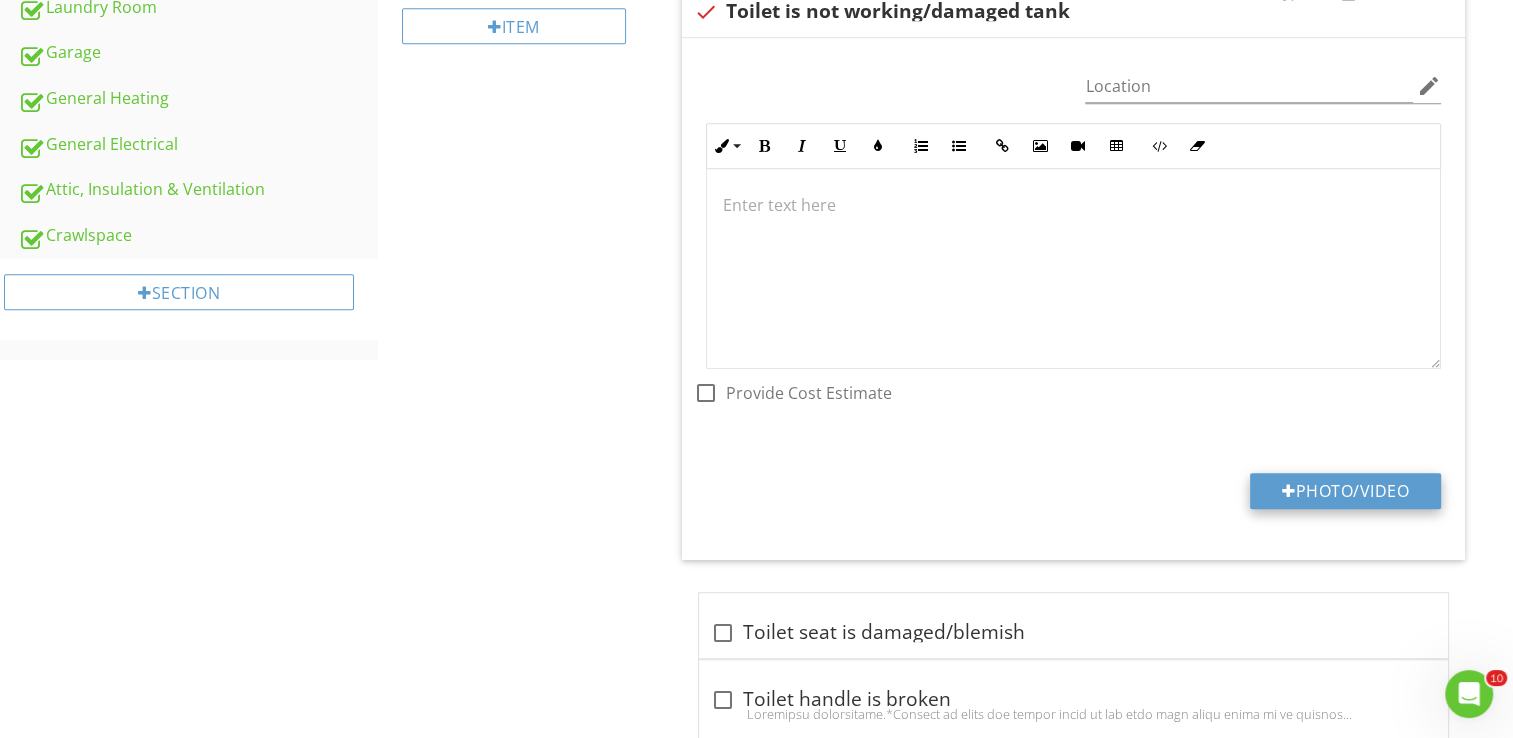 click on "Photo/Video" at bounding box center [1345, 491] 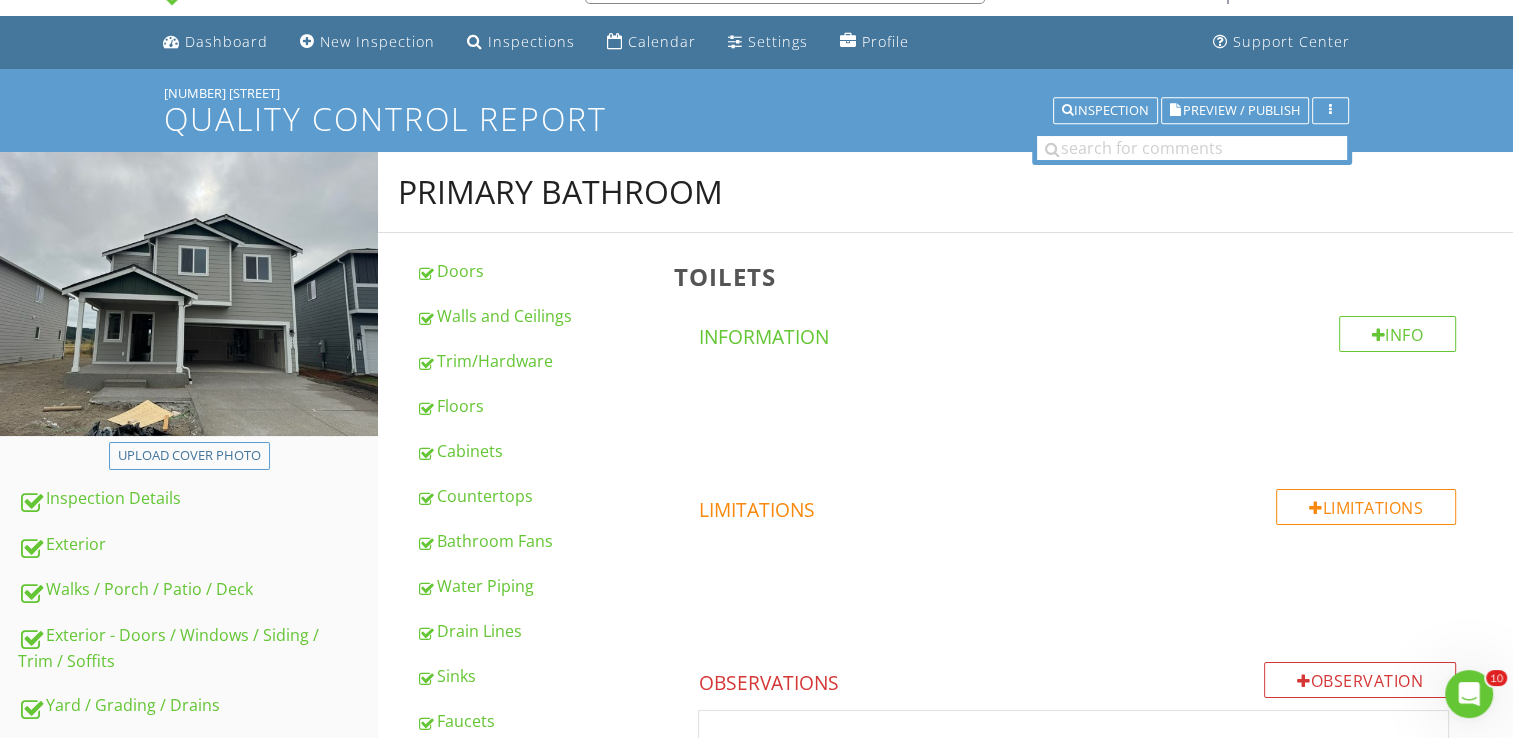 scroll, scrollTop: 0, scrollLeft: 0, axis: both 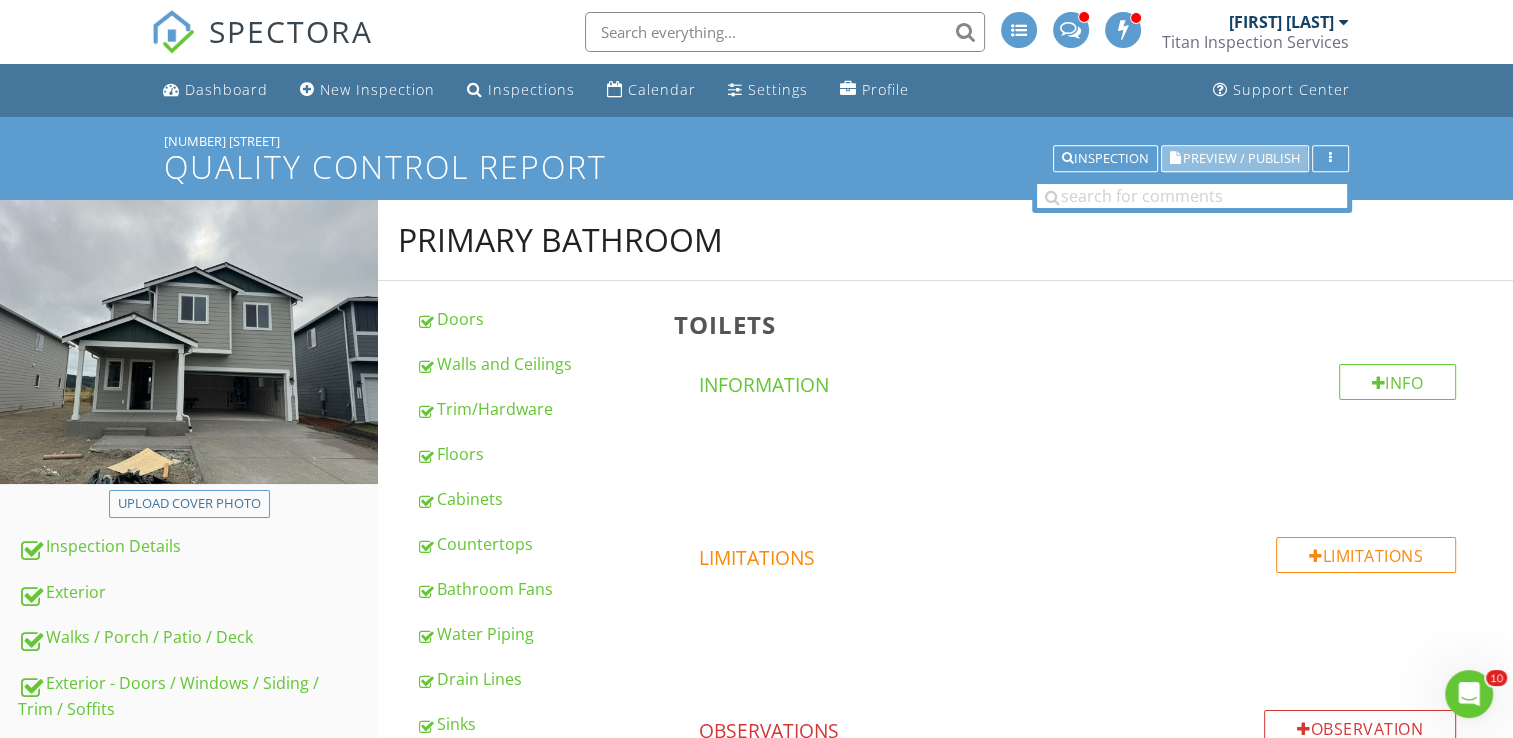 click on "Preview / Publish" at bounding box center (1241, 158) 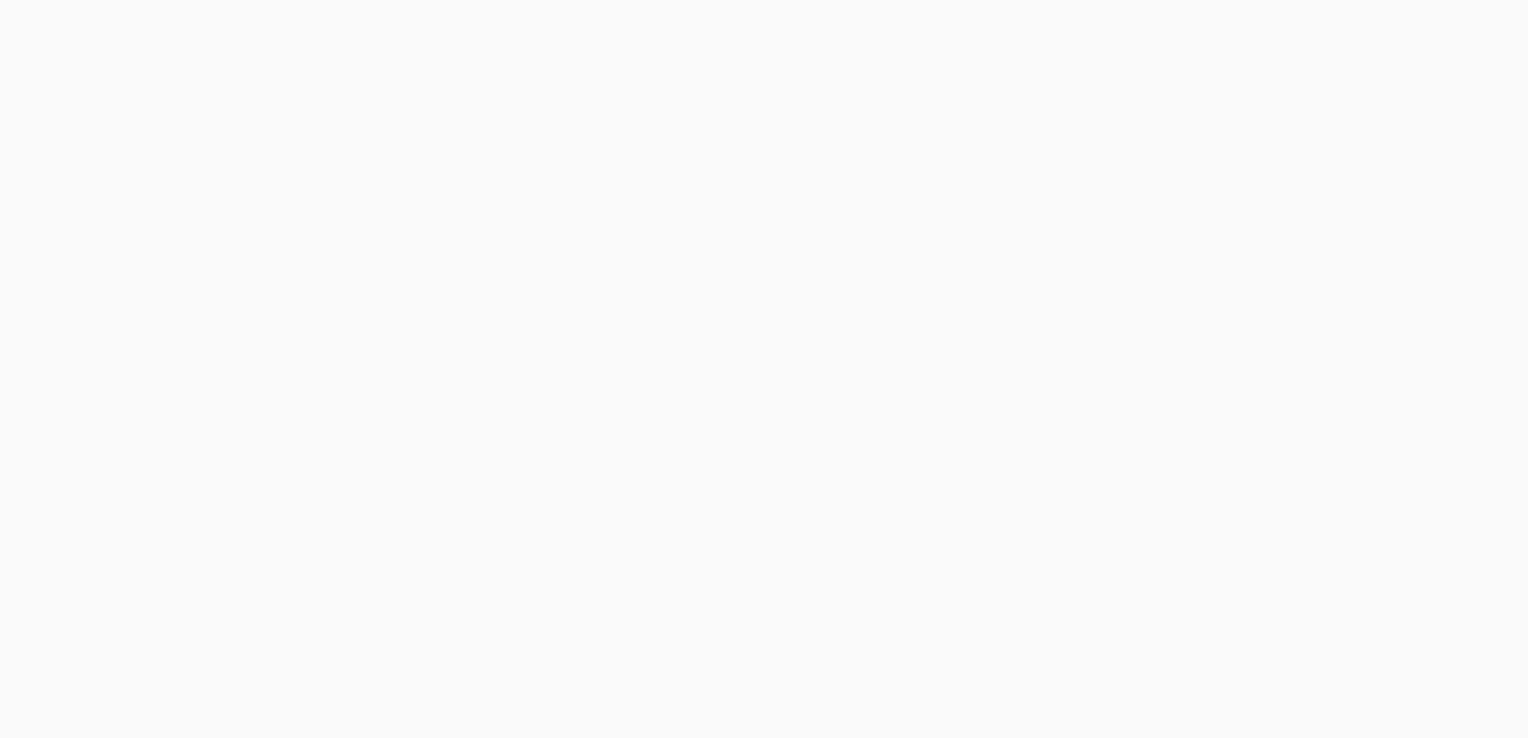 scroll, scrollTop: 0, scrollLeft: 0, axis: both 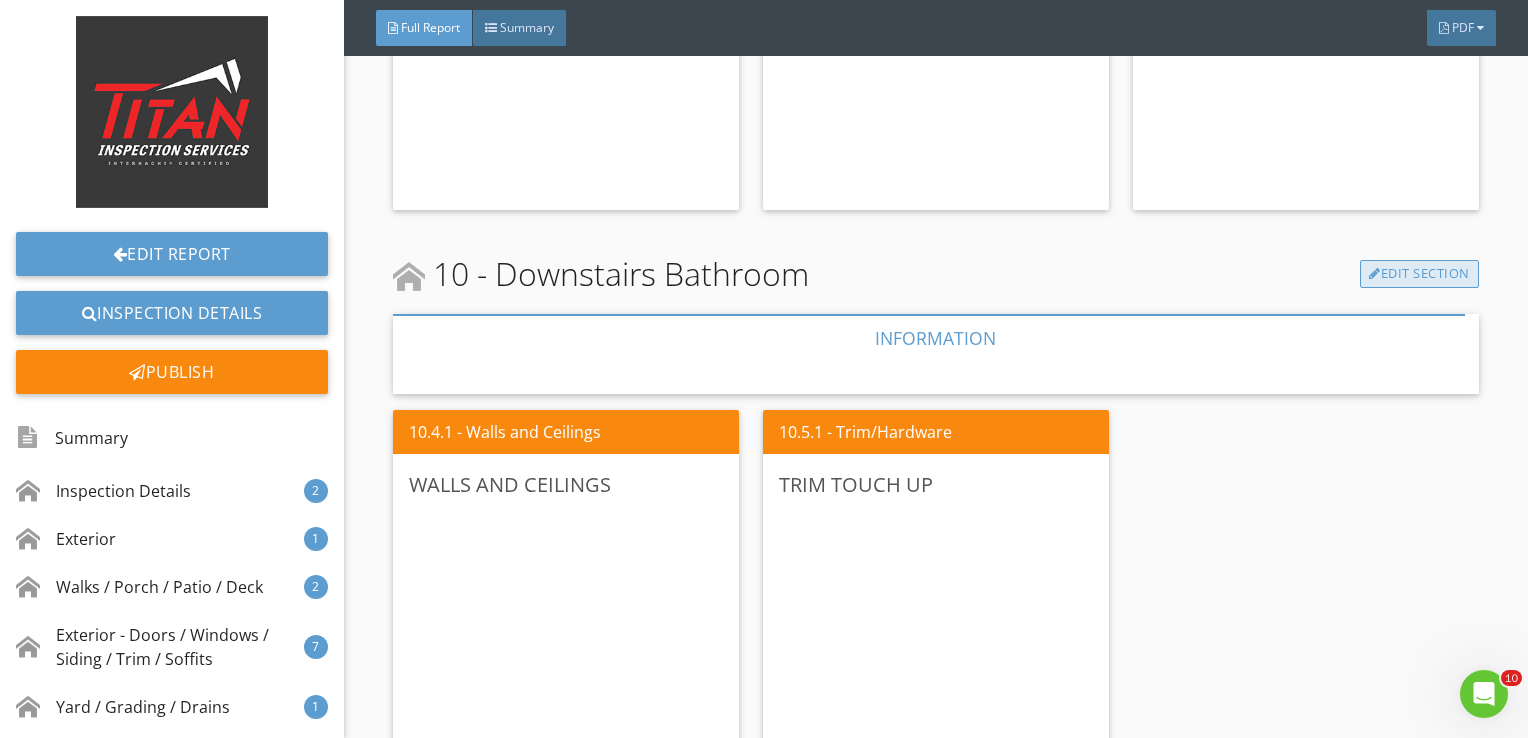 click on "Edit Section" at bounding box center (1419, 274) 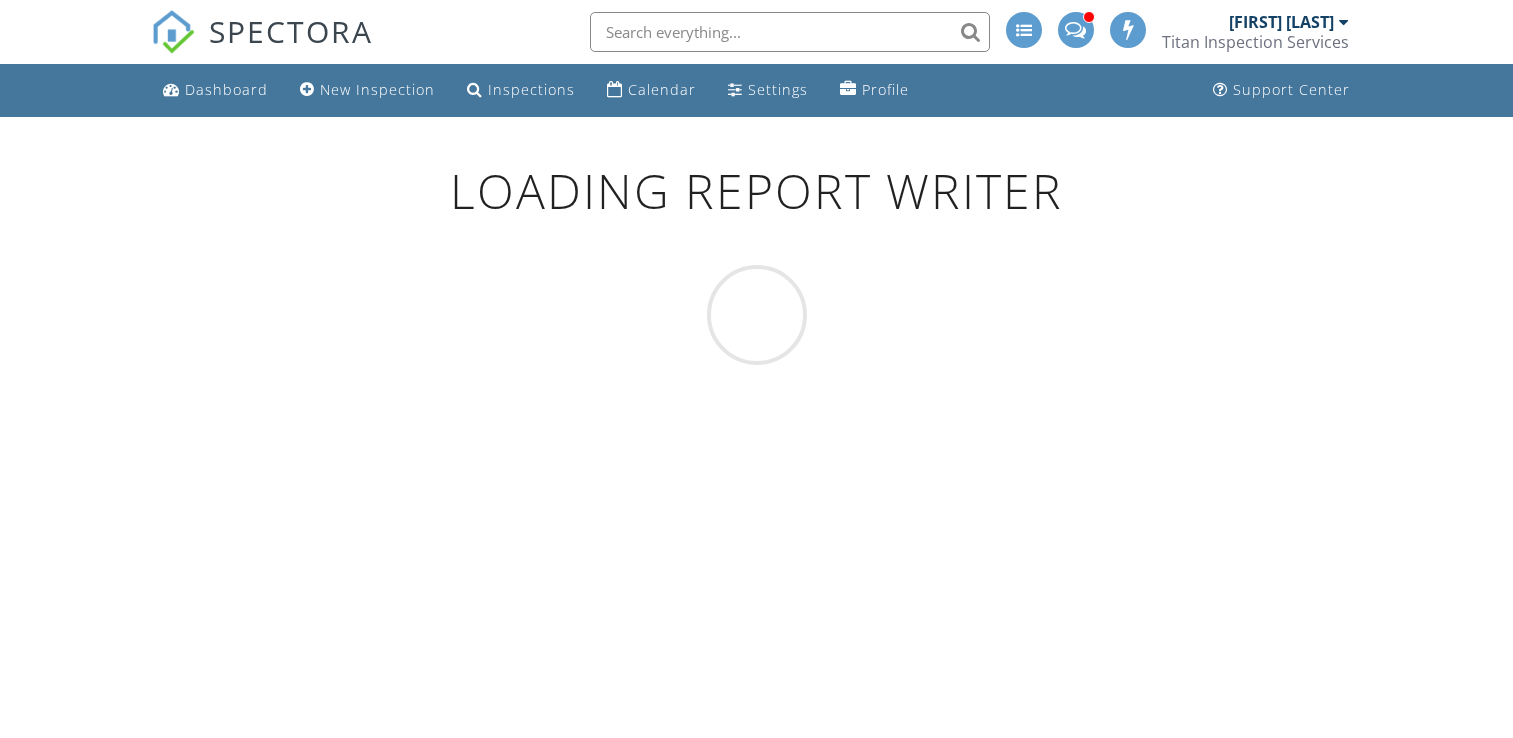 scroll, scrollTop: 0, scrollLeft: 0, axis: both 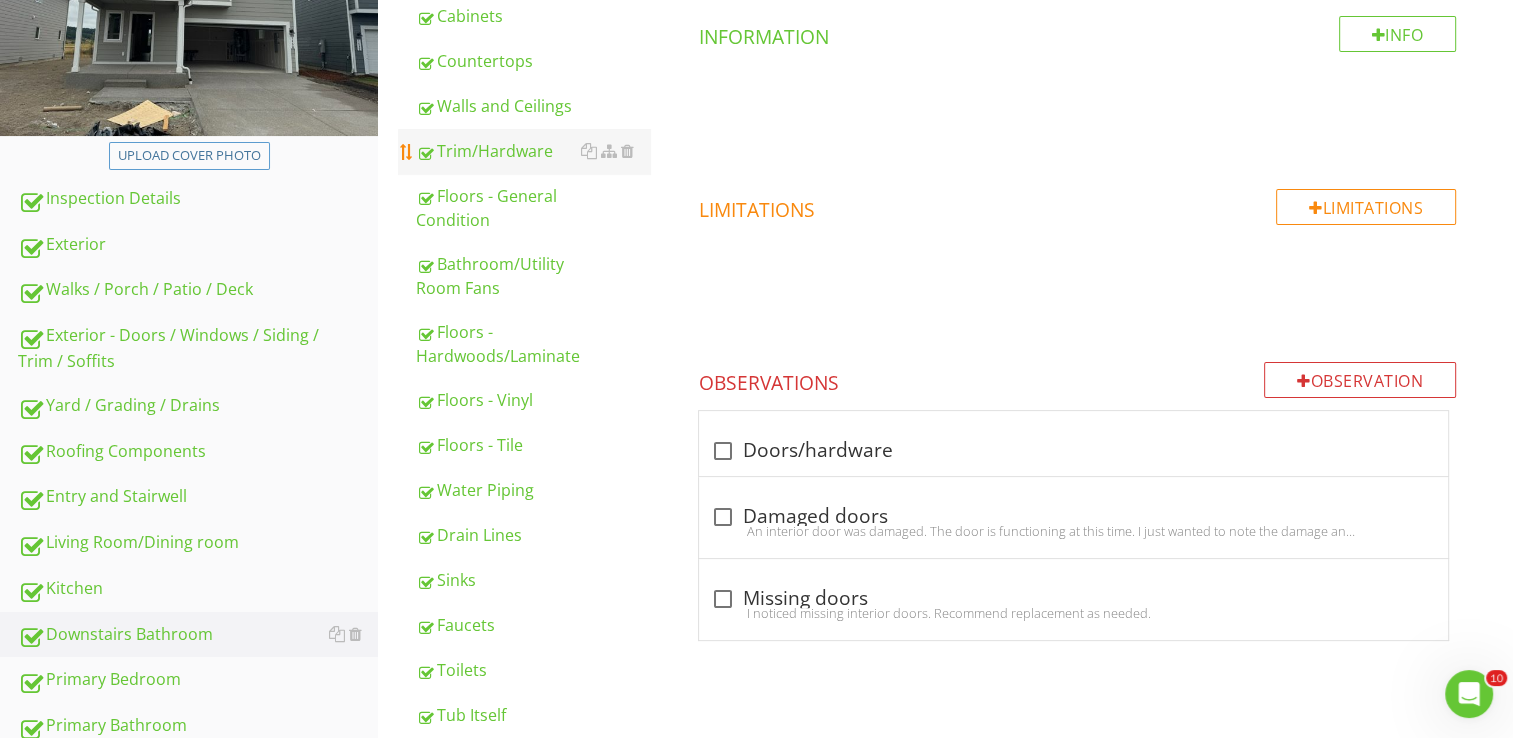 click on "Trim/Hardware" at bounding box center [533, 151] 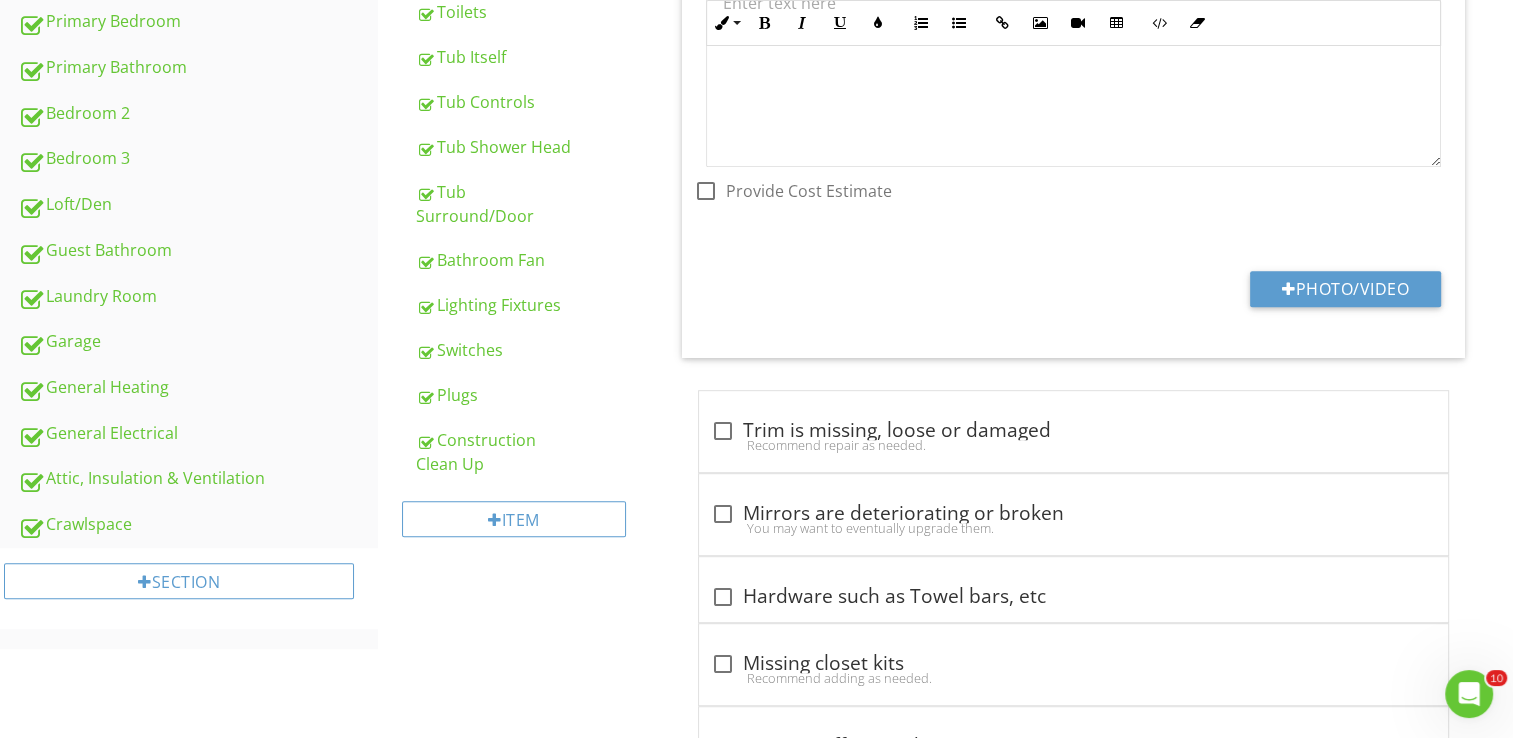 scroll, scrollTop: 1104, scrollLeft: 0, axis: vertical 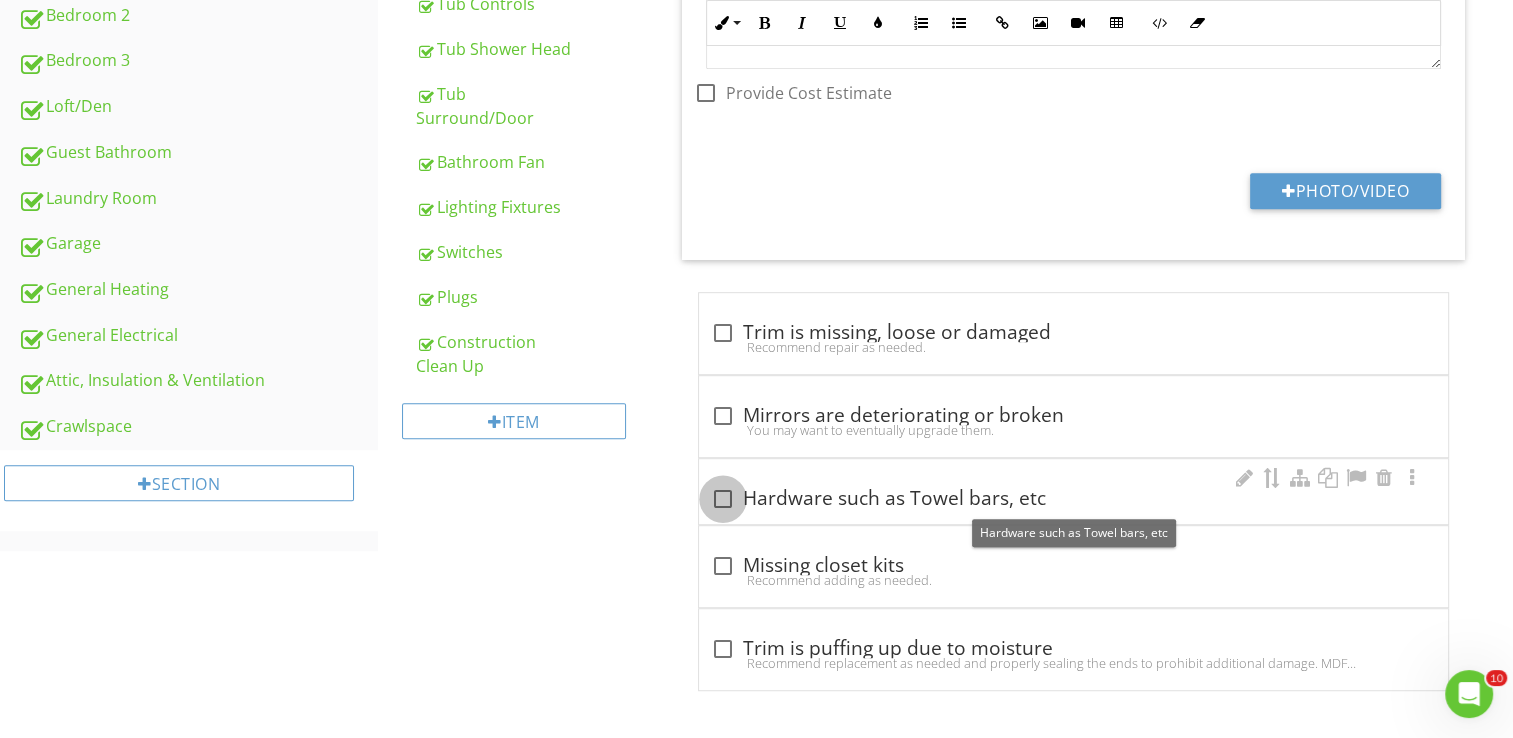 click at bounding box center [723, 499] 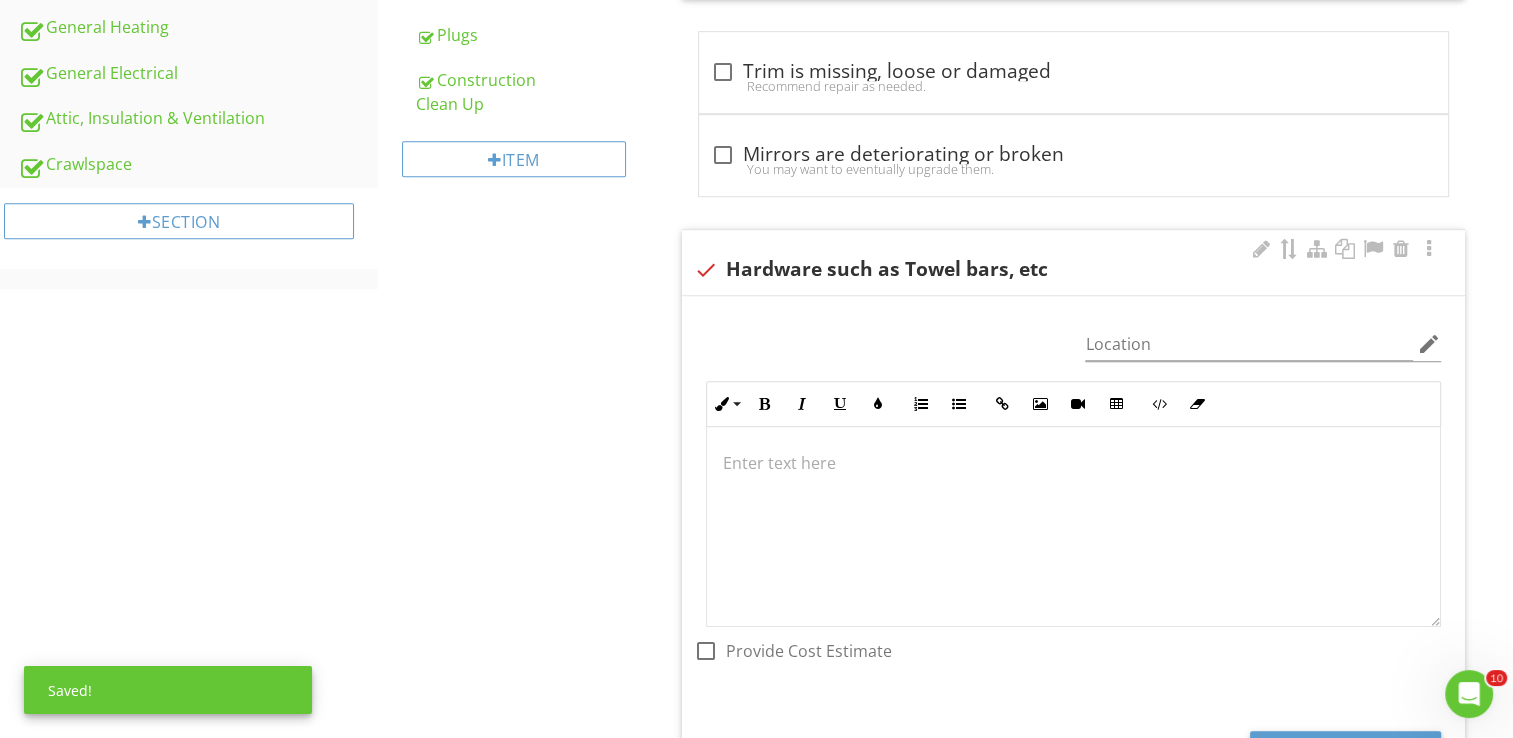 scroll, scrollTop: 1367, scrollLeft: 0, axis: vertical 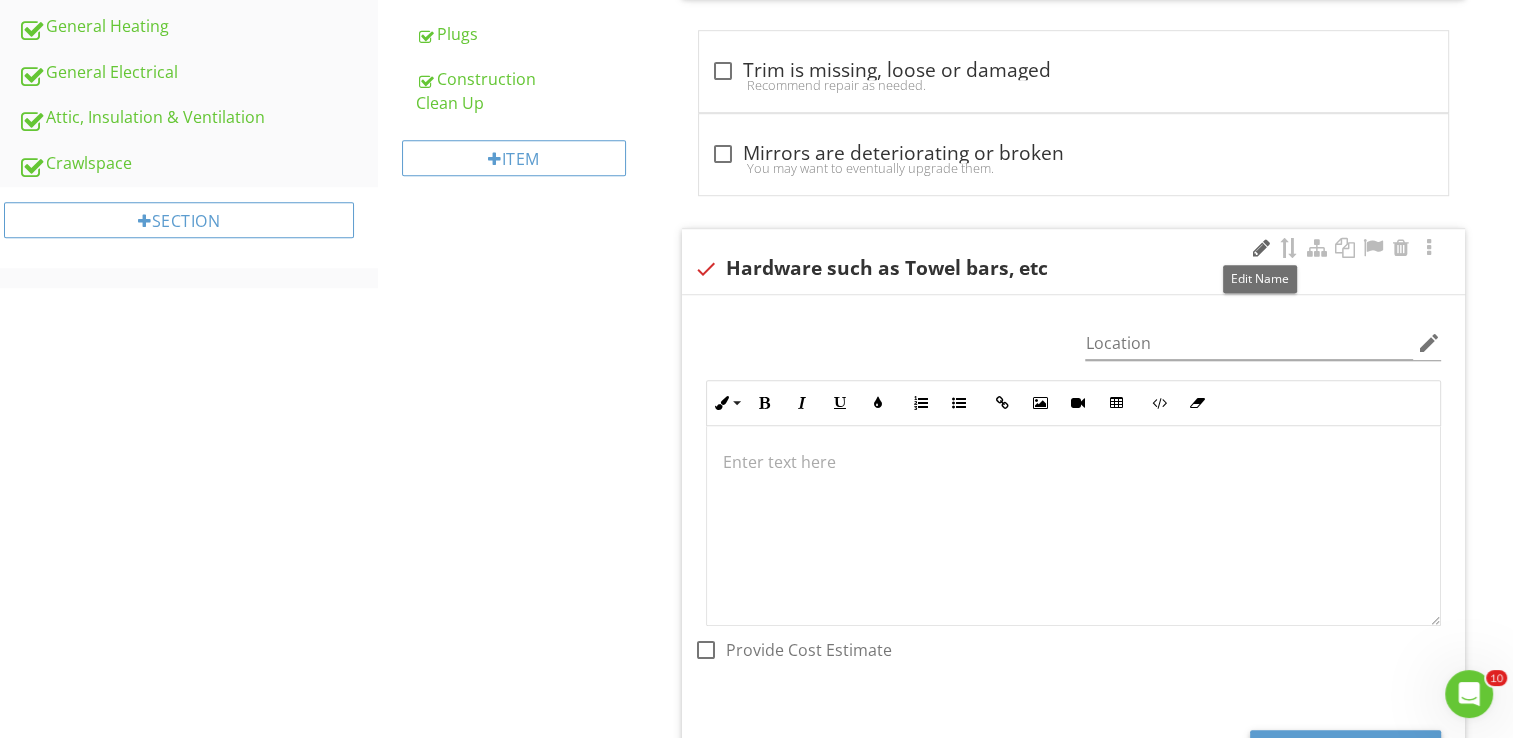 click at bounding box center [1261, 248] 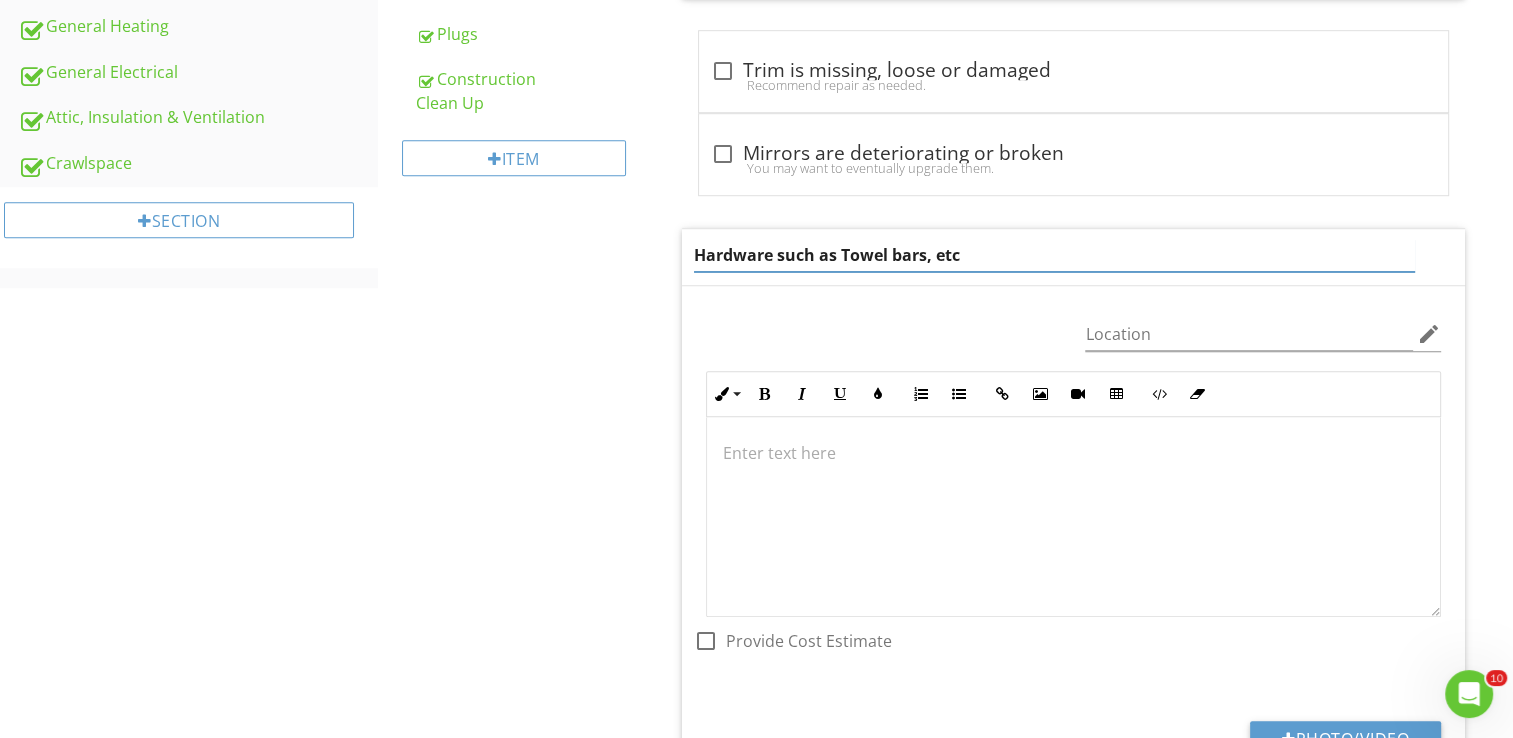 click on "Hardware such as Towel bars, etc" at bounding box center (1054, 255) 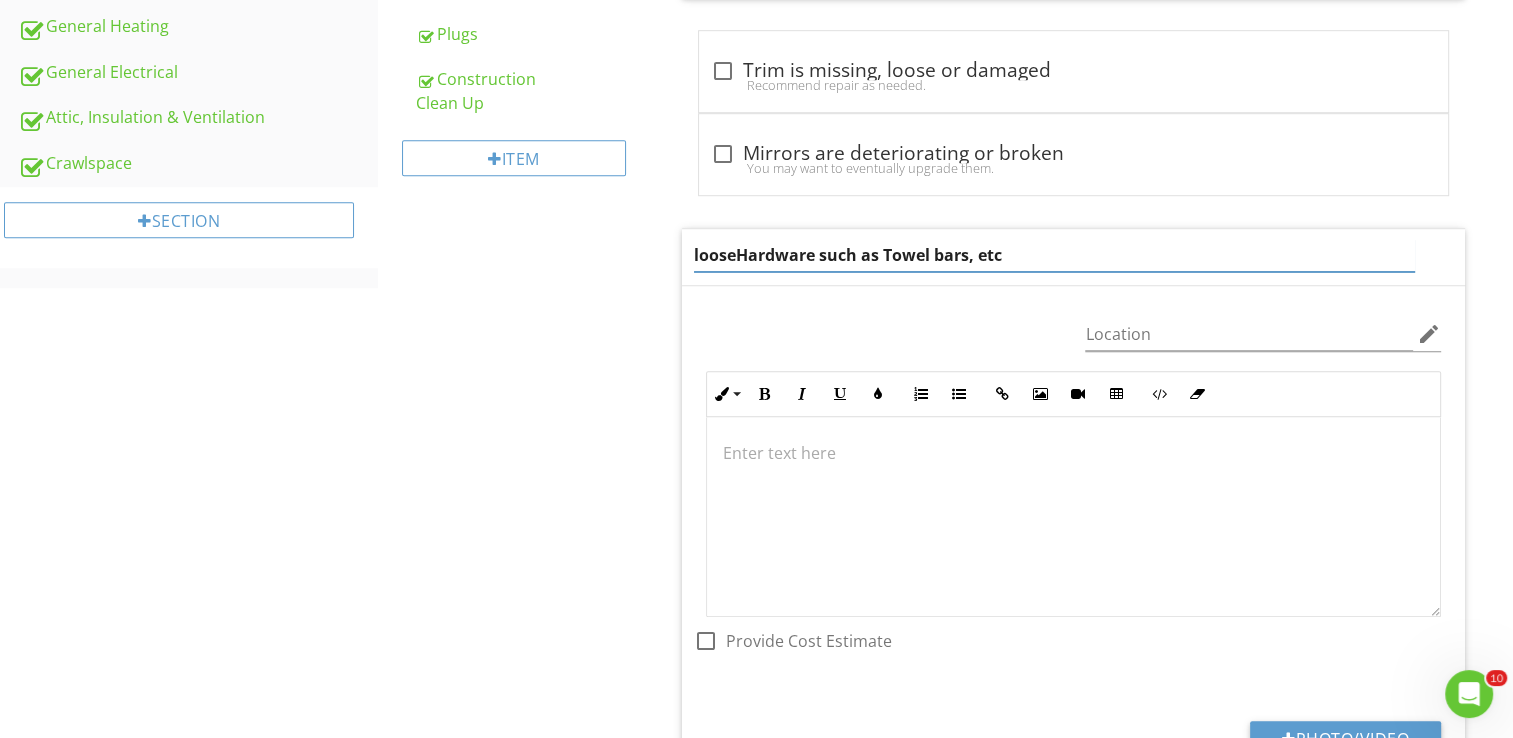 type on "loose Hardware such as Towel bars, etc" 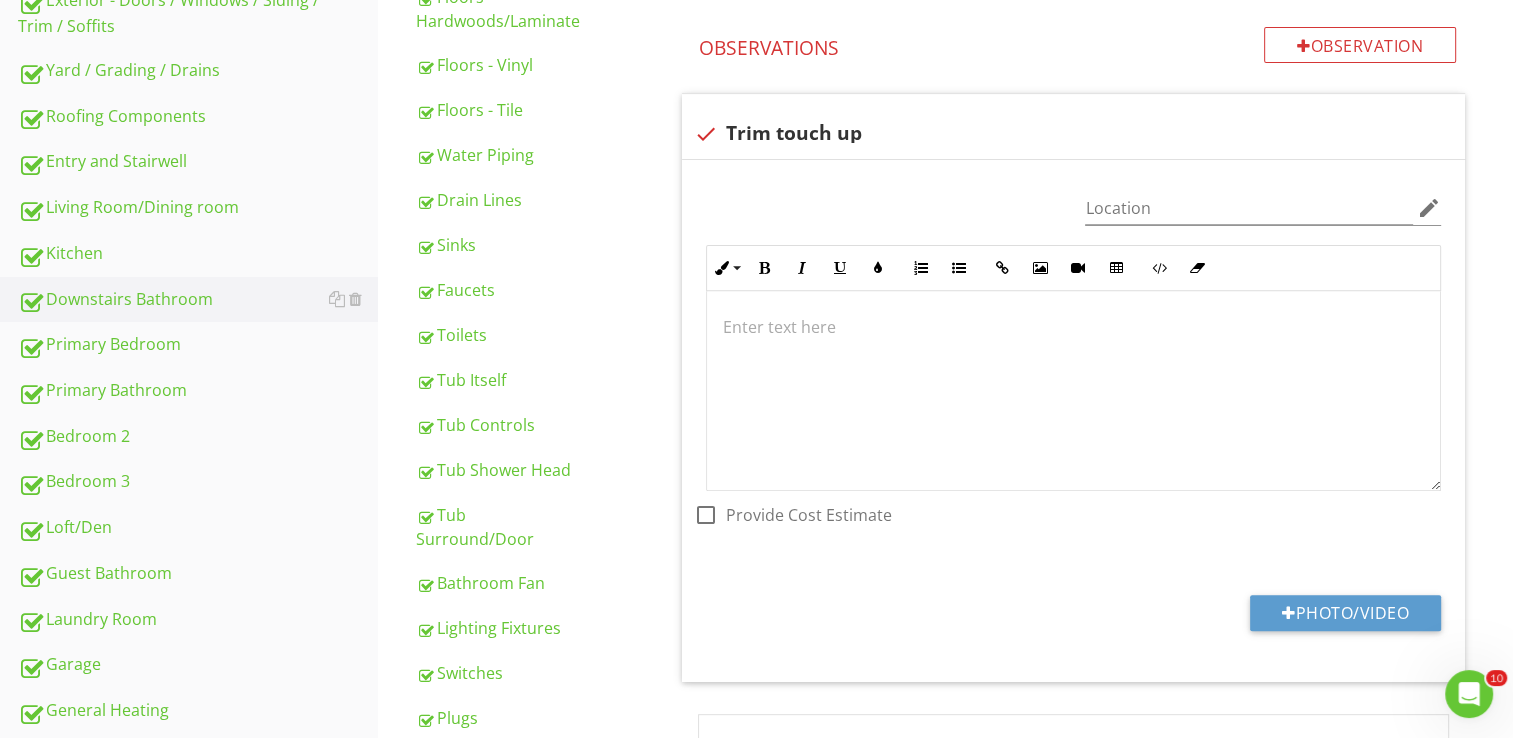 scroll, scrollTop: 680, scrollLeft: 0, axis: vertical 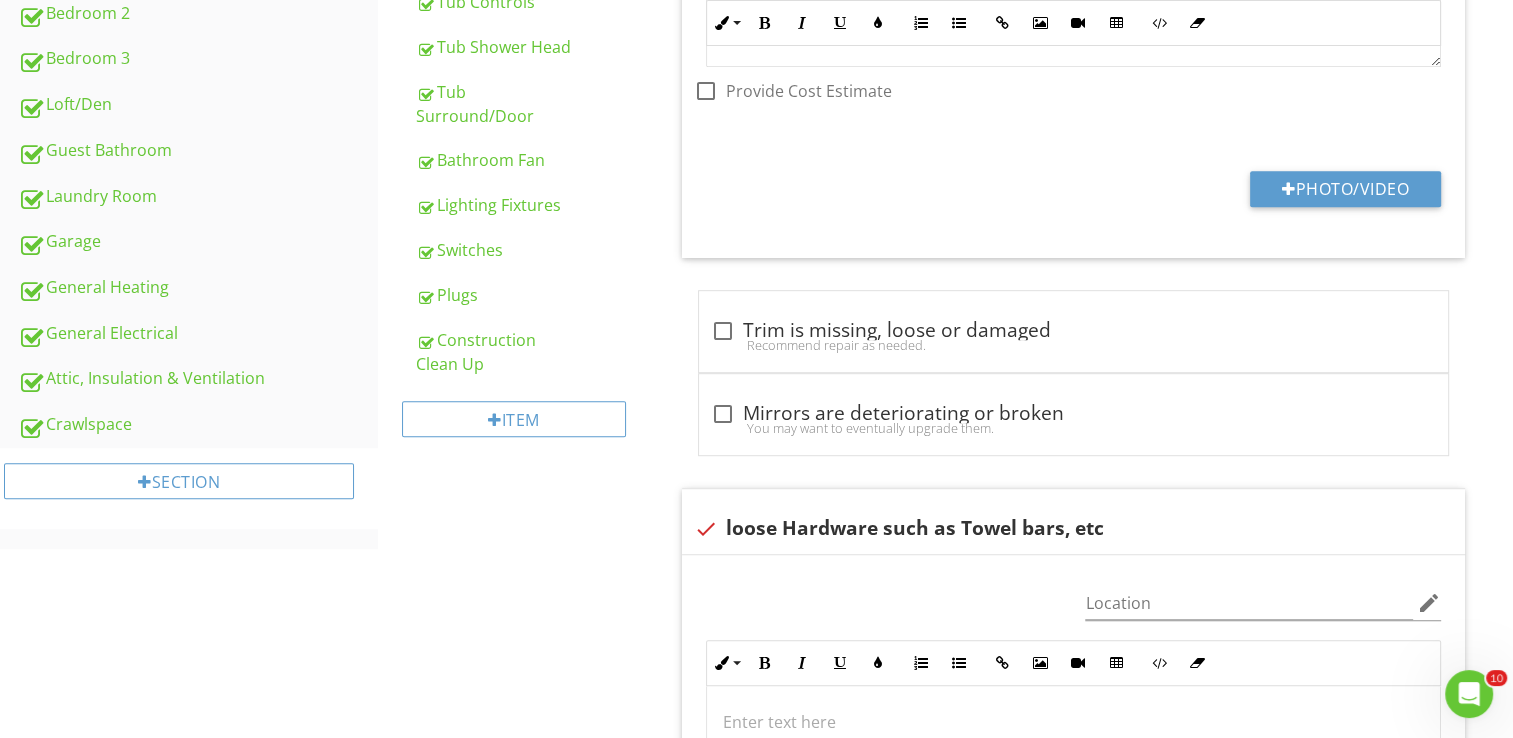 click on "Downstairs Bathroom
Doors
Cabinets
Countertops
Walls and Ceilings
Trim/Hardware
Floors - General Condition
Bathroom/Utility Room Fans
Floors - Hardwoods/Laminate
Floors - Vinyl
Floors - Tile
Water Piping
Drain Lines
Sinks
Faucets
Toilets
Tub Itself
Tub Controls
Tub Shower Head
Tub Surround/Door
Bathroom Fan
Lighting Fixtures
Switches
Plugs
Construction Clean Up
Item
Information" at bounding box center (945, 209) 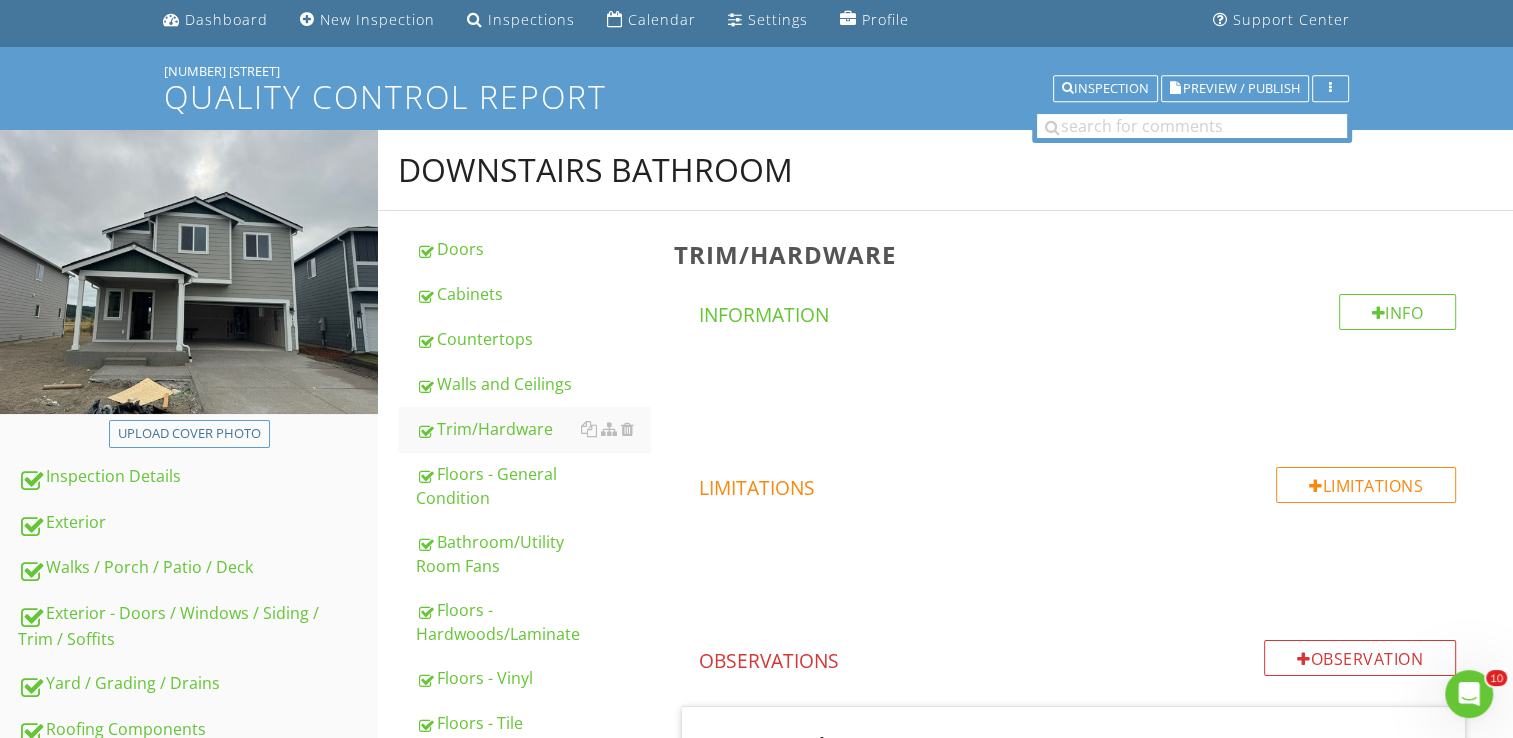 scroll, scrollTop: 0, scrollLeft: 0, axis: both 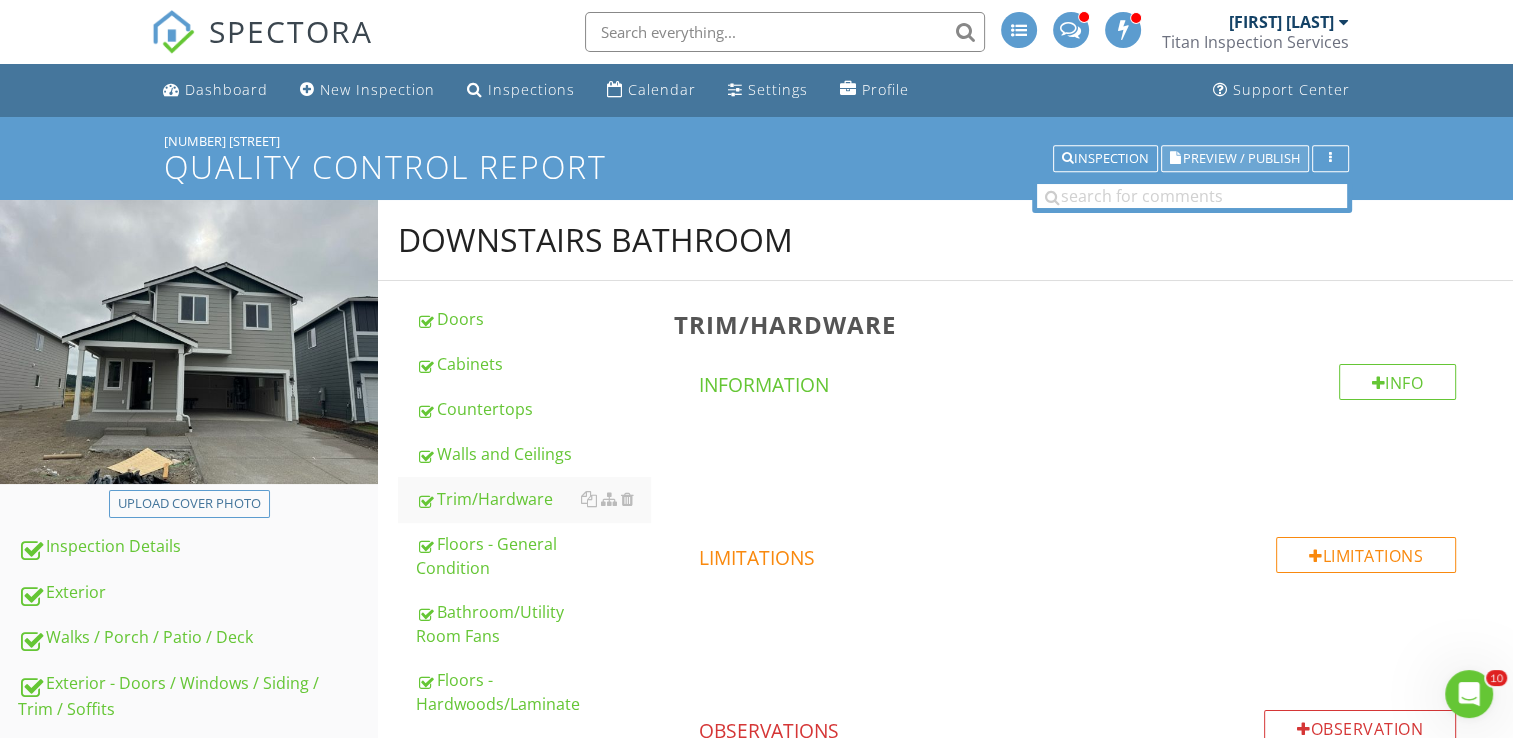 click on "Preview / Publish" at bounding box center (1241, 158) 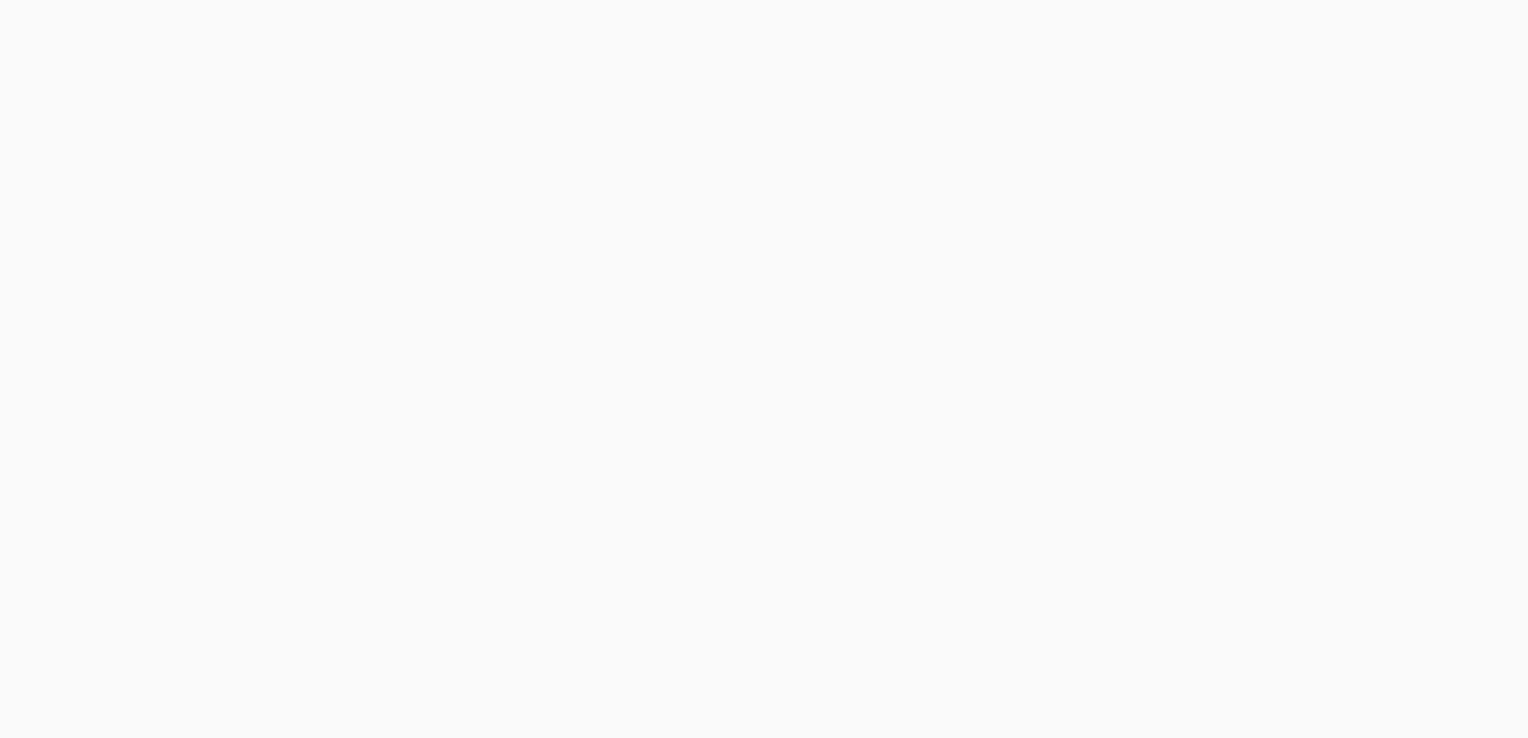 scroll, scrollTop: 0, scrollLeft: 0, axis: both 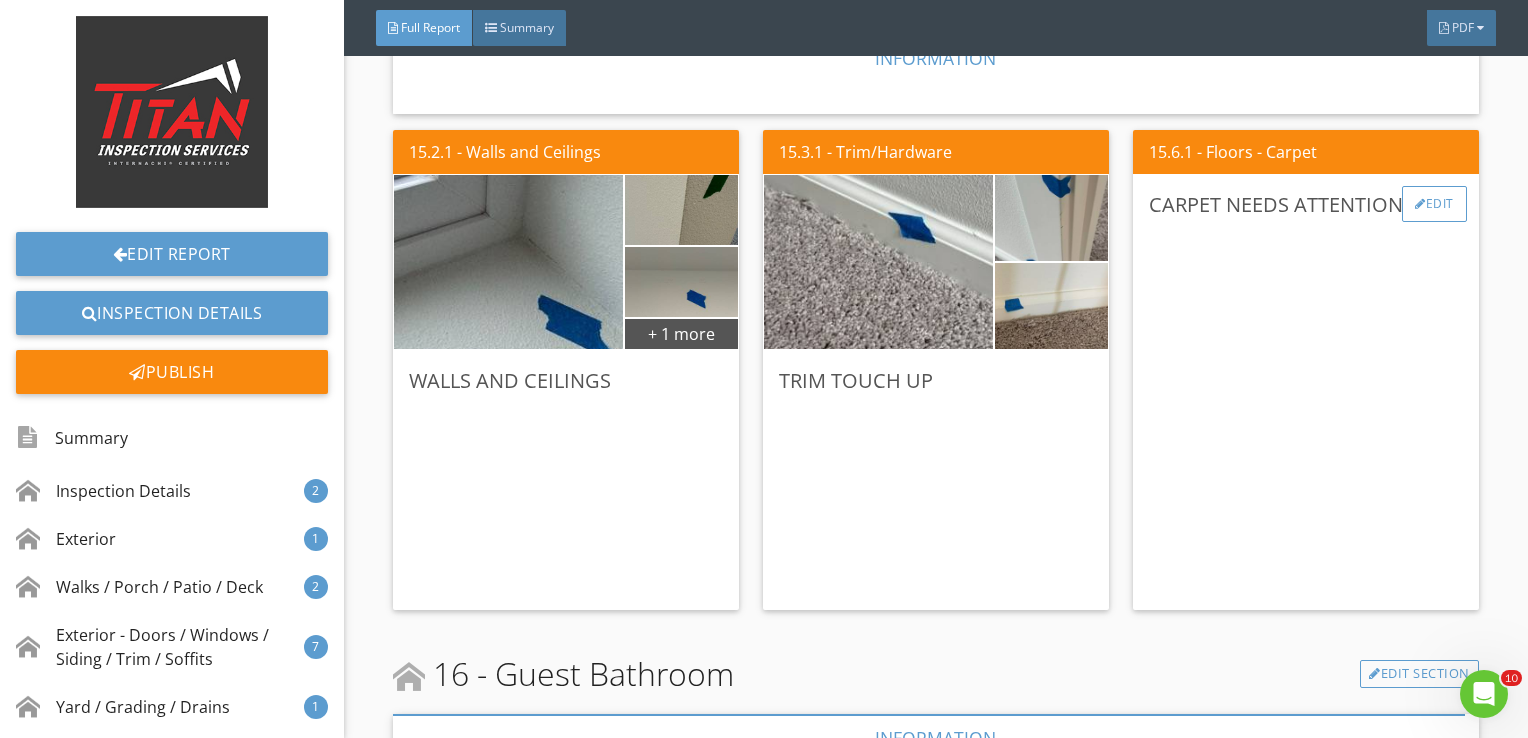 click on "Edit" at bounding box center (1434, 204) 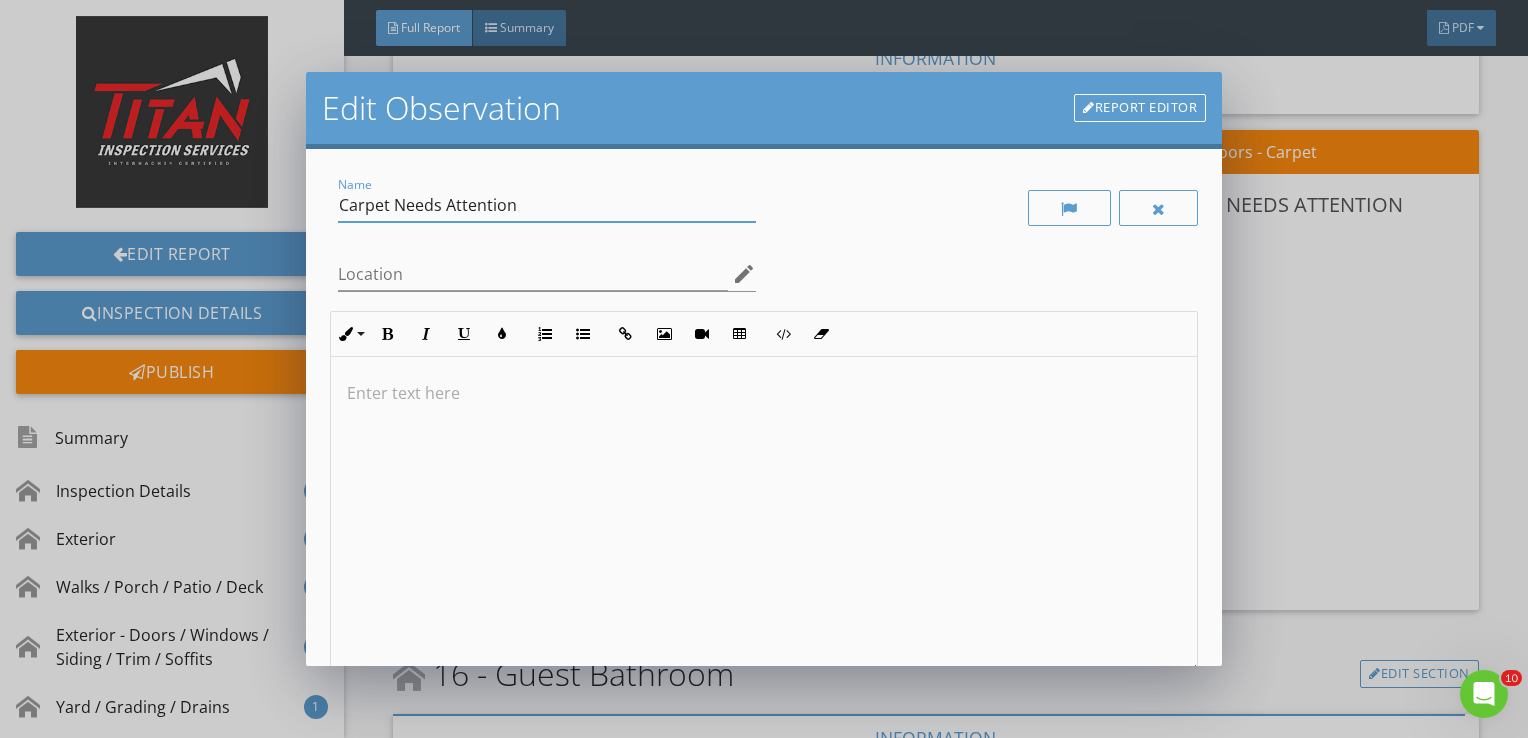 click on "Carpet Needs Attention" at bounding box center (547, 205) 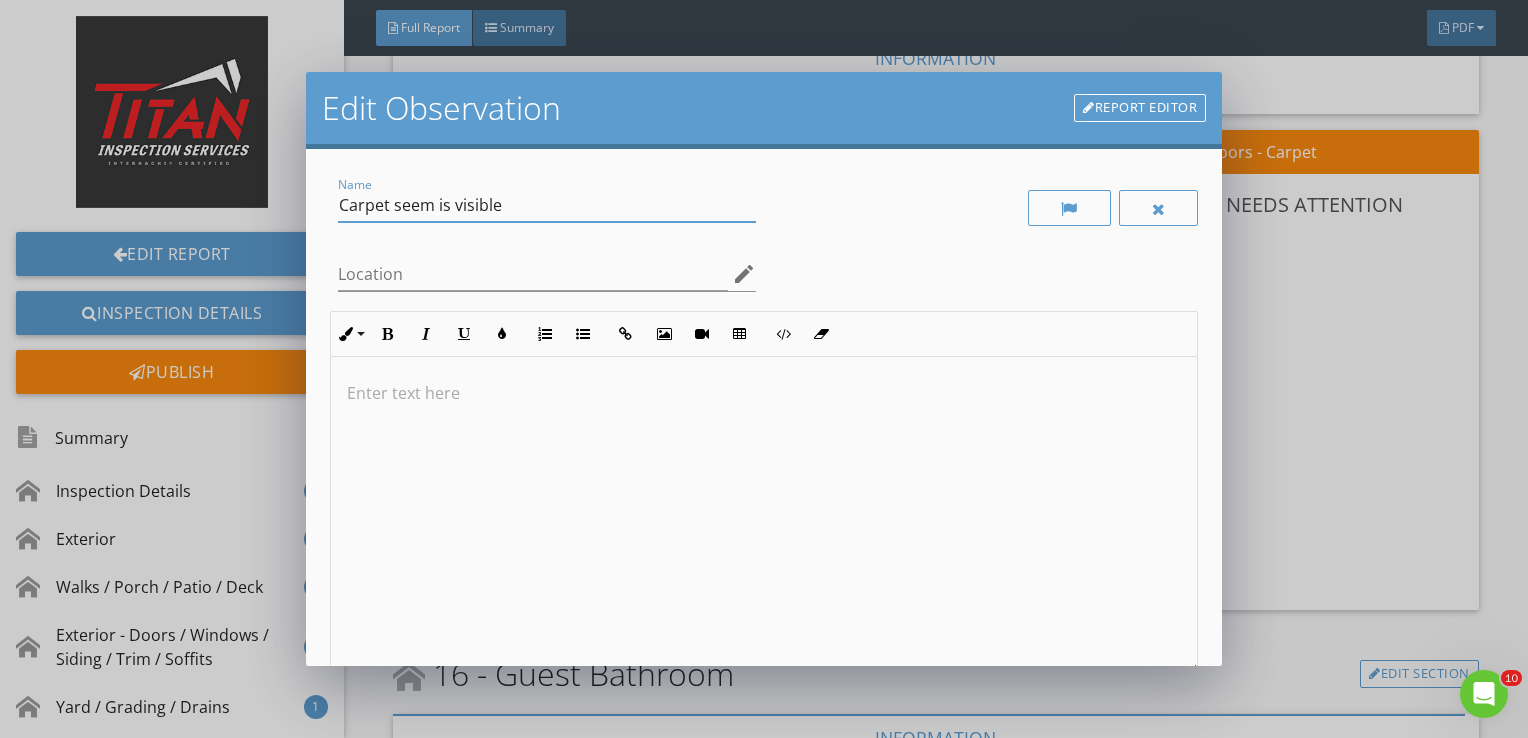 scroll, scrollTop: 0, scrollLeft: 0, axis: both 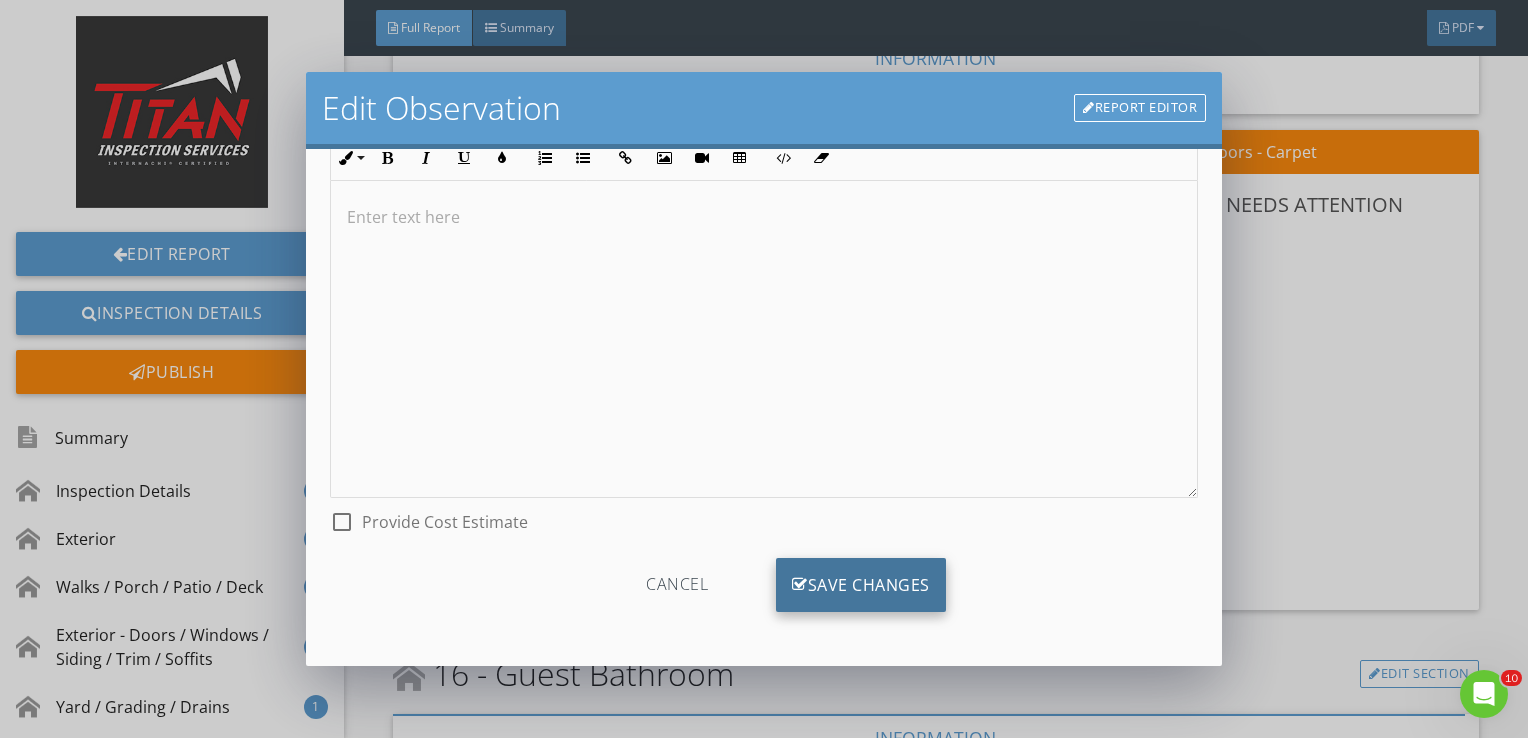 type on "Carpet seem is visible" 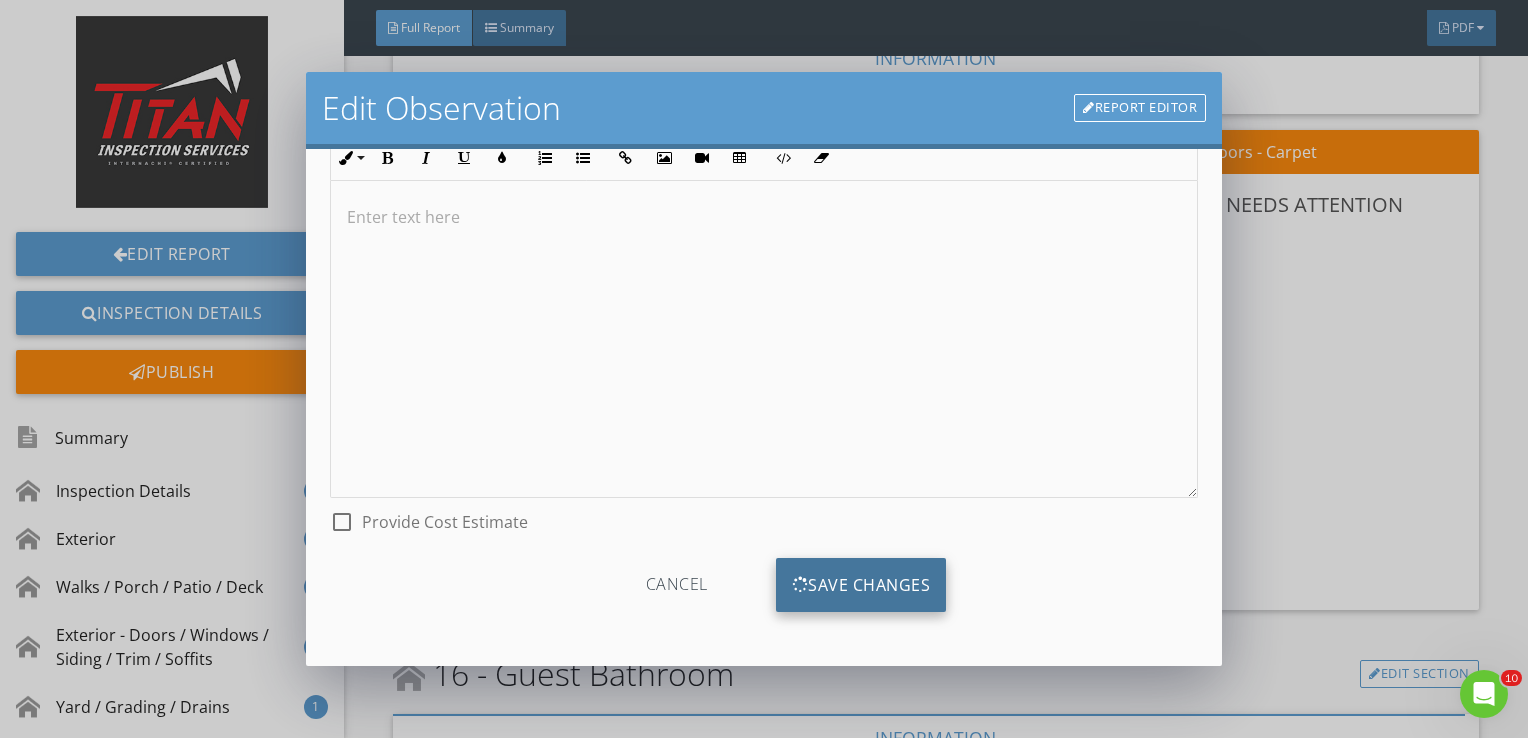 scroll, scrollTop: 0, scrollLeft: 0, axis: both 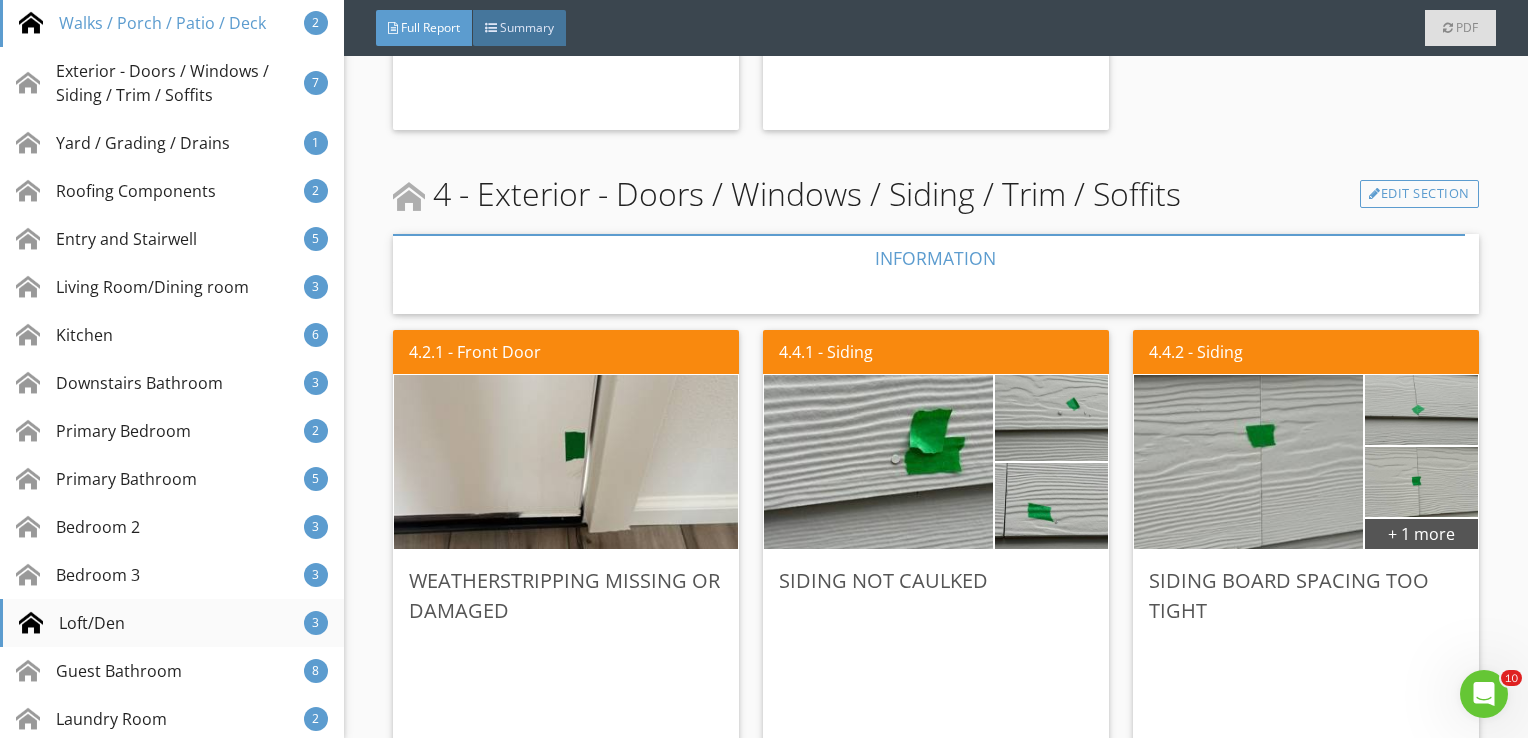 click on "Loft/Den
3" at bounding box center (172, 623) 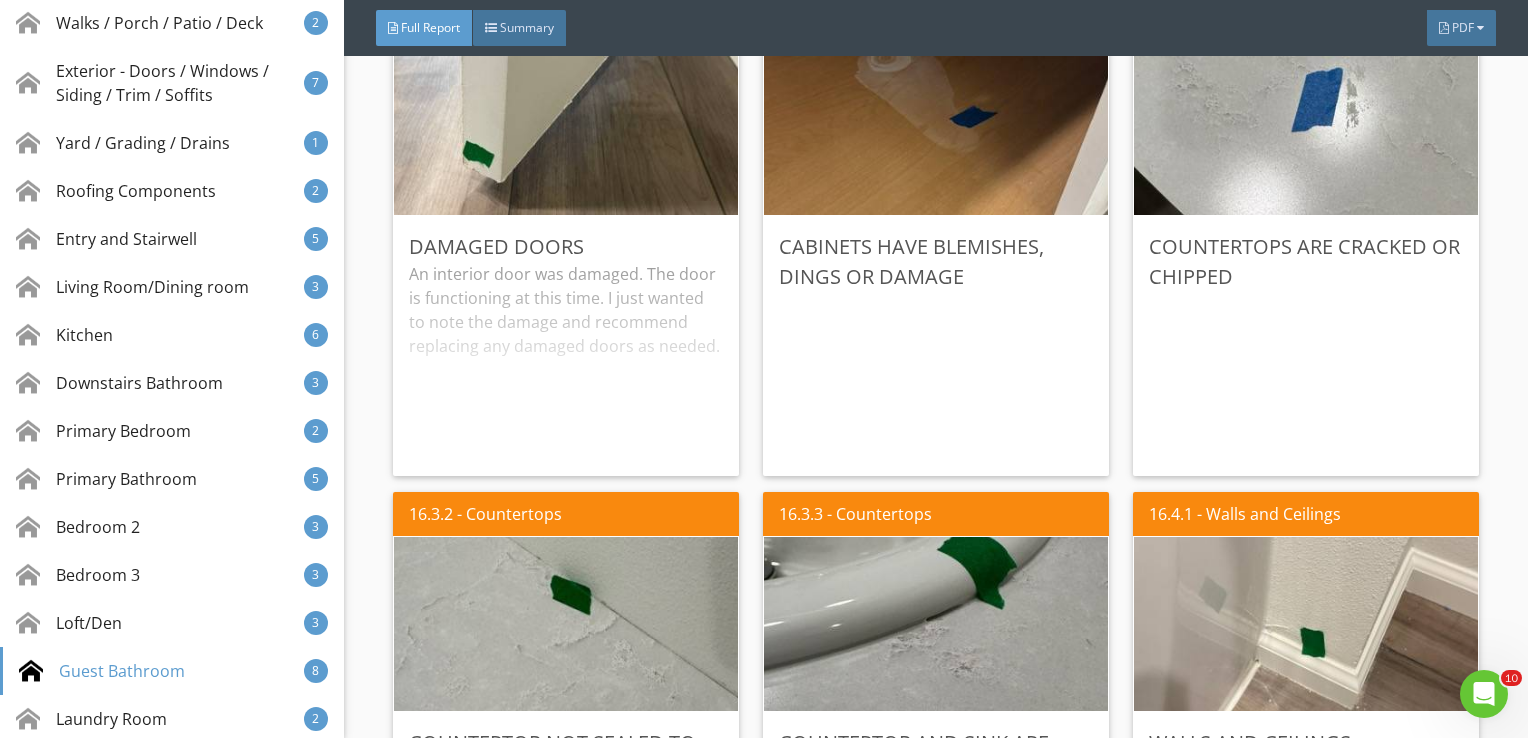 scroll, scrollTop: 13571, scrollLeft: 0, axis: vertical 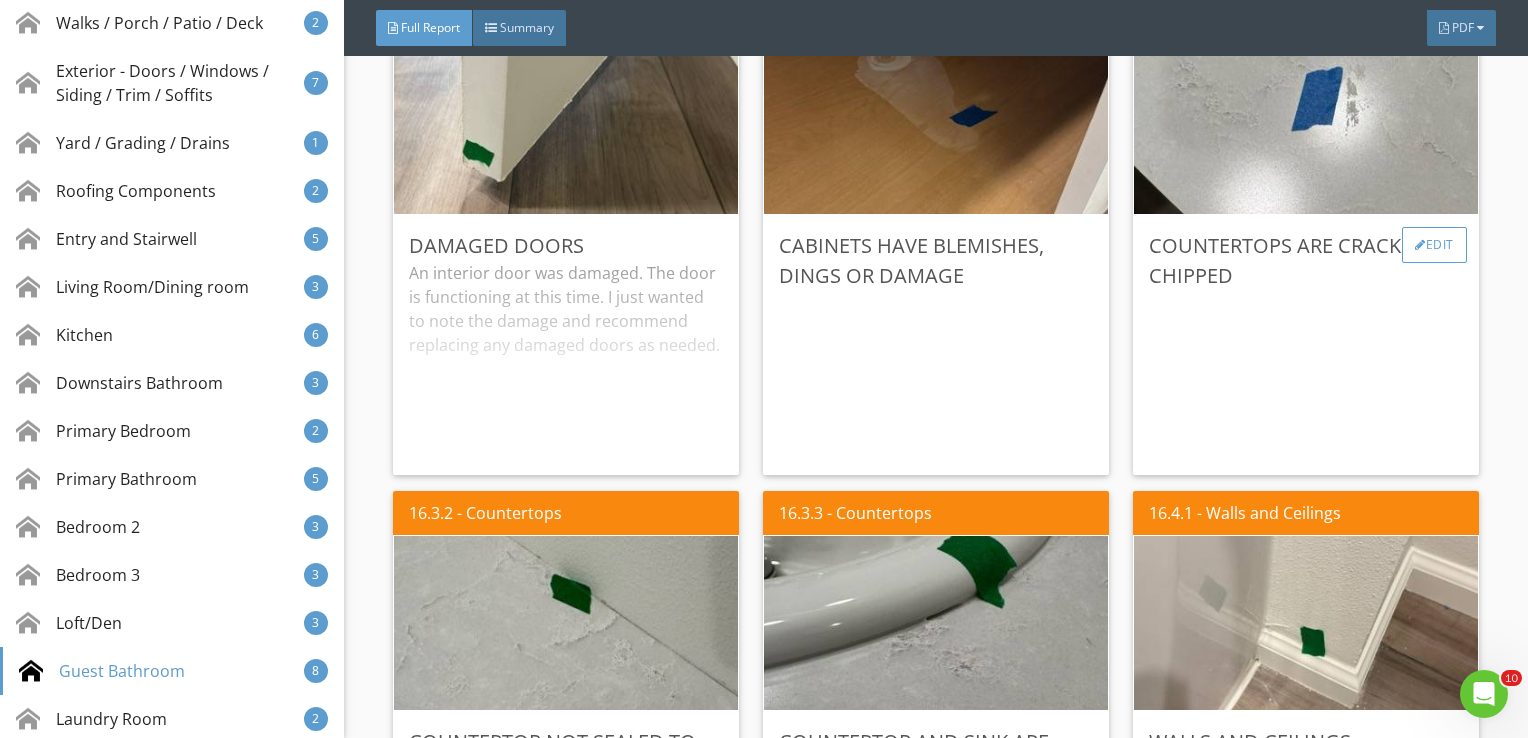 click at bounding box center (1420, 245) 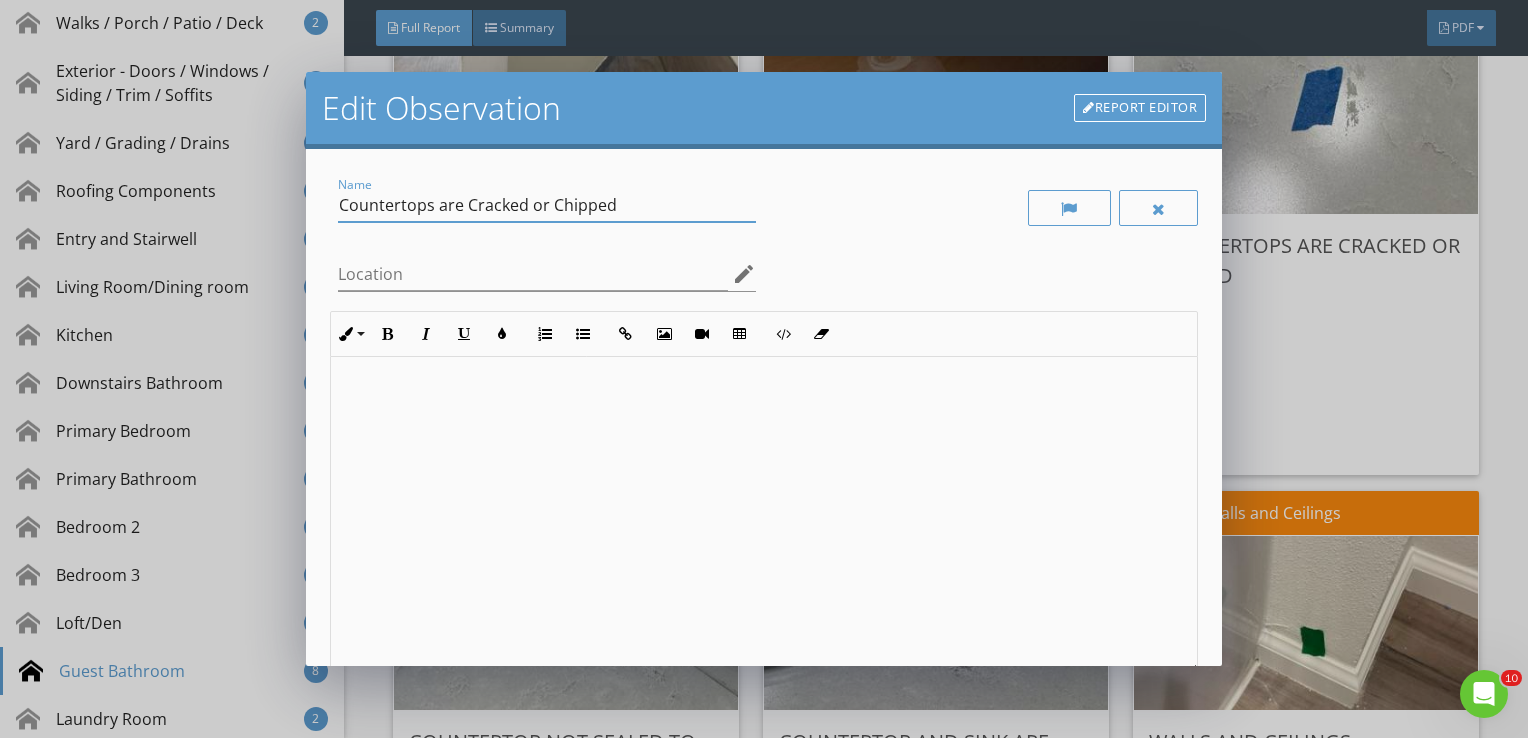 click on "Countertops are Cracked or Chipped" at bounding box center [547, 205] 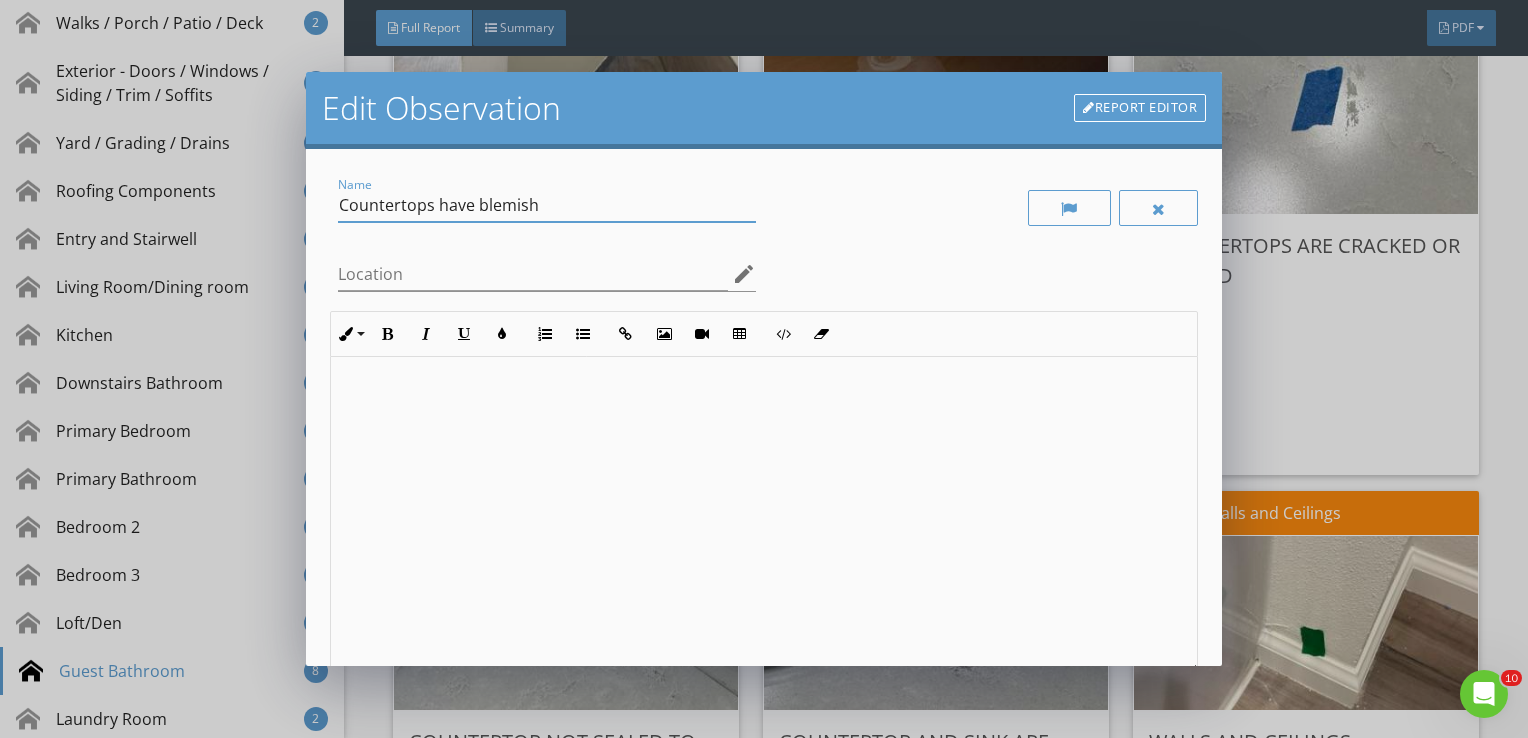 scroll, scrollTop: 0, scrollLeft: 0, axis: both 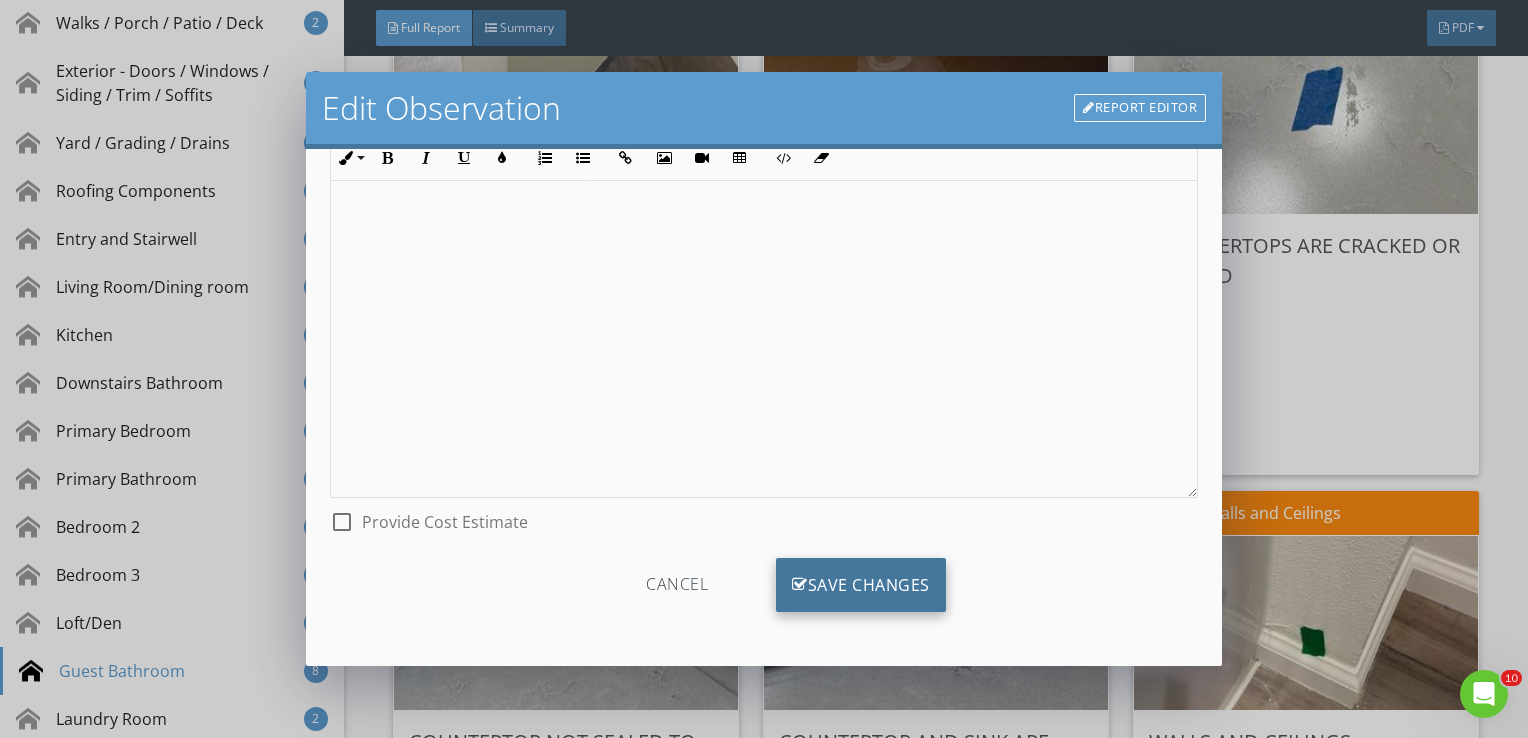 type on "Countertops have blemish" 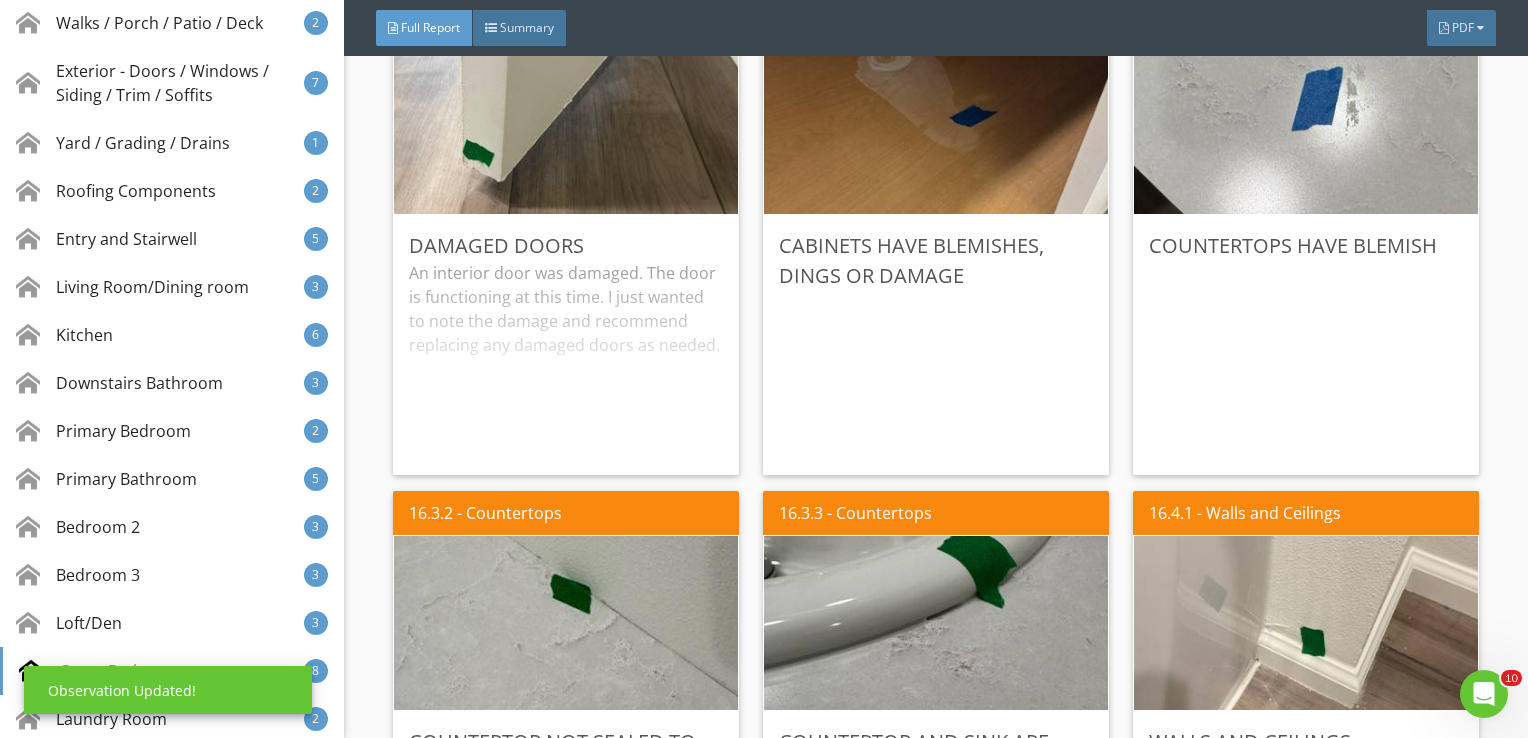 scroll, scrollTop: 0, scrollLeft: 0, axis: both 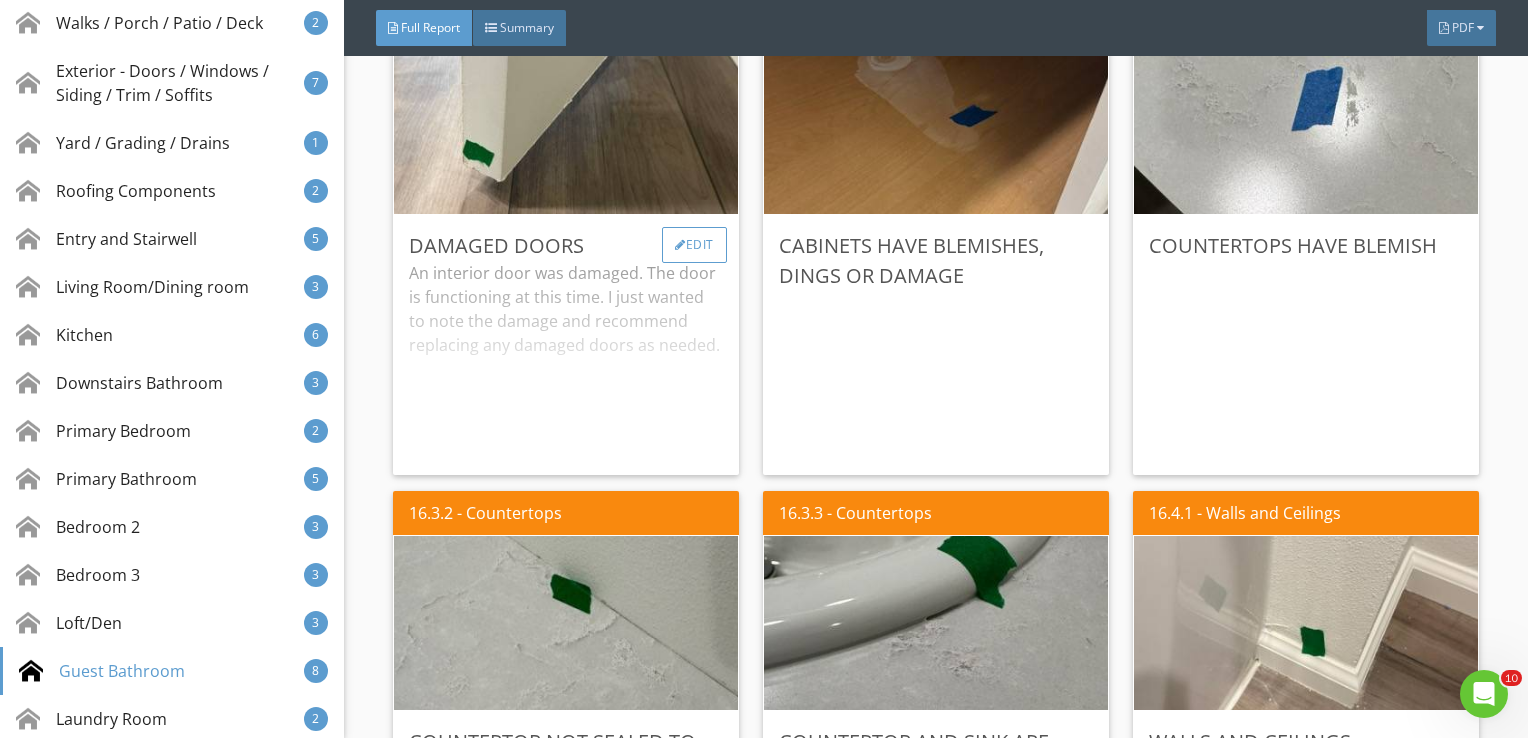 click on "Edit" at bounding box center (694, 245) 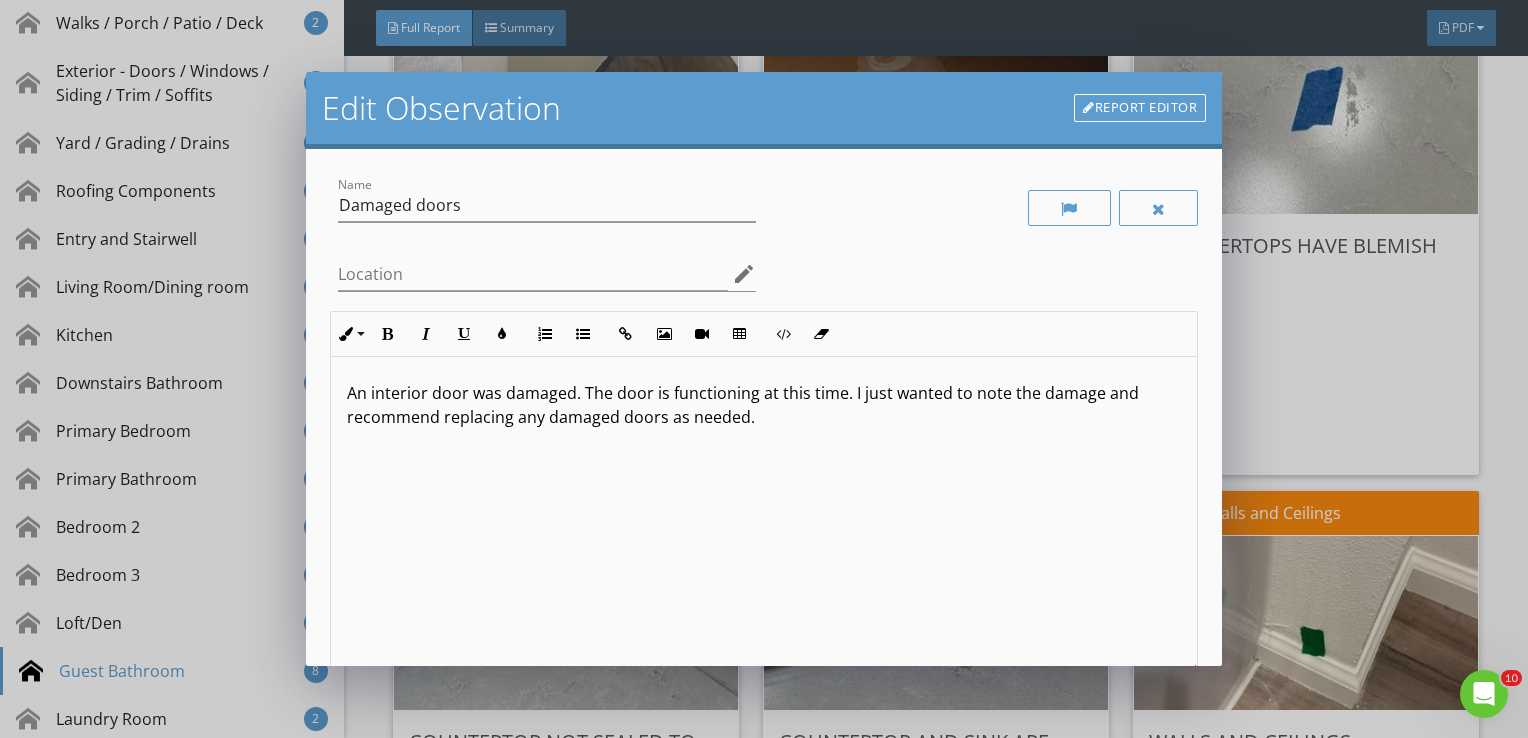 click on "An interior door was damaged. The door is functioning at this time. I just wanted to note the damage and recommend replacing any damaged doors as needed." at bounding box center (764, 405) 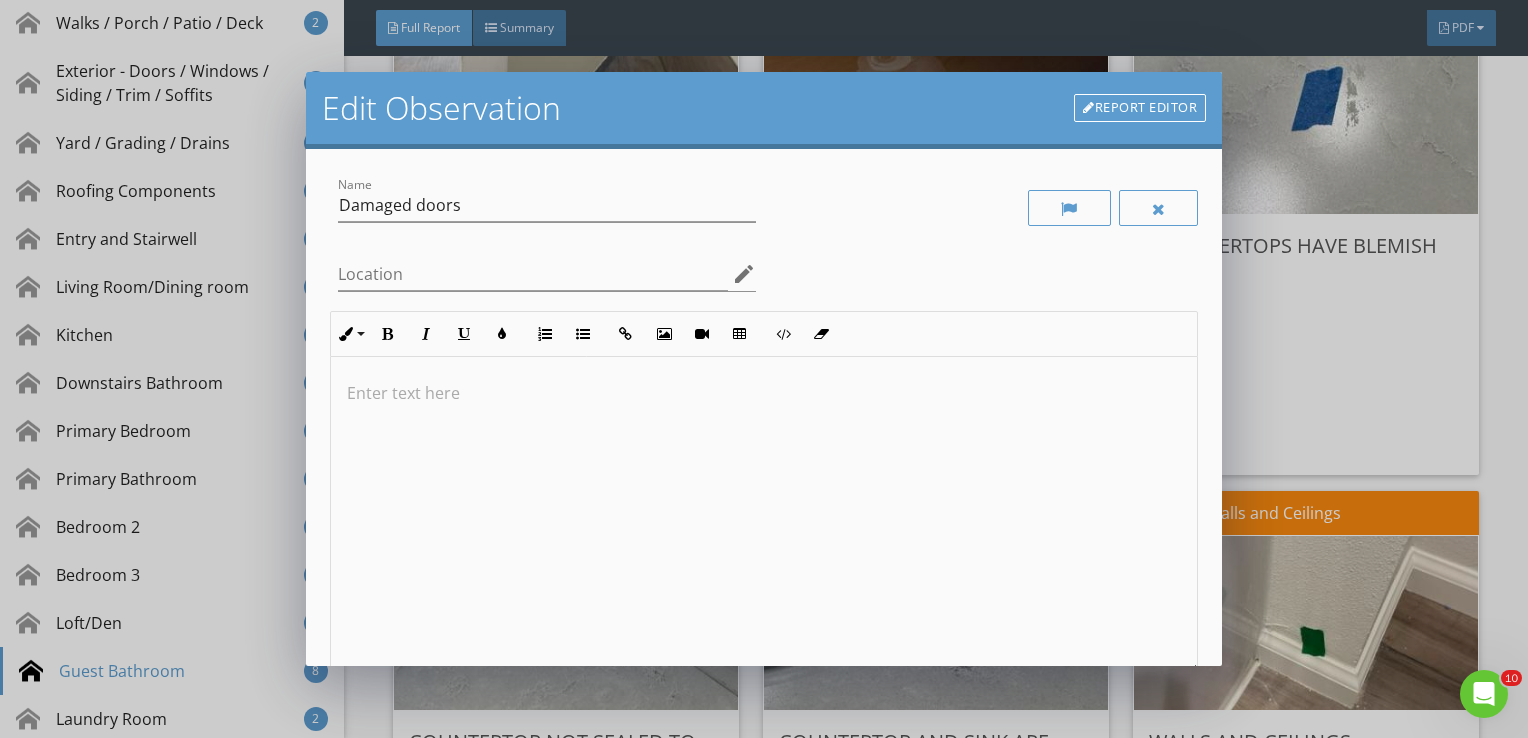 scroll, scrollTop: 0, scrollLeft: 0, axis: both 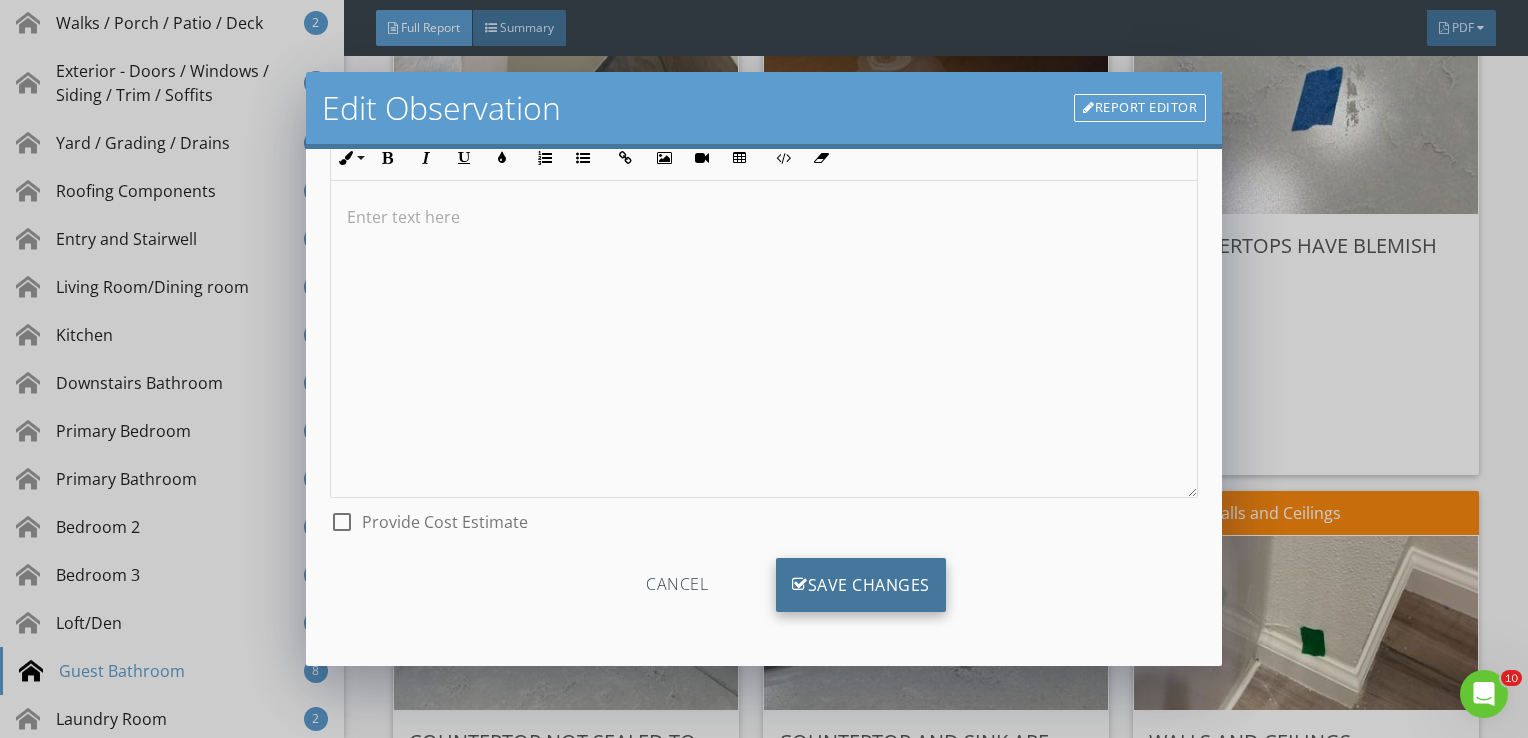 click on "Save Changes" at bounding box center [861, 585] 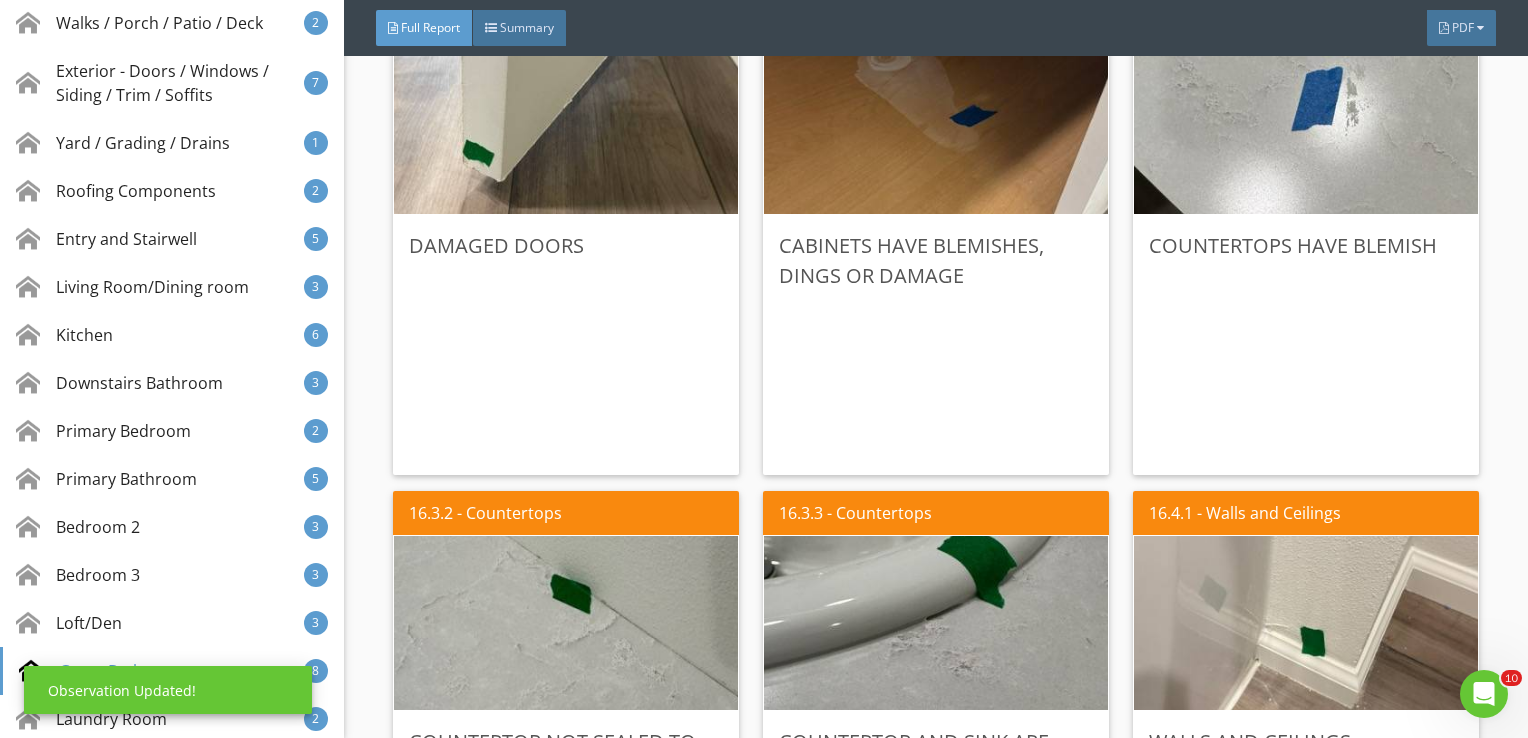 scroll, scrollTop: 0, scrollLeft: 0, axis: both 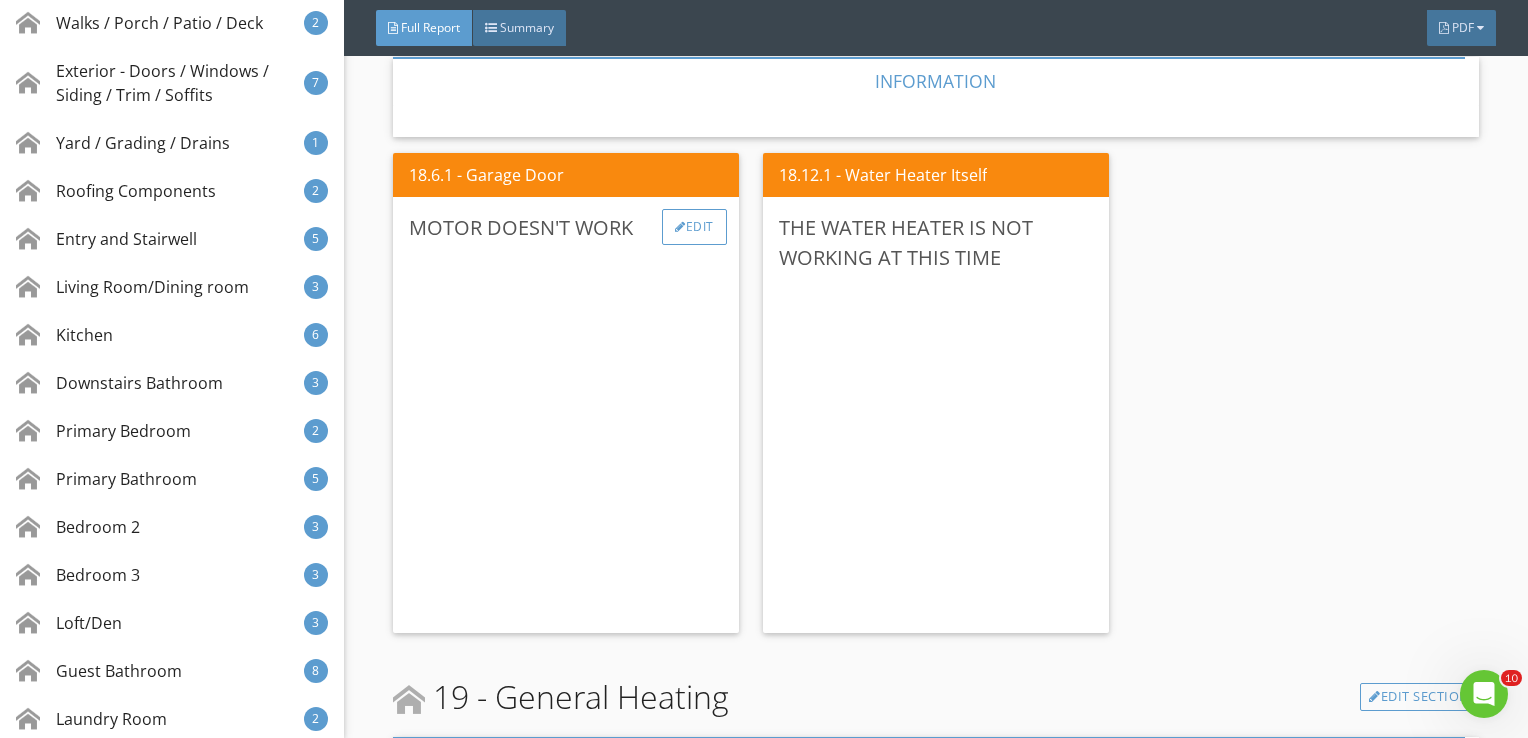 click on "Edit" at bounding box center (694, 227) 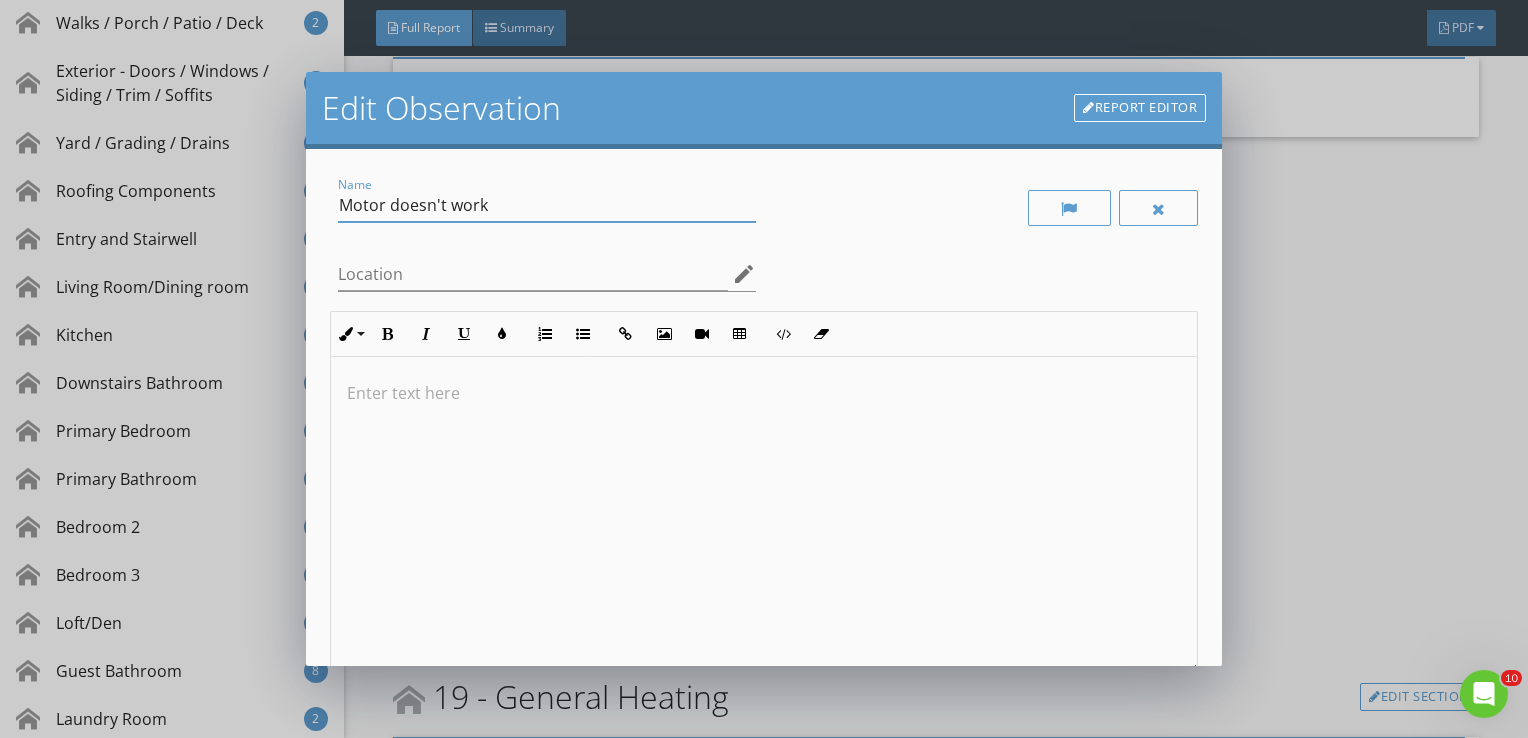 click on "Motor doesn't work" at bounding box center [547, 205] 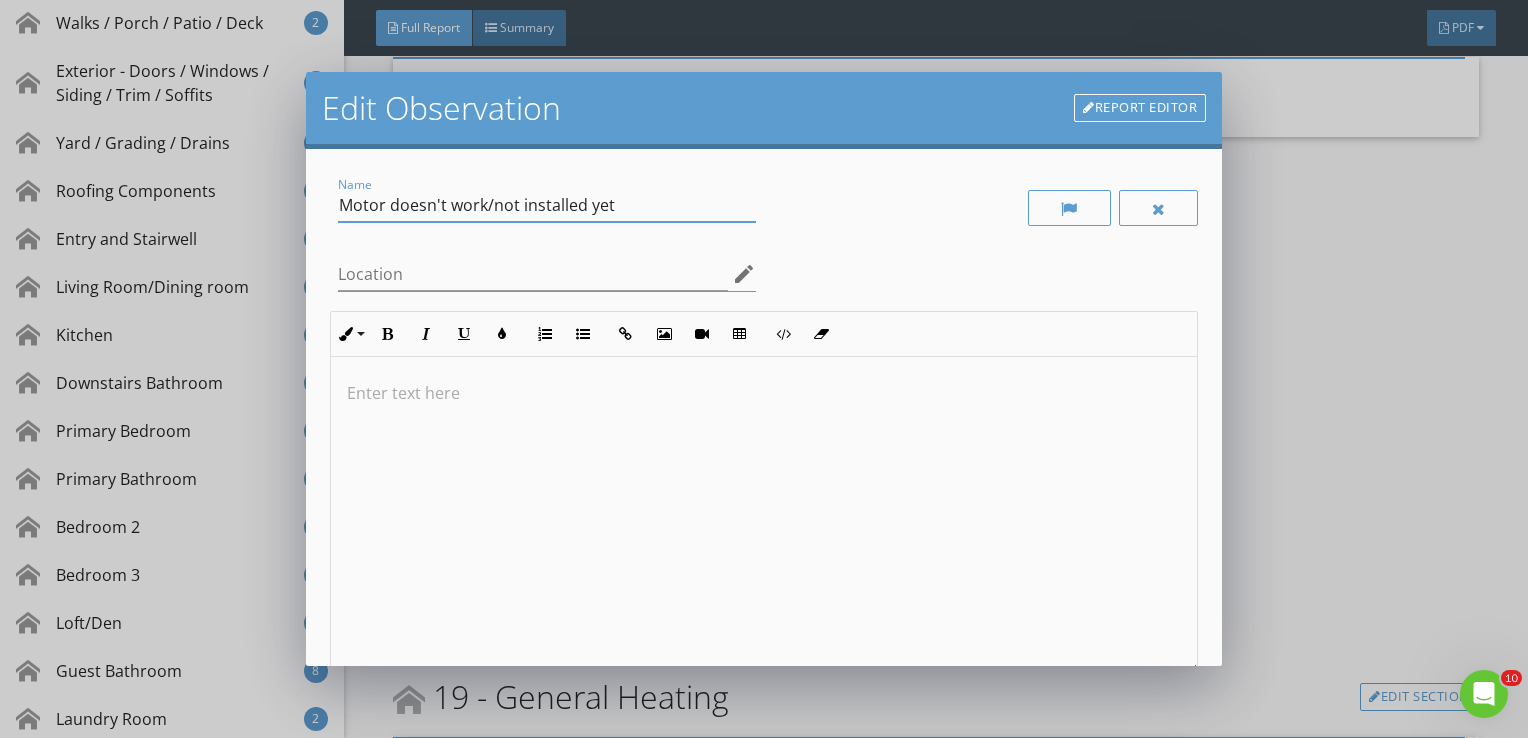 scroll, scrollTop: 0, scrollLeft: 0, axis: both 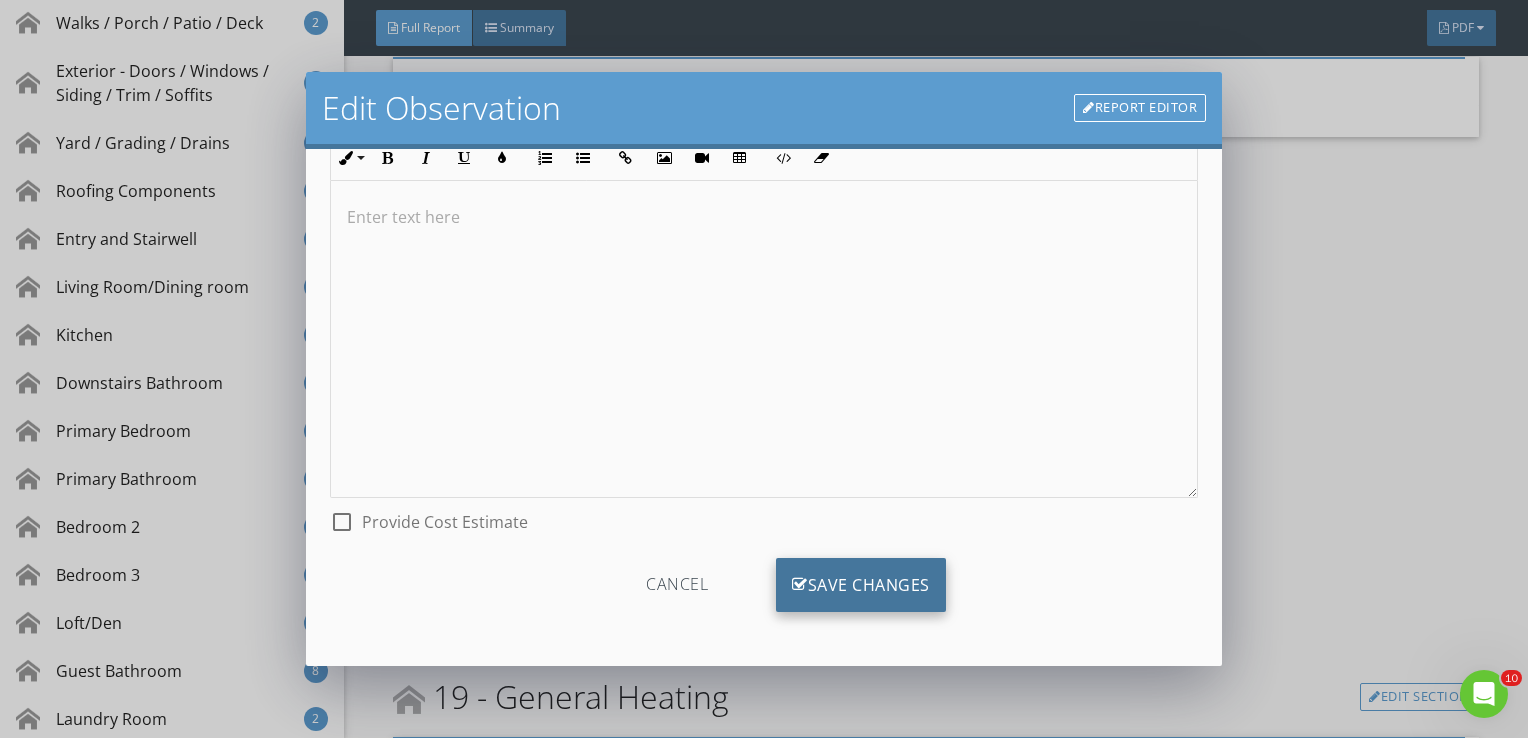 type on "Motor doesn't work/not installed yet" 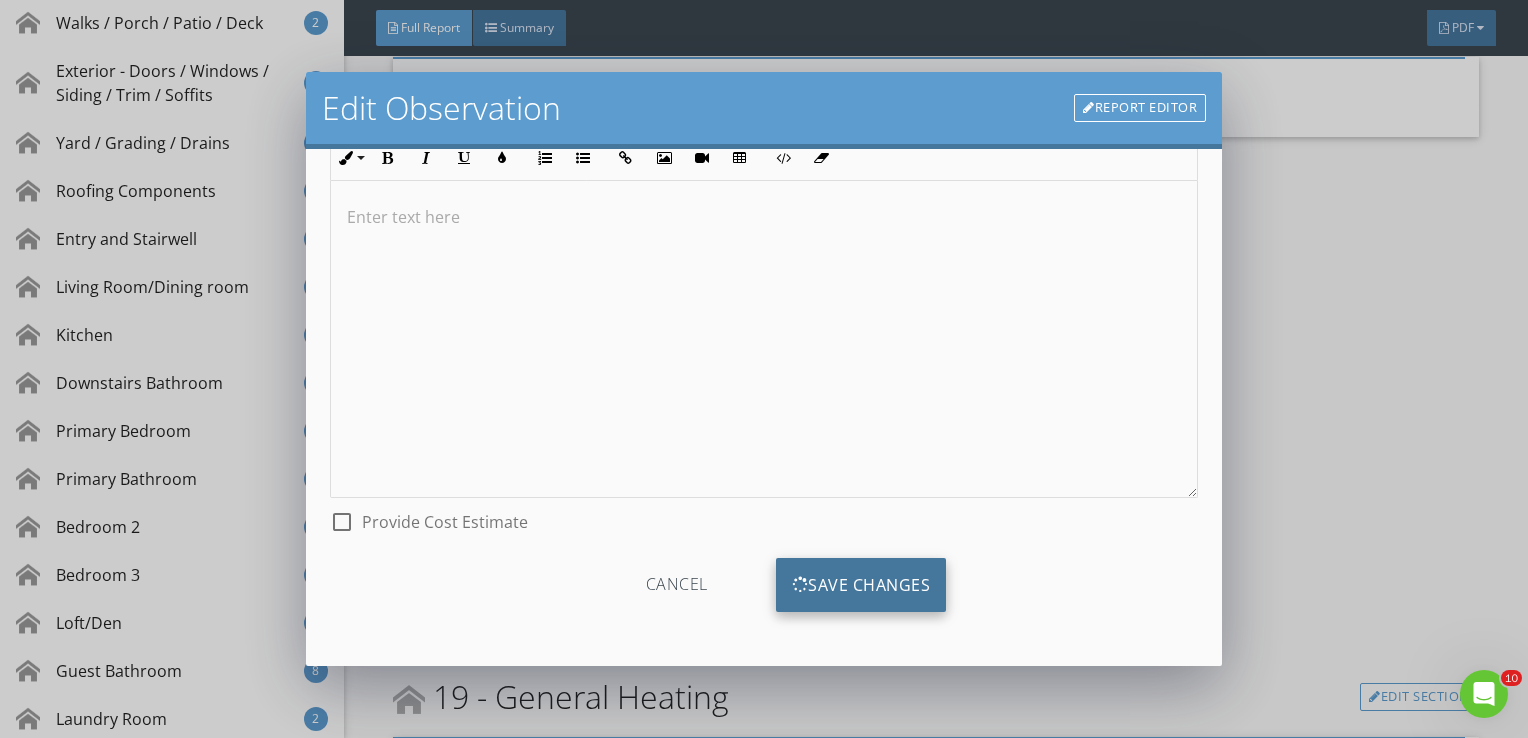 scroll, scrollTop: 0, scrollLeft: 0, axis: both 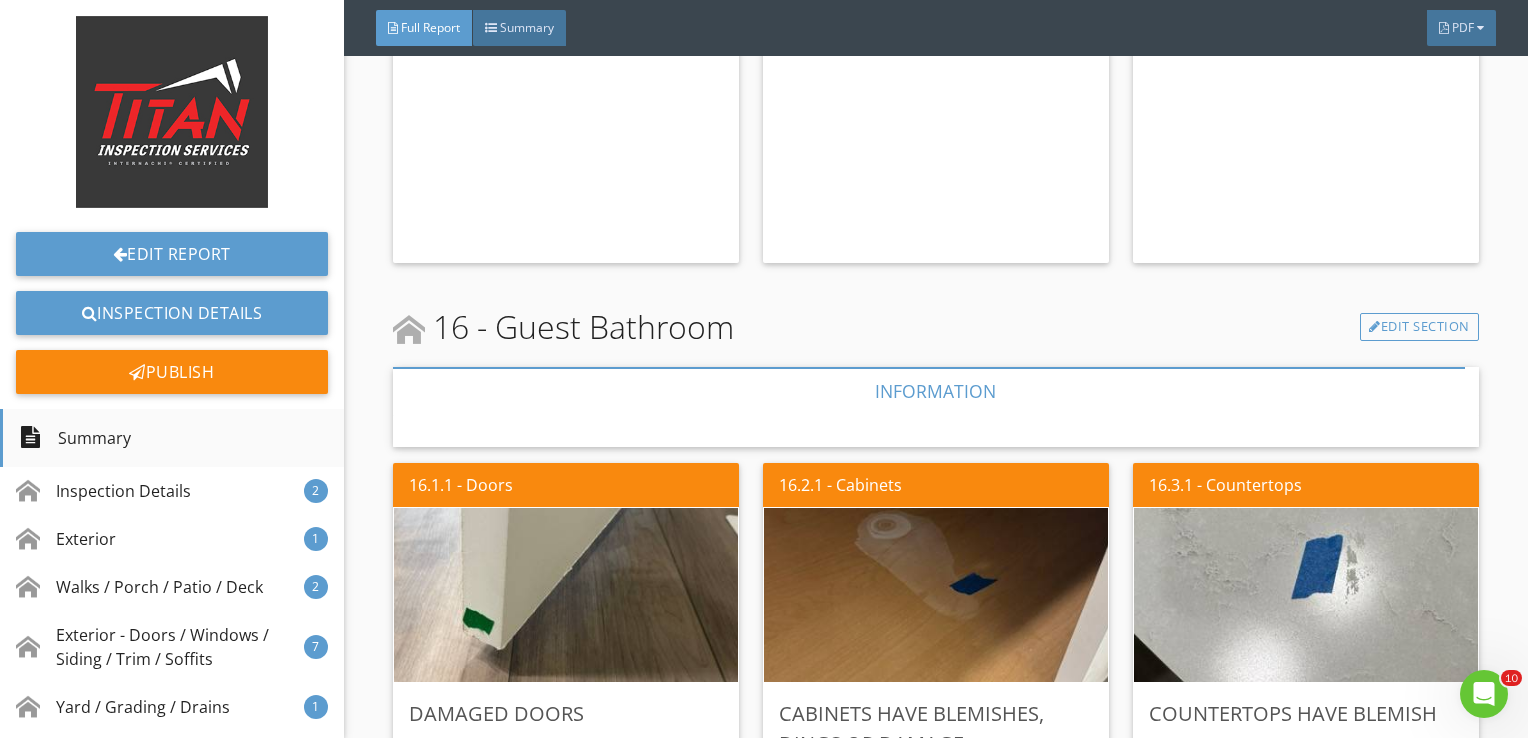 click on "Summary" at bounding box center (172, 438) 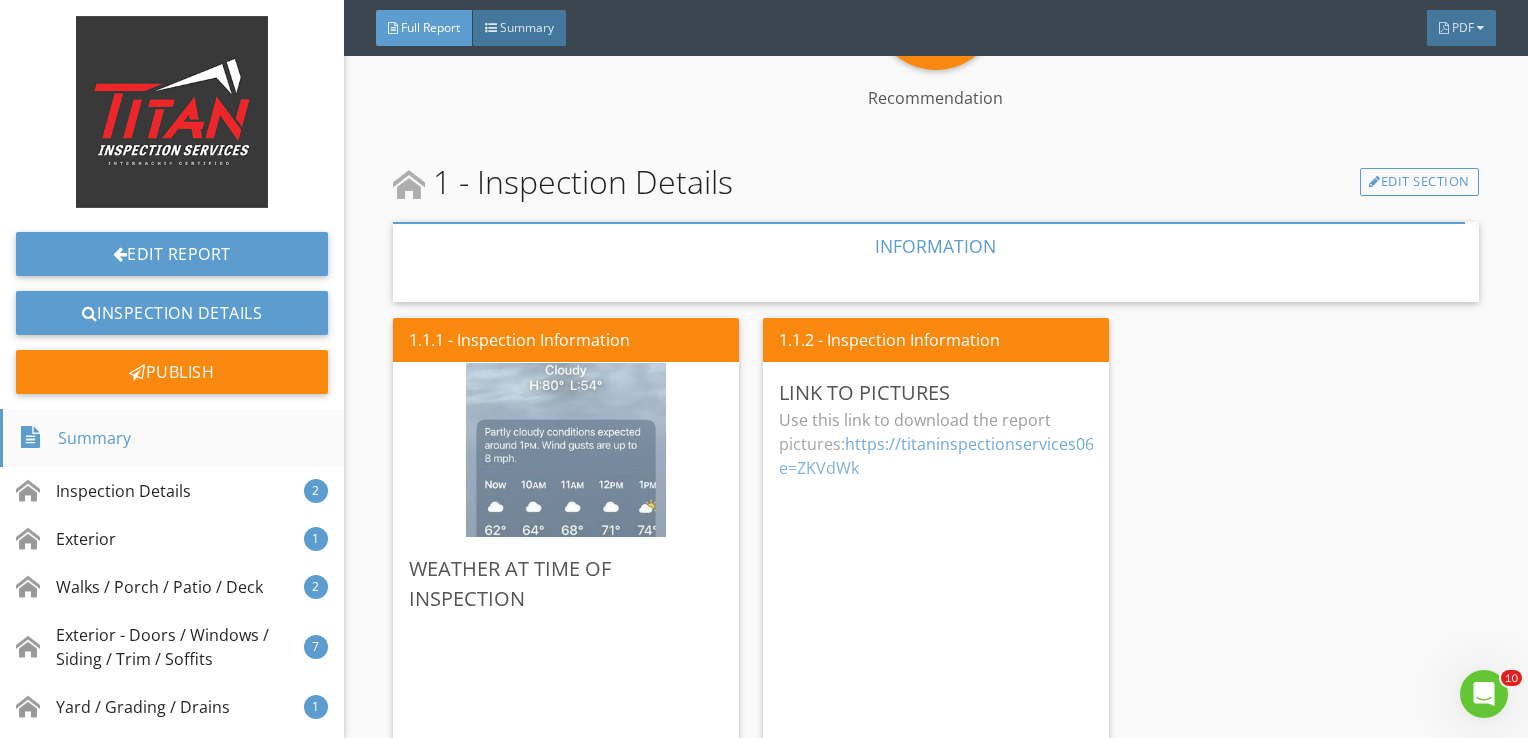 scroll, scrollTop: 512, scrollLeft: 0, axis: vertical 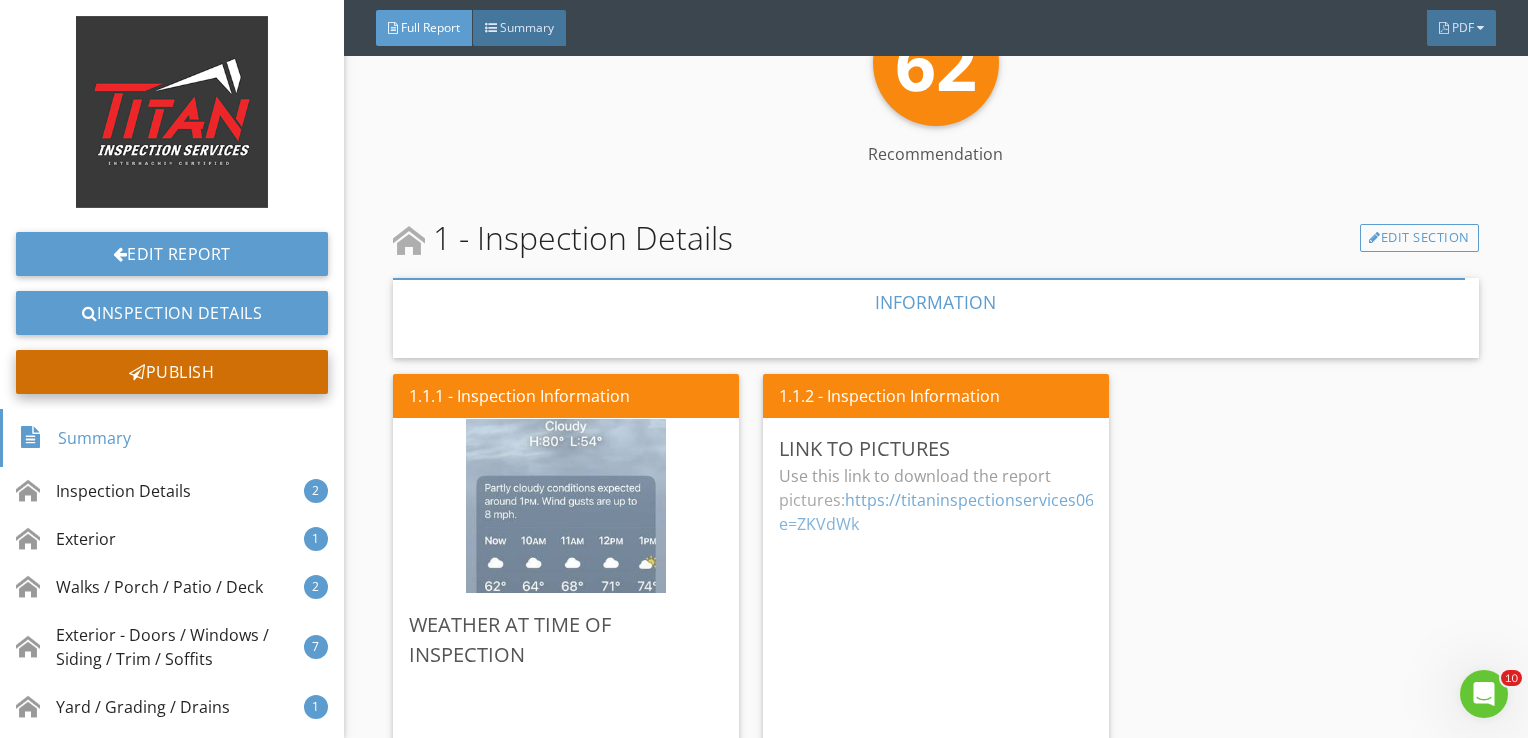 click on "Publish" at bounding box center [172, 372] 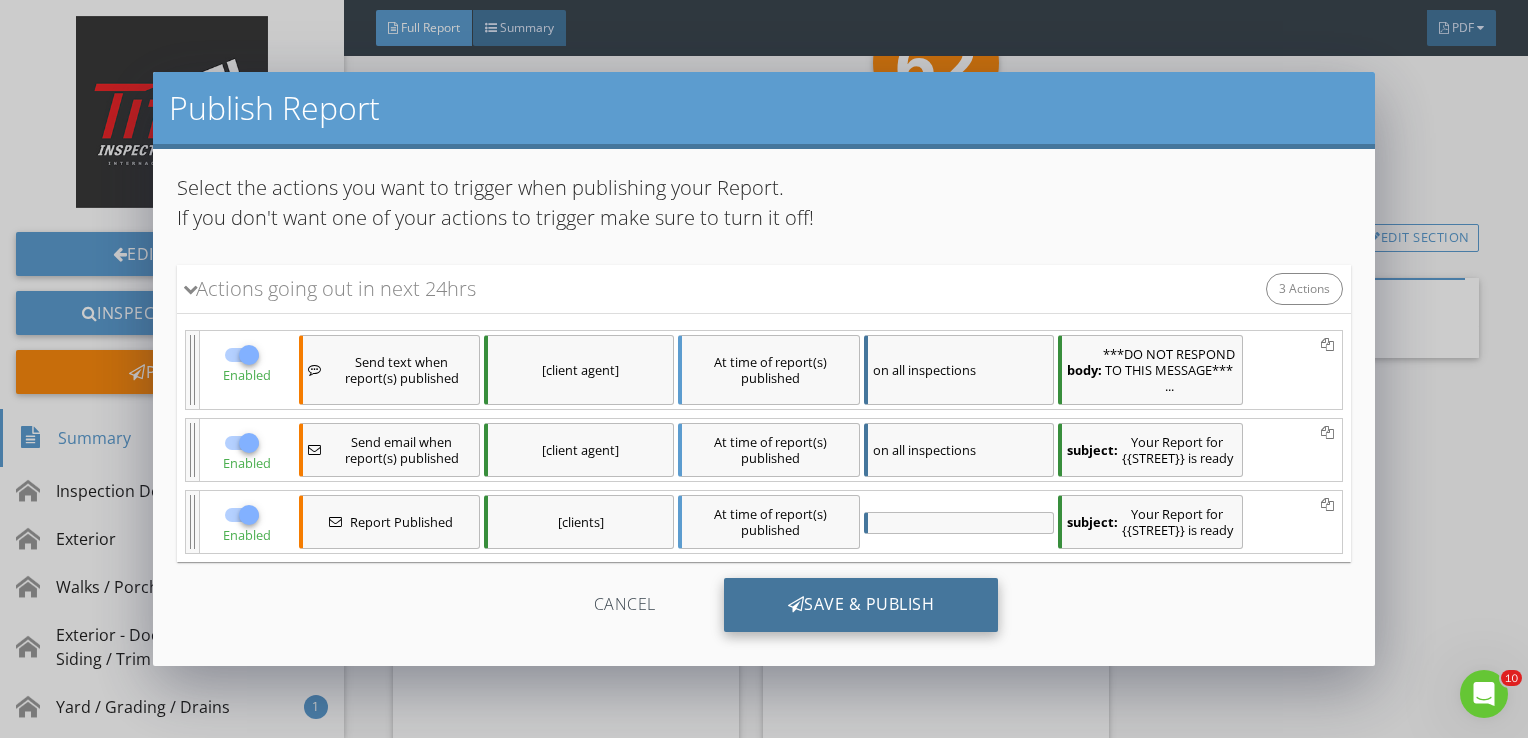 click on "Save & Publish" at bounding box center (861, 605) 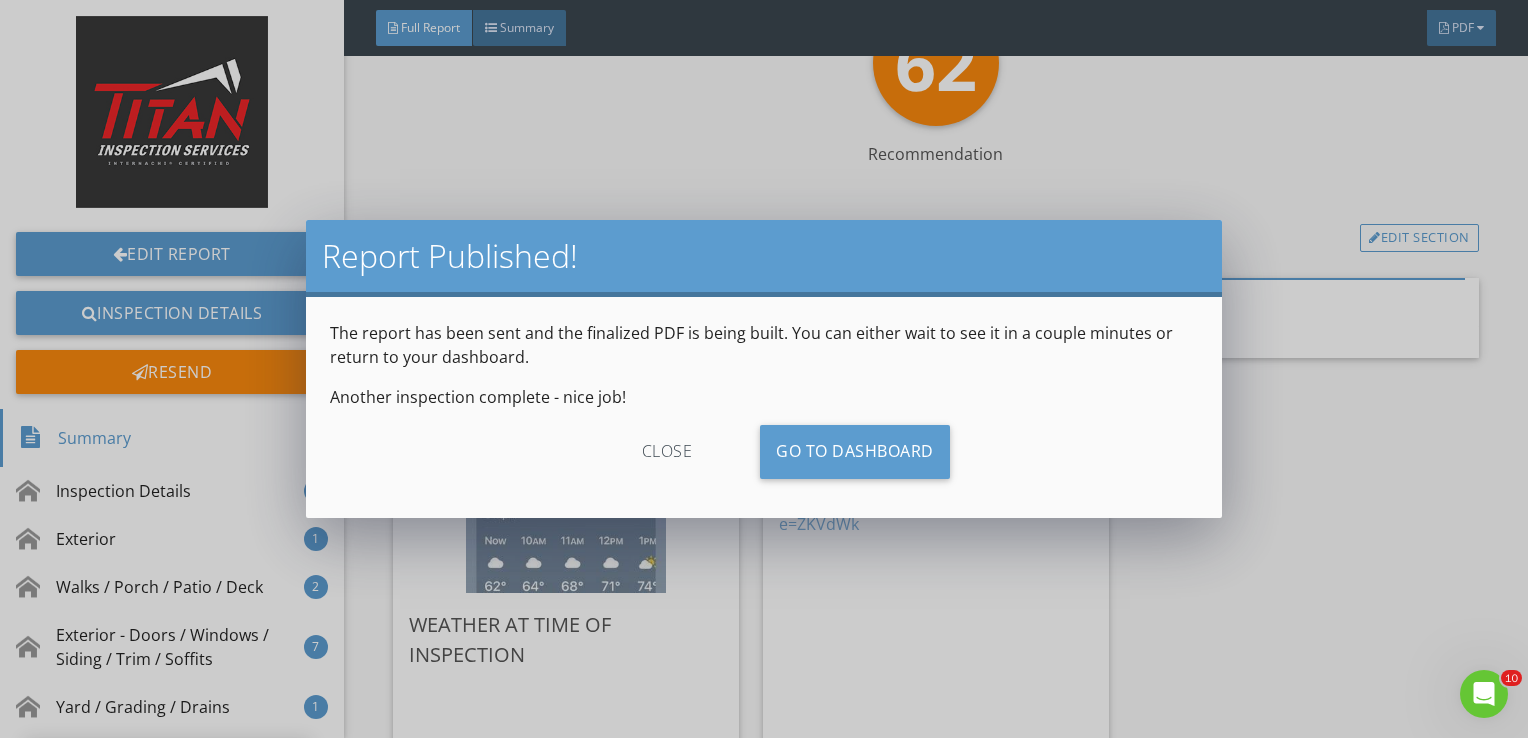 click on "close" at bounding box center [667, 452] 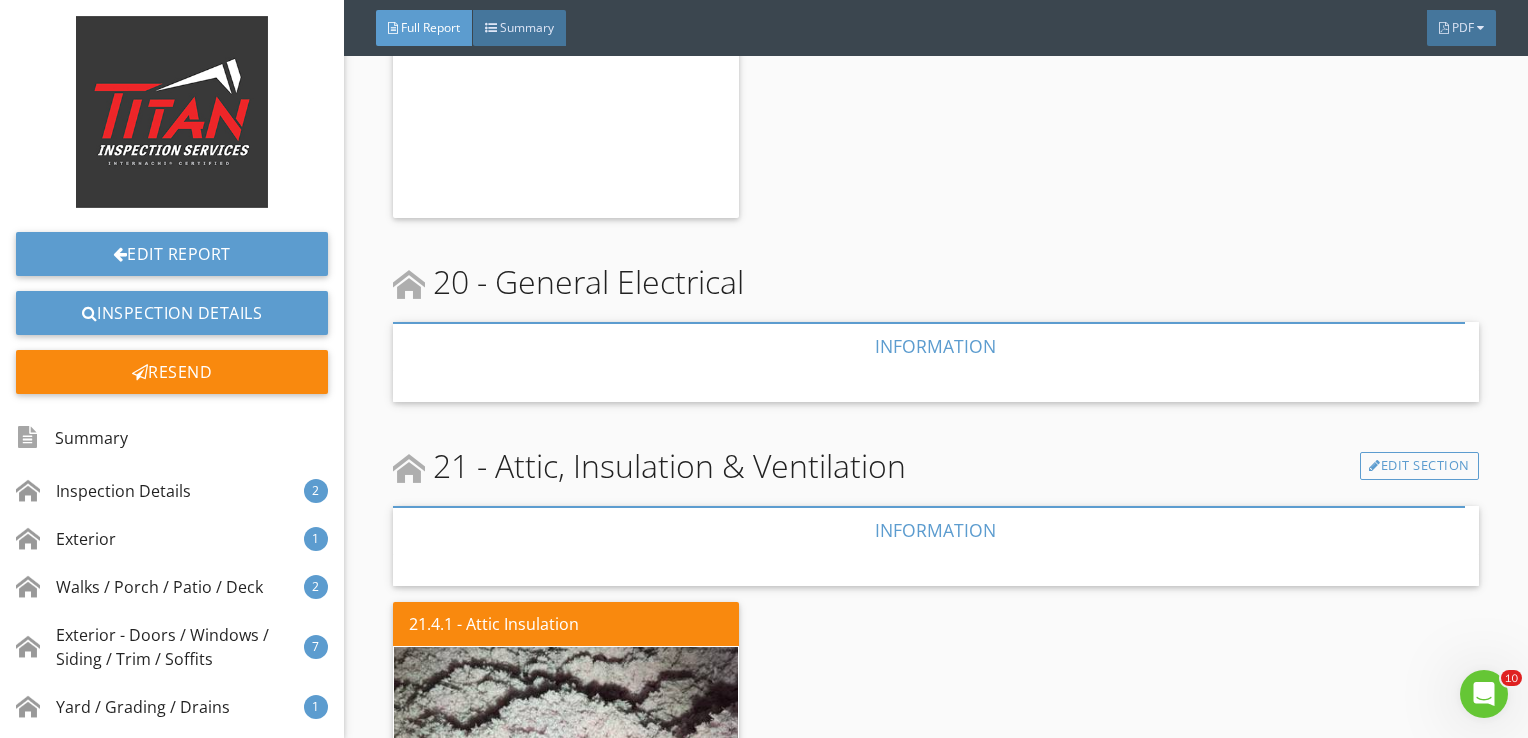 scroll, scrollTop: 16866, scrollLeft: 0, axis: vertical 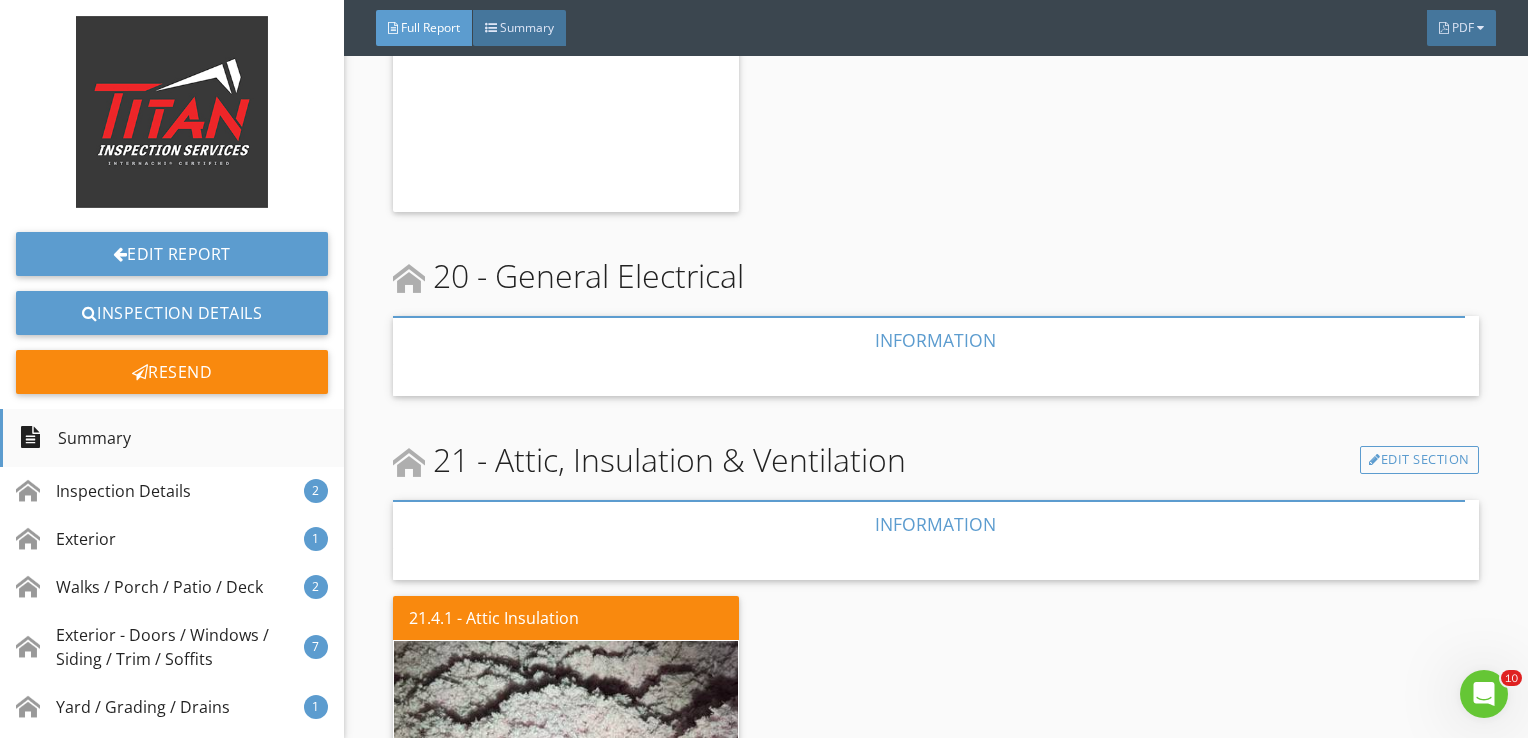 click on "Summary" at bounding box center (172, 438) 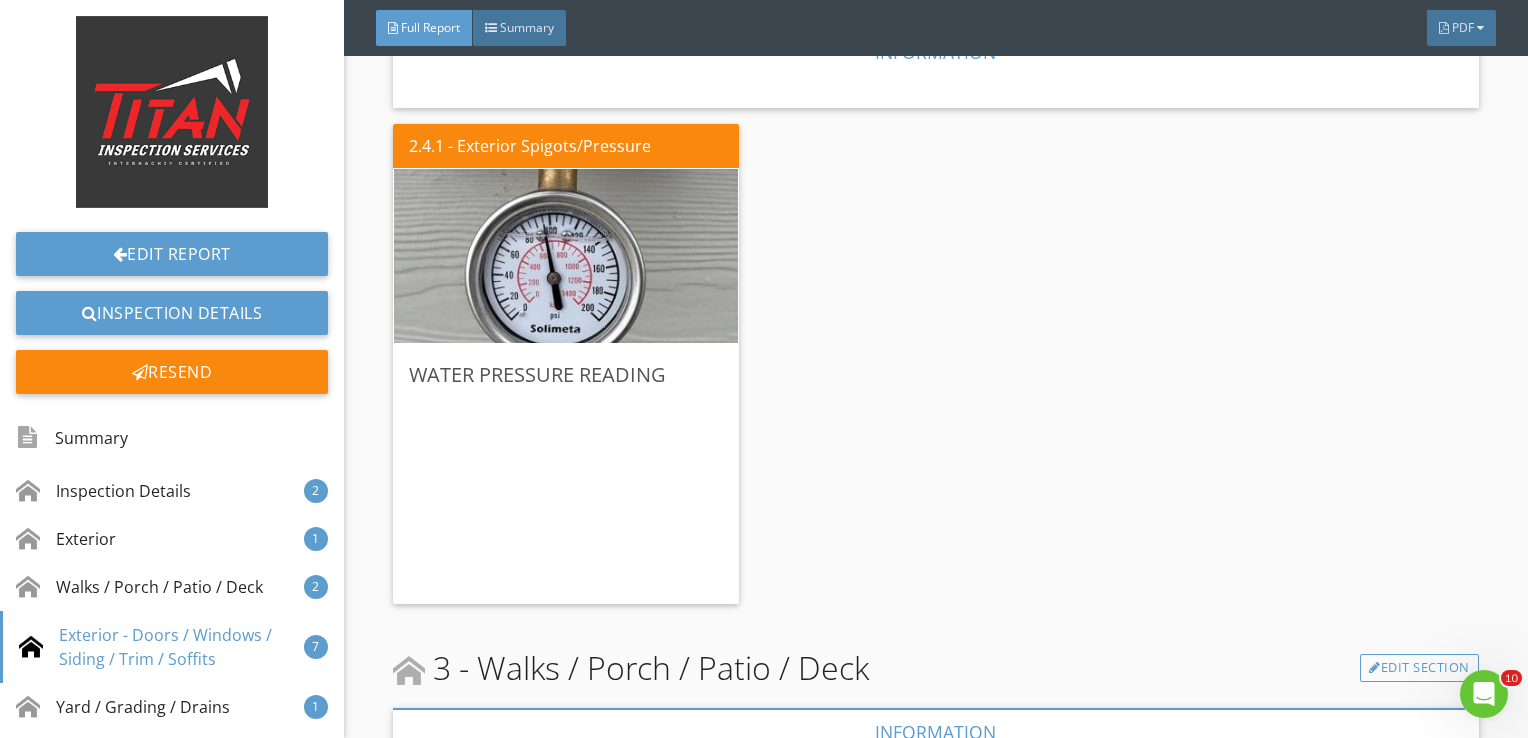scroll, scrollTop: 512, scrollLeft: 0, axis: vertical 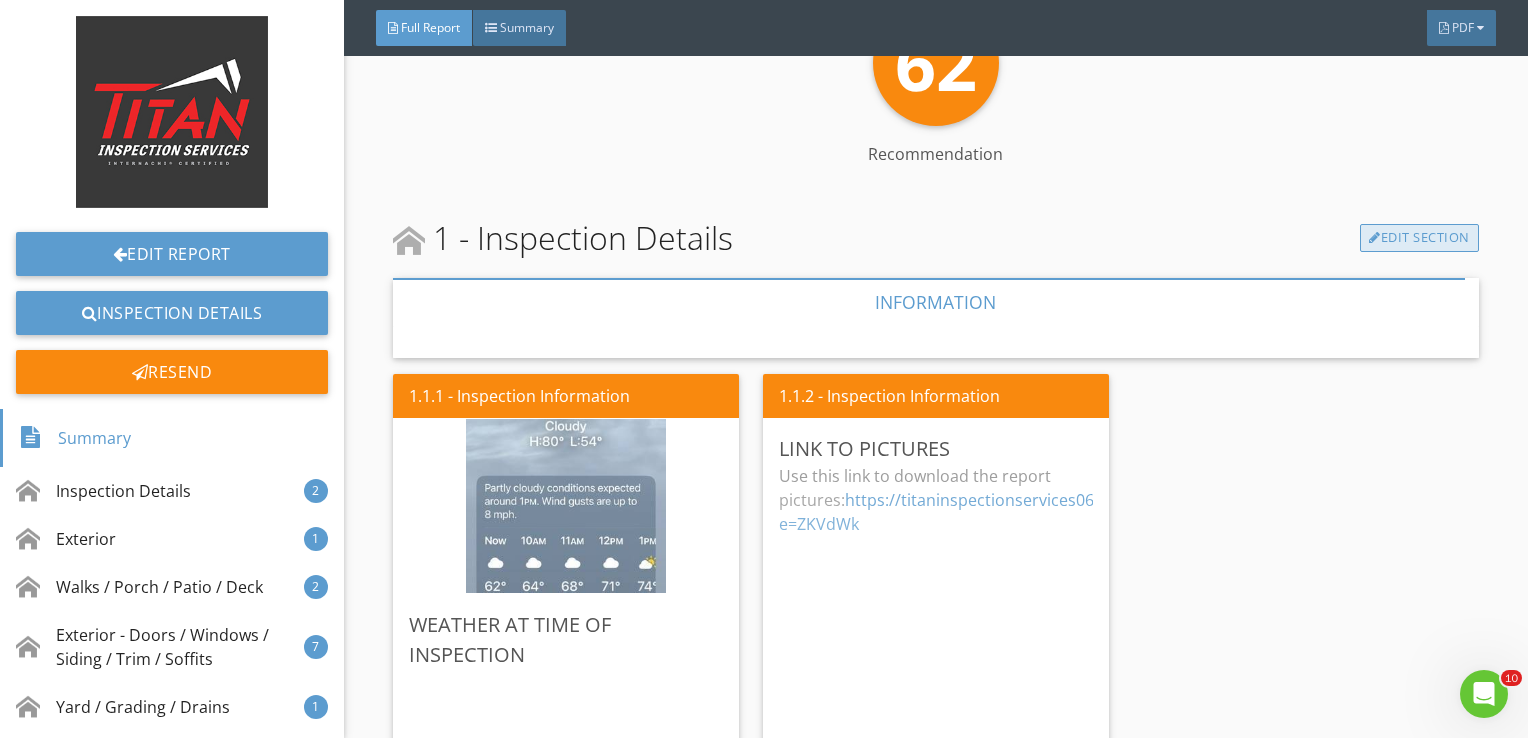 click on "Edit Section" at bounding box center (1419, 238) 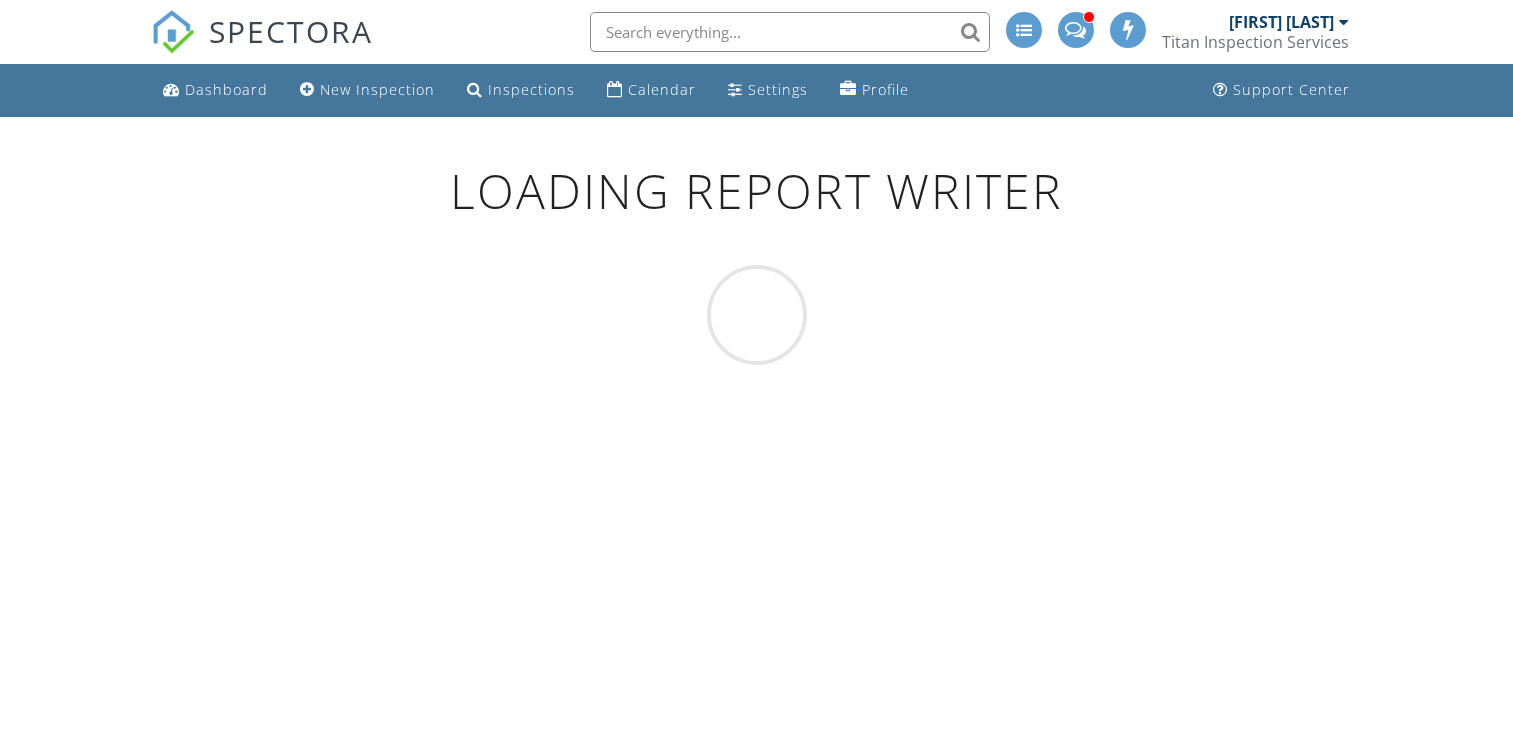 scroll, scrollTop: 0, scrollLeft: 0, axis: both 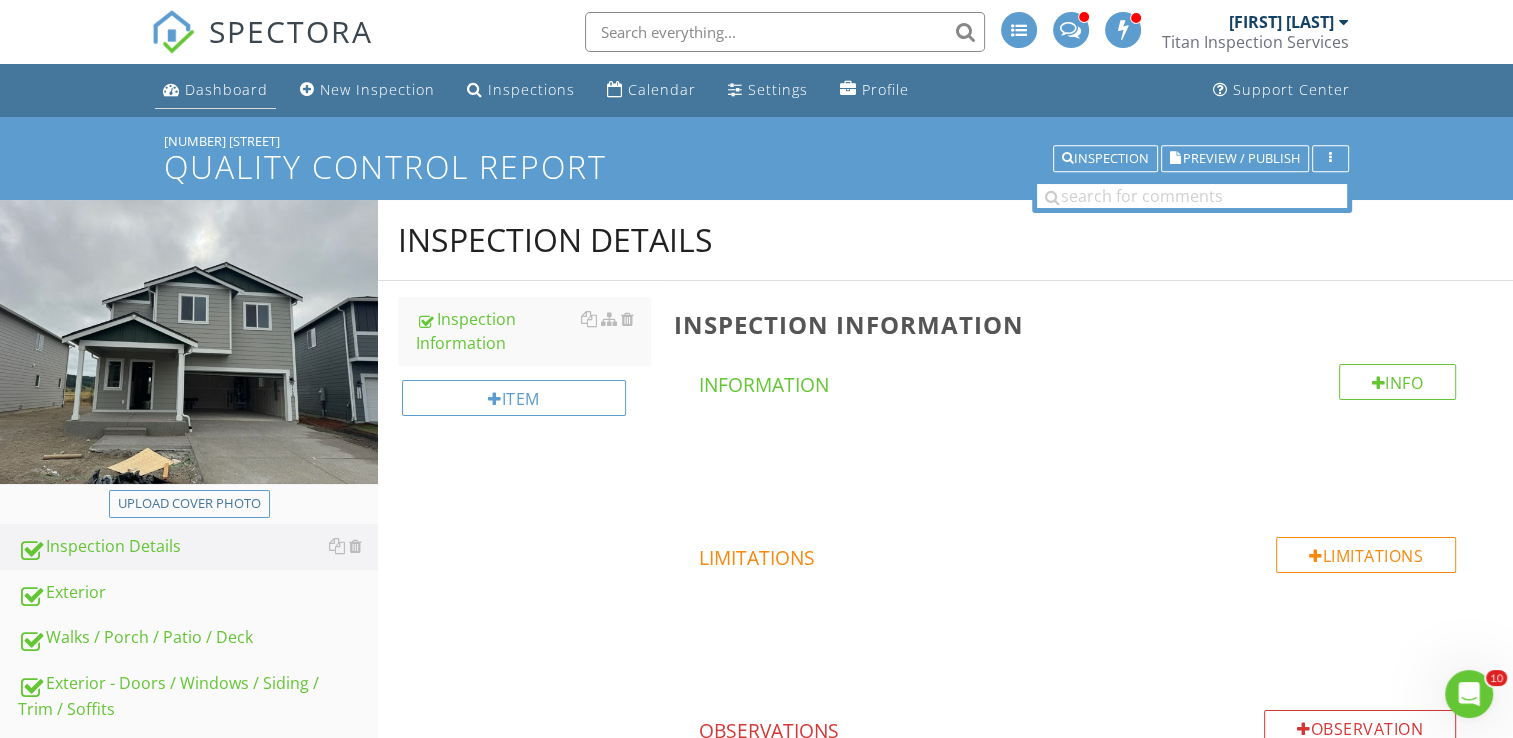 click on "Dashboard" at bounding box center (215, 90) 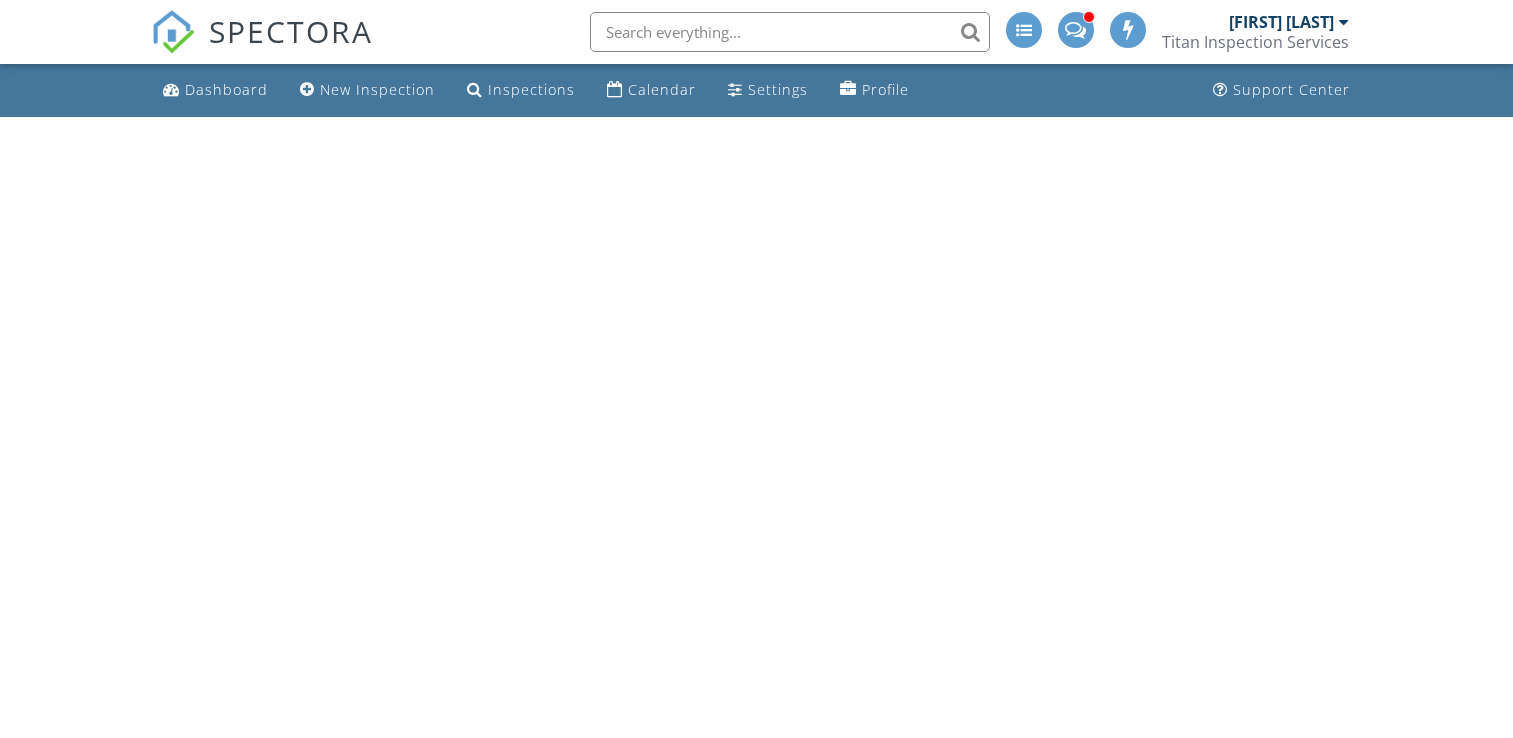 scroll, scrollTop: 0, scrollLeft: 0, axis: both 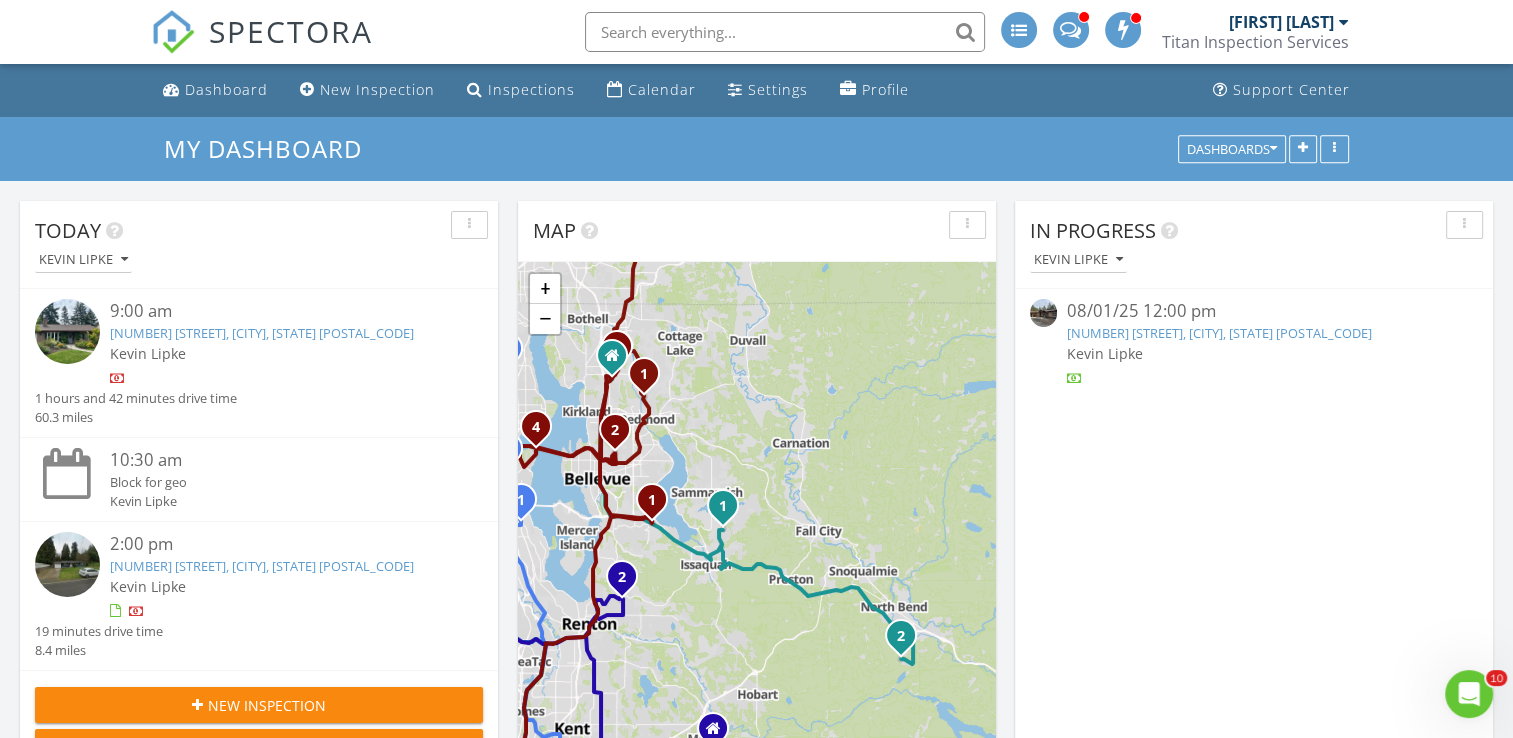 click on "[NUMBER] [STREET], [CITY], [STATE] [POSTAL_CODE]" at bounding box center [1219, 333] 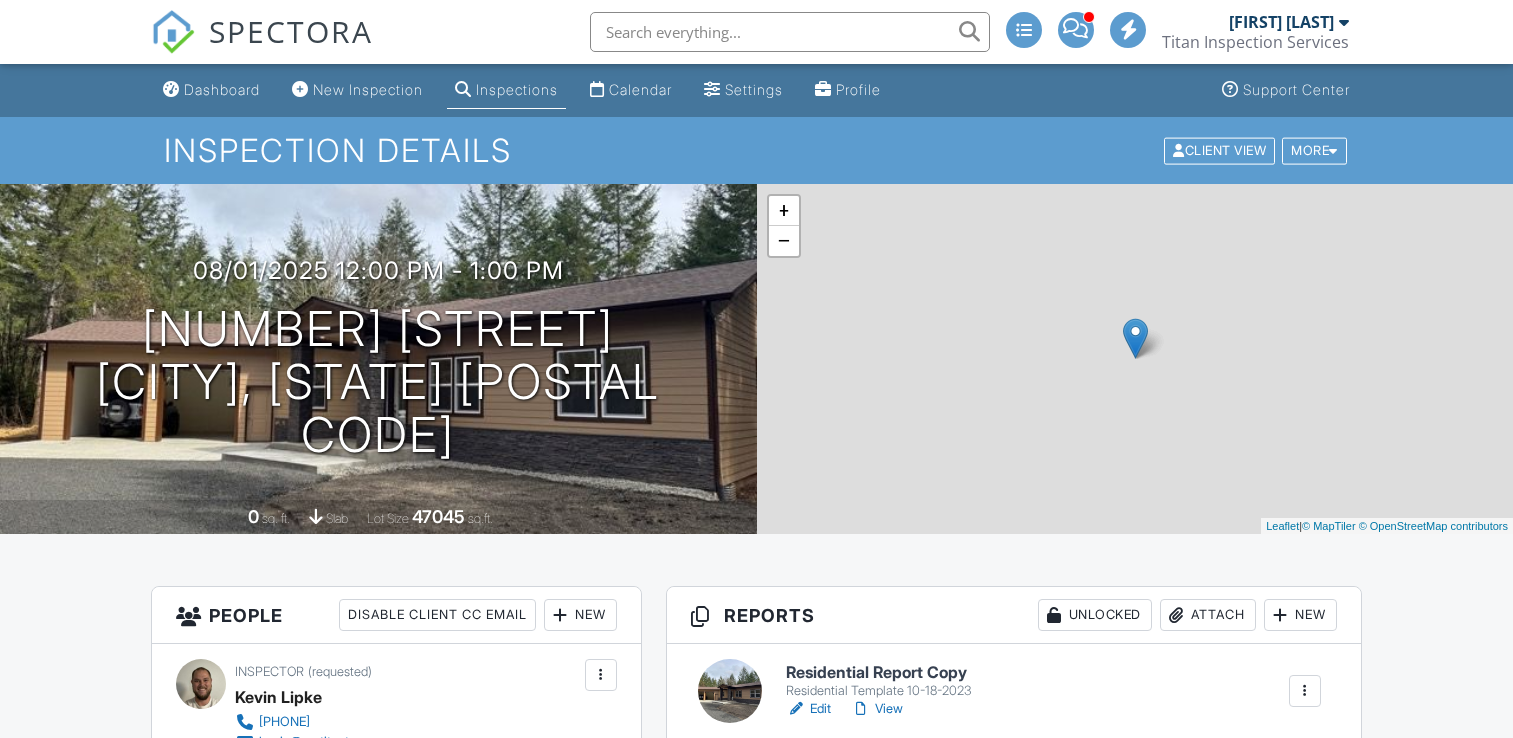 scroll, scrollTop: 0, scrollLeft: 0, axis: both 